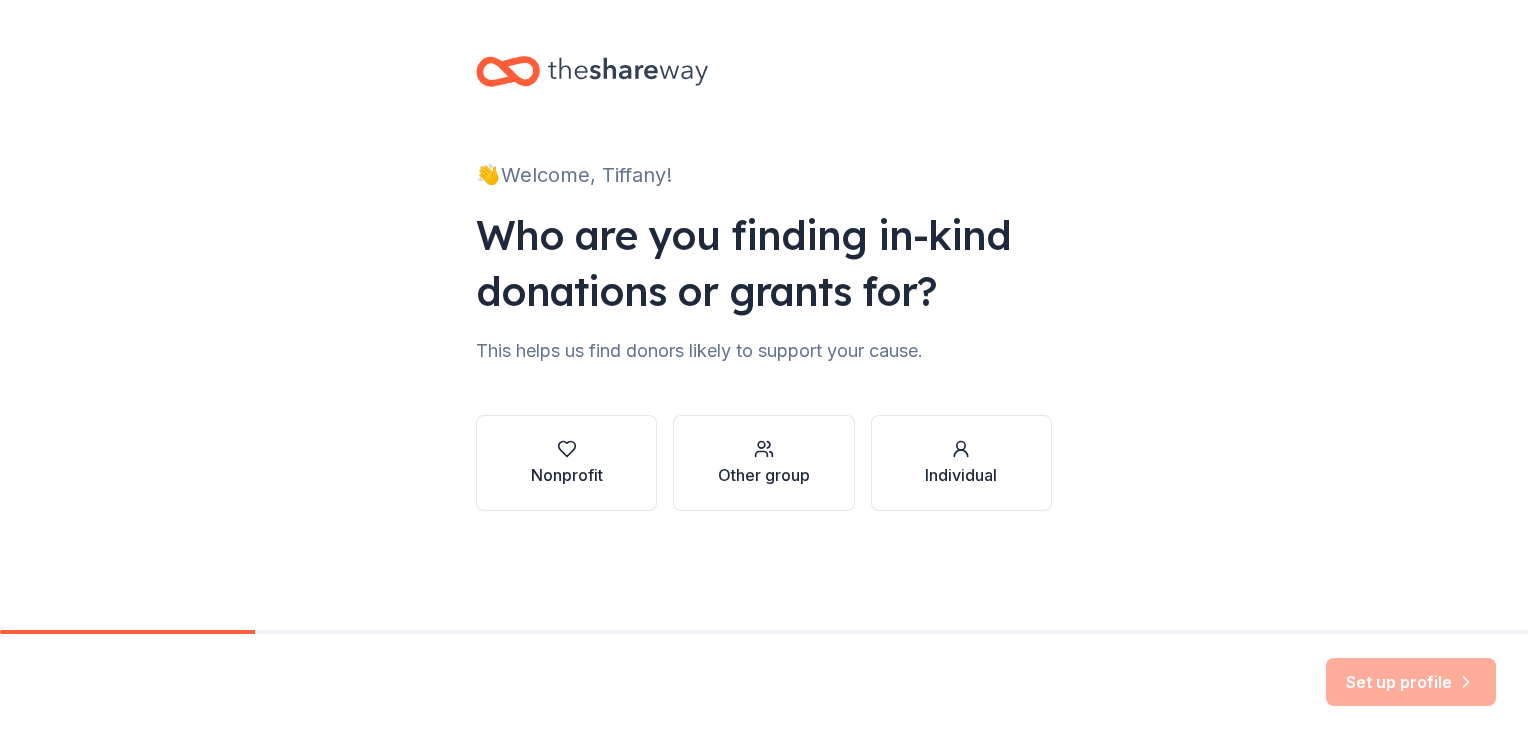 scroll, scrollTop: 0, scrollLeft: 0, axis: both 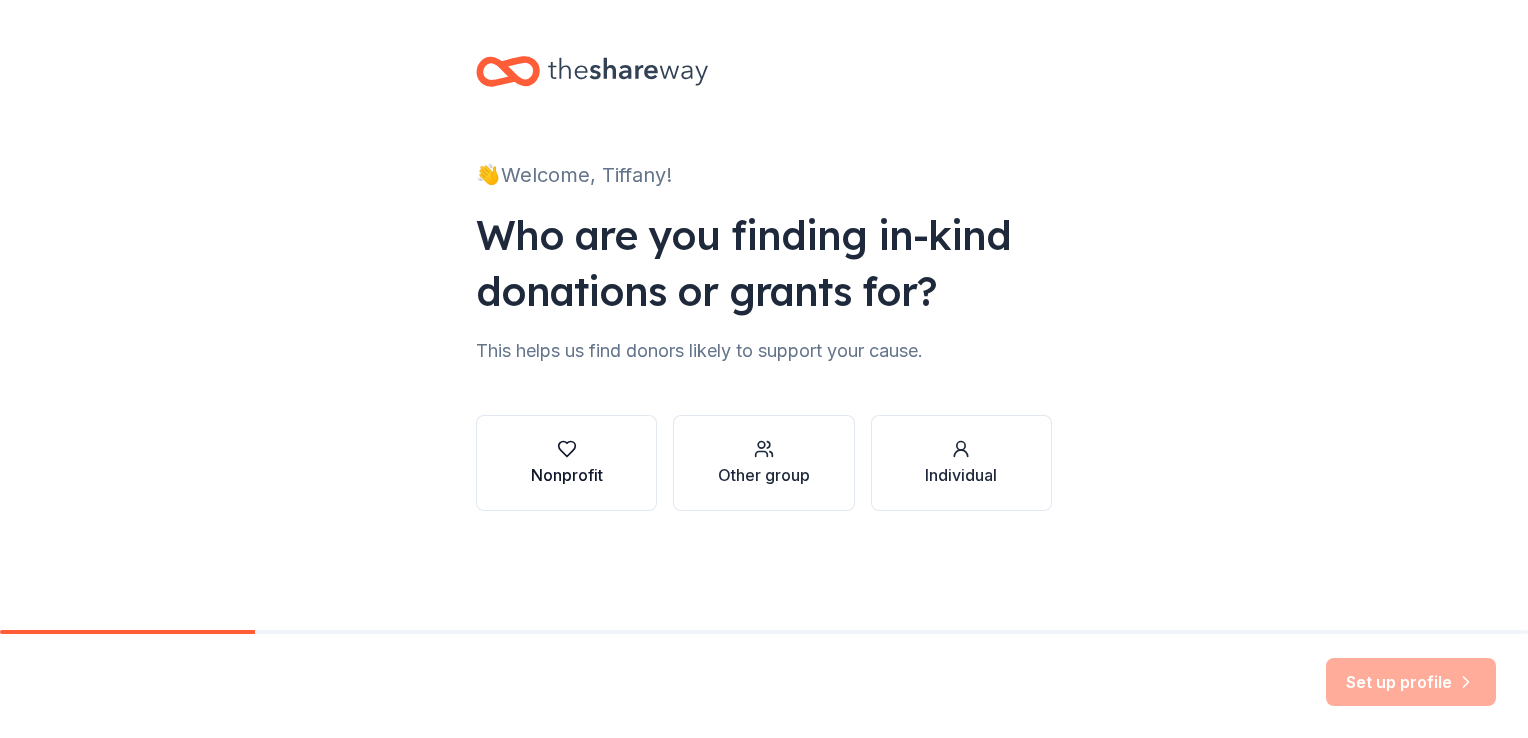 click at bounding box center [567, 449] 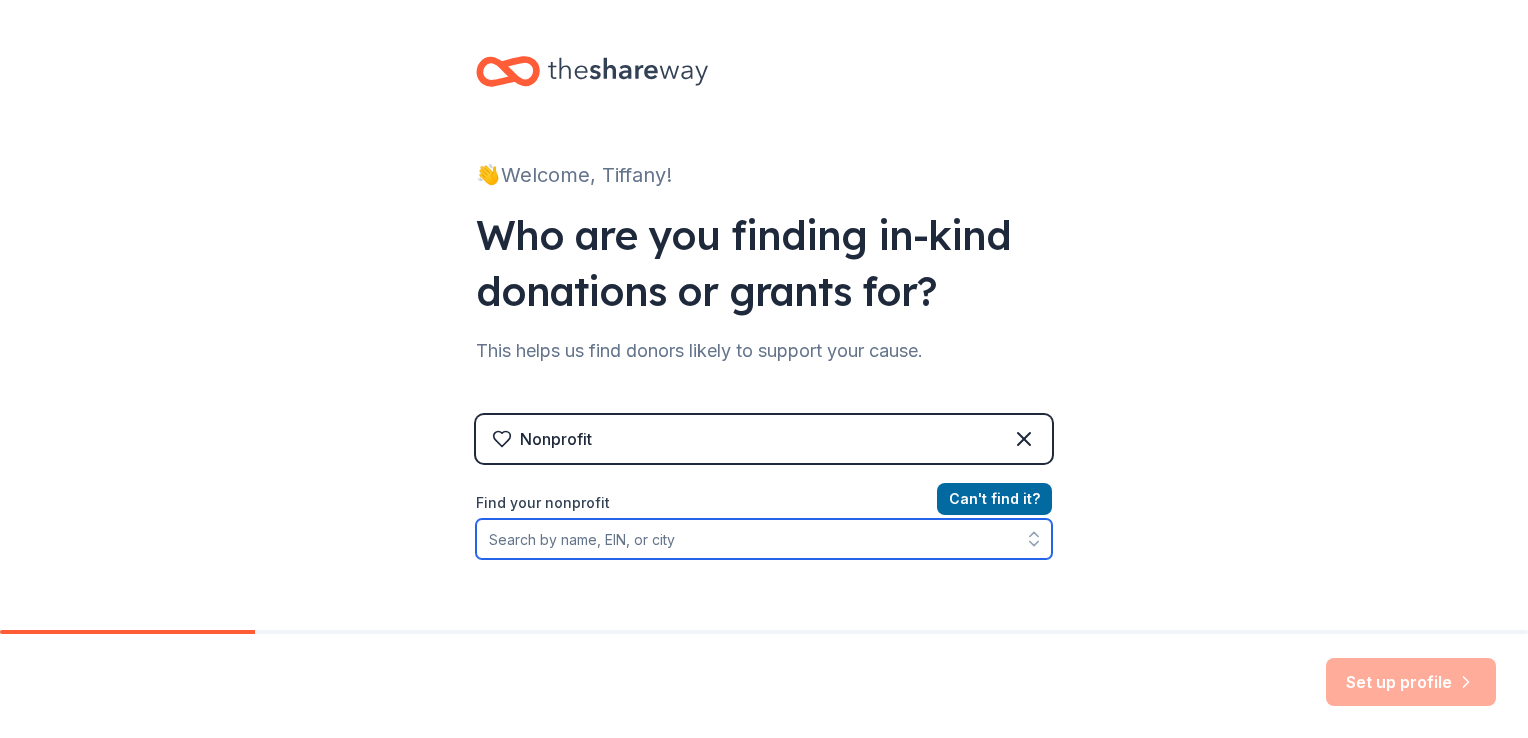 click on "Find your nonprofit" at bounding box center (764, 539) 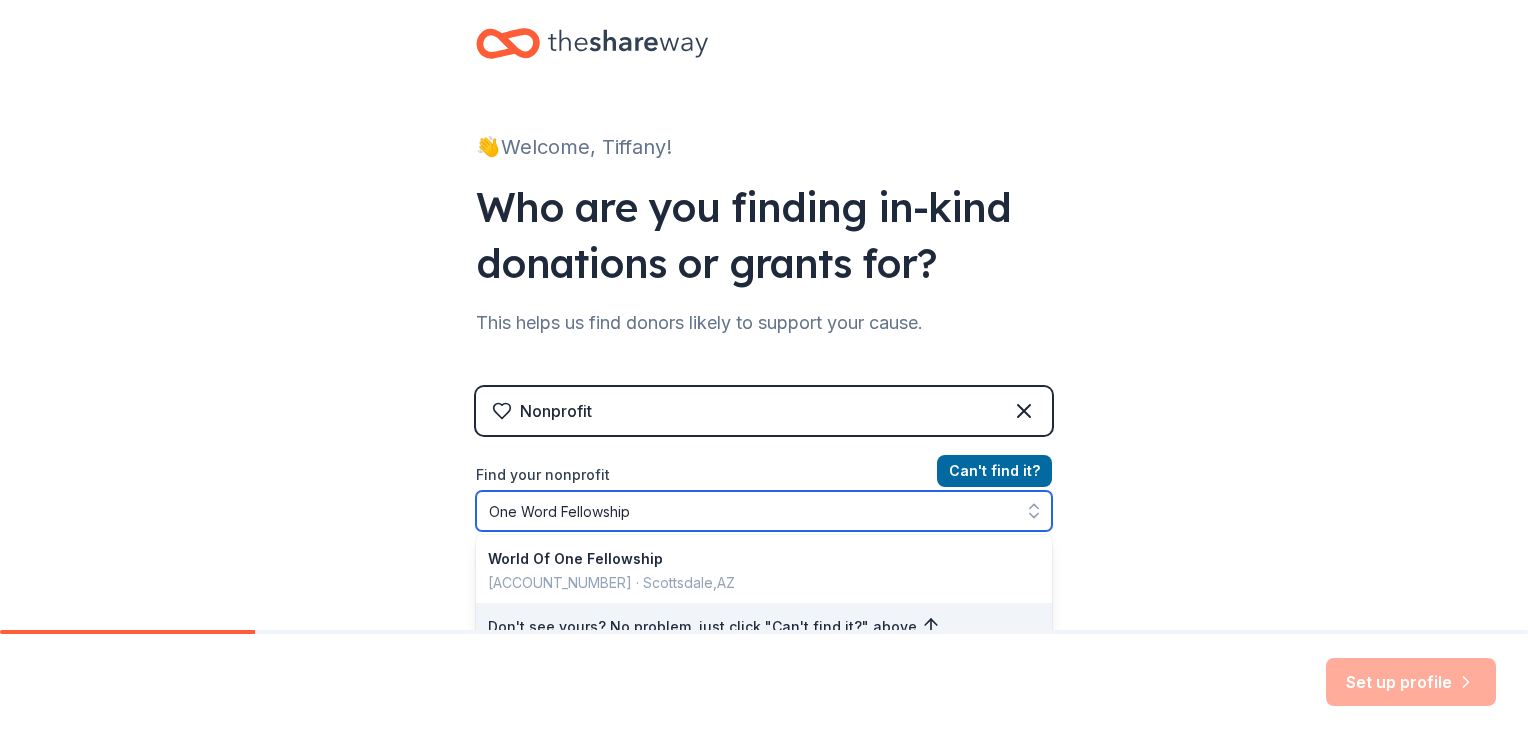 scroll, scrollTop: 224, scrollLeft: 0, axis: vertical 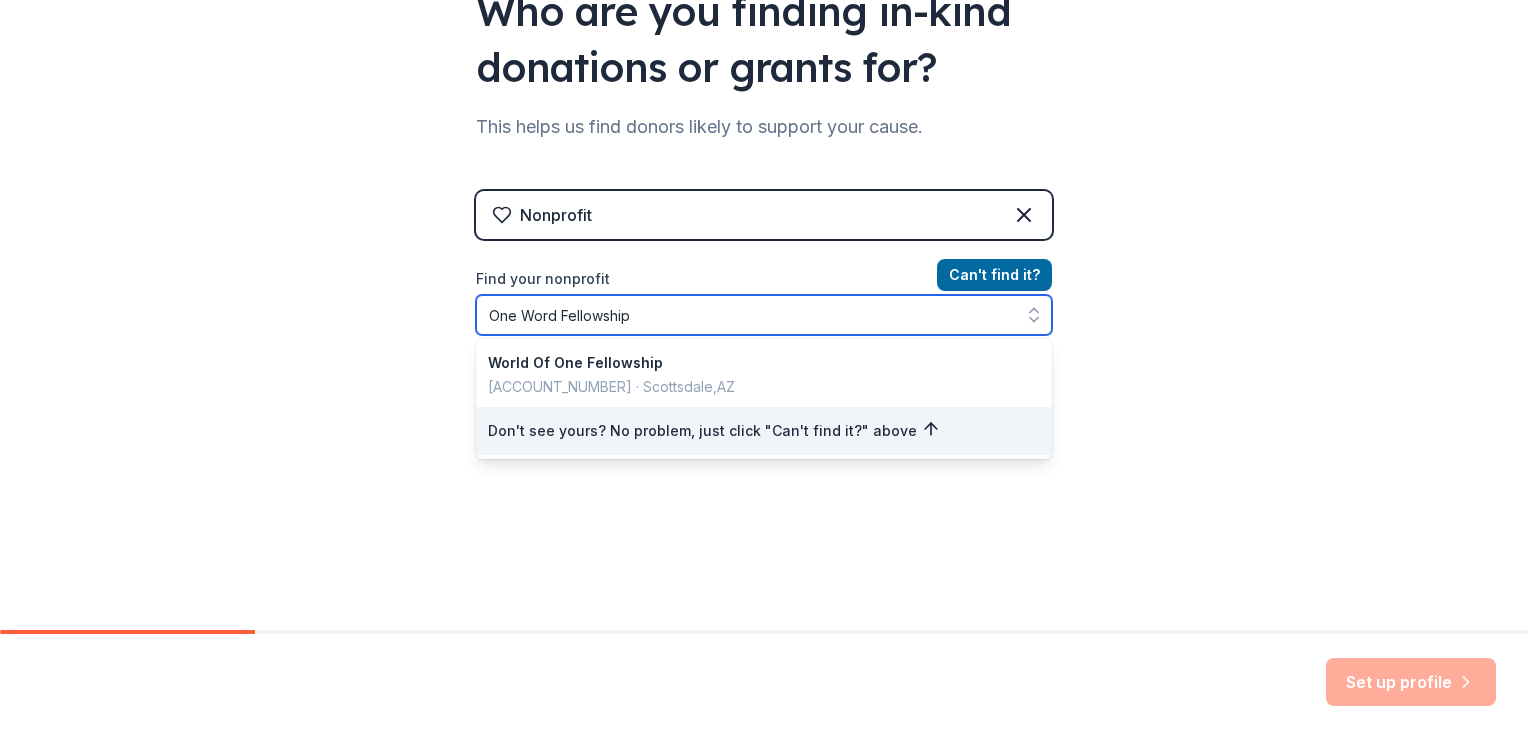 click on "One Word Fellowship" at bounding box center (764, 315) 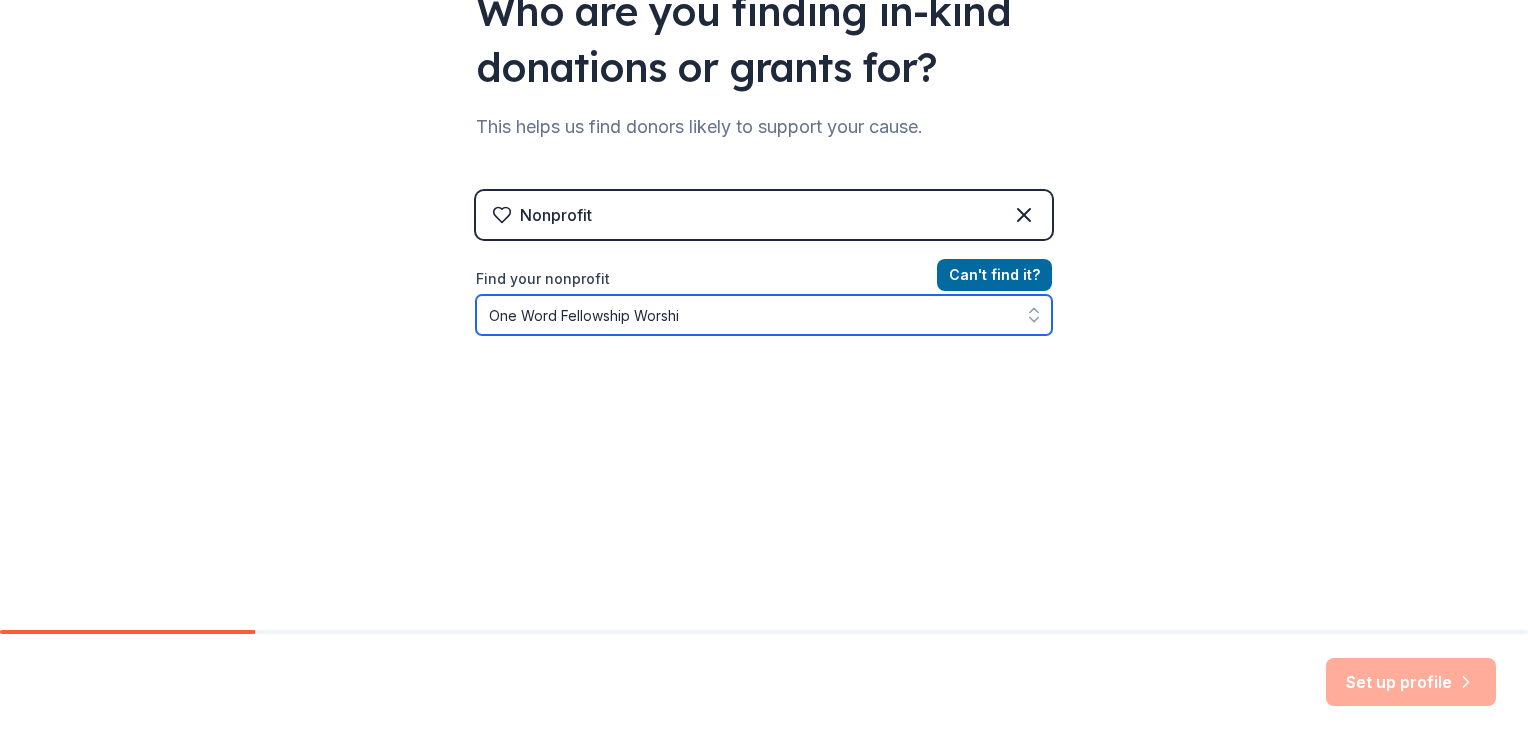 type on "One Word Fellowship Worship" 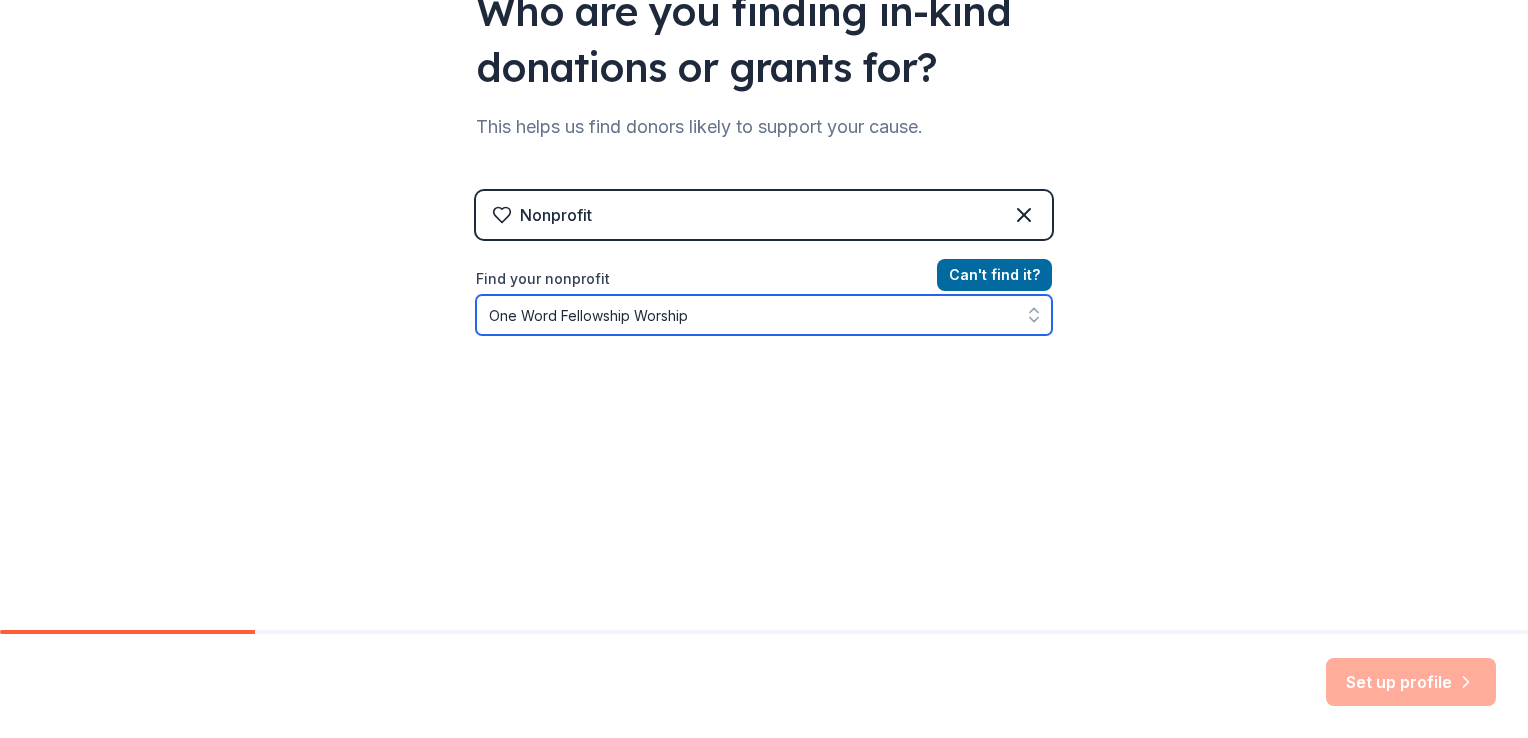drag, startPoint x: 703, startPoint y: 318, endPoint x: 394, endPoint y: 354, distance: 311.09003 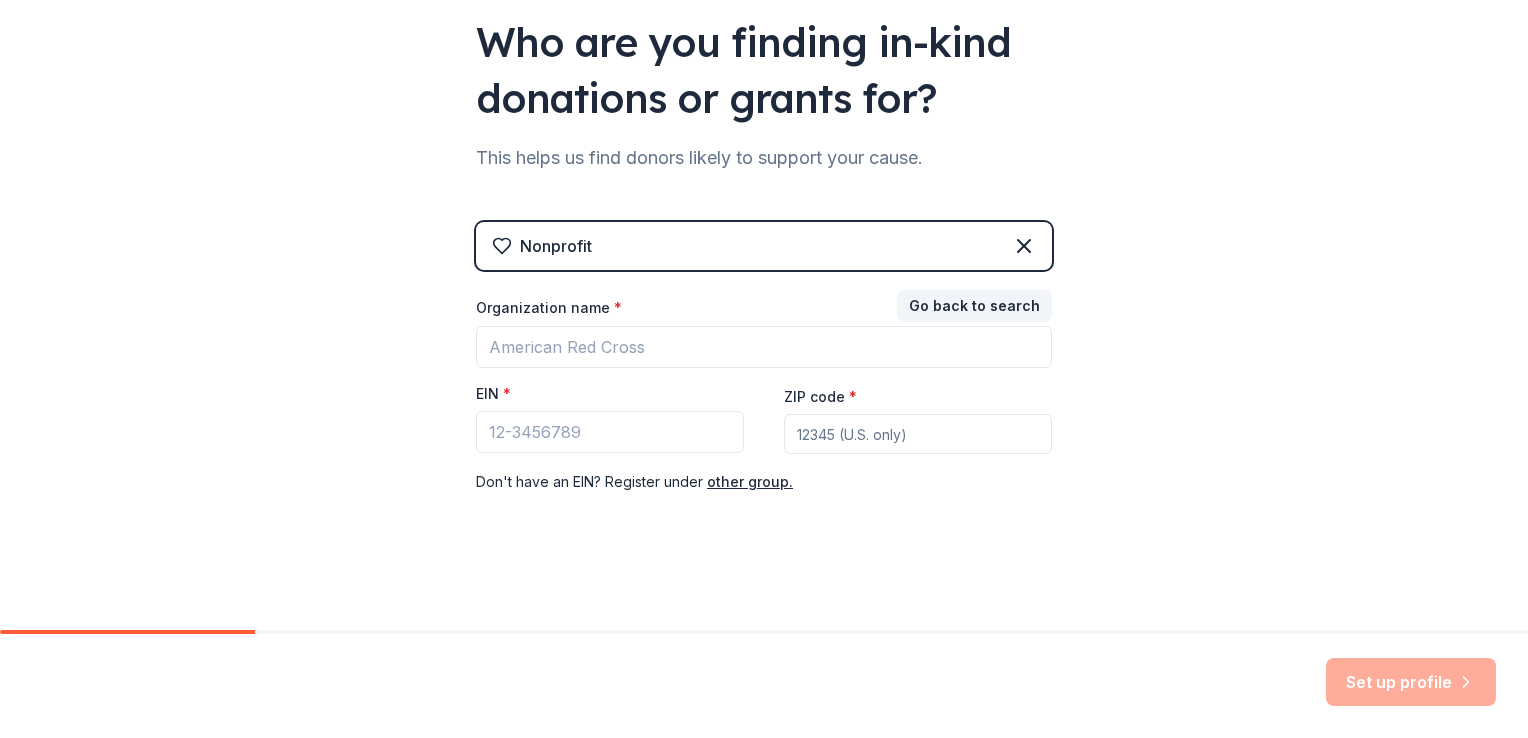 scroll, scrollTop: 192, scrollLeft: 0, axis: vertical 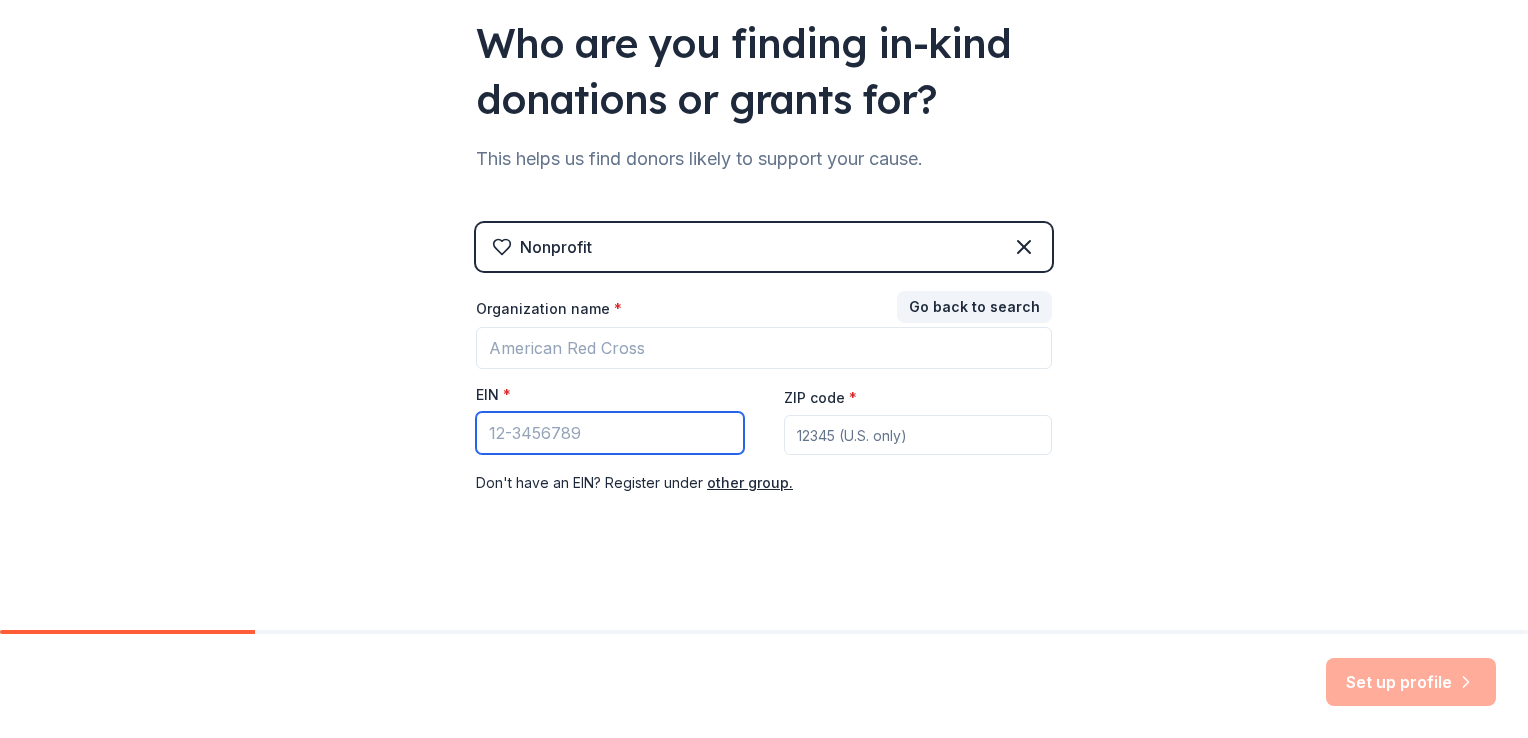 click on "EIN *" at bounding box center [610, 433] 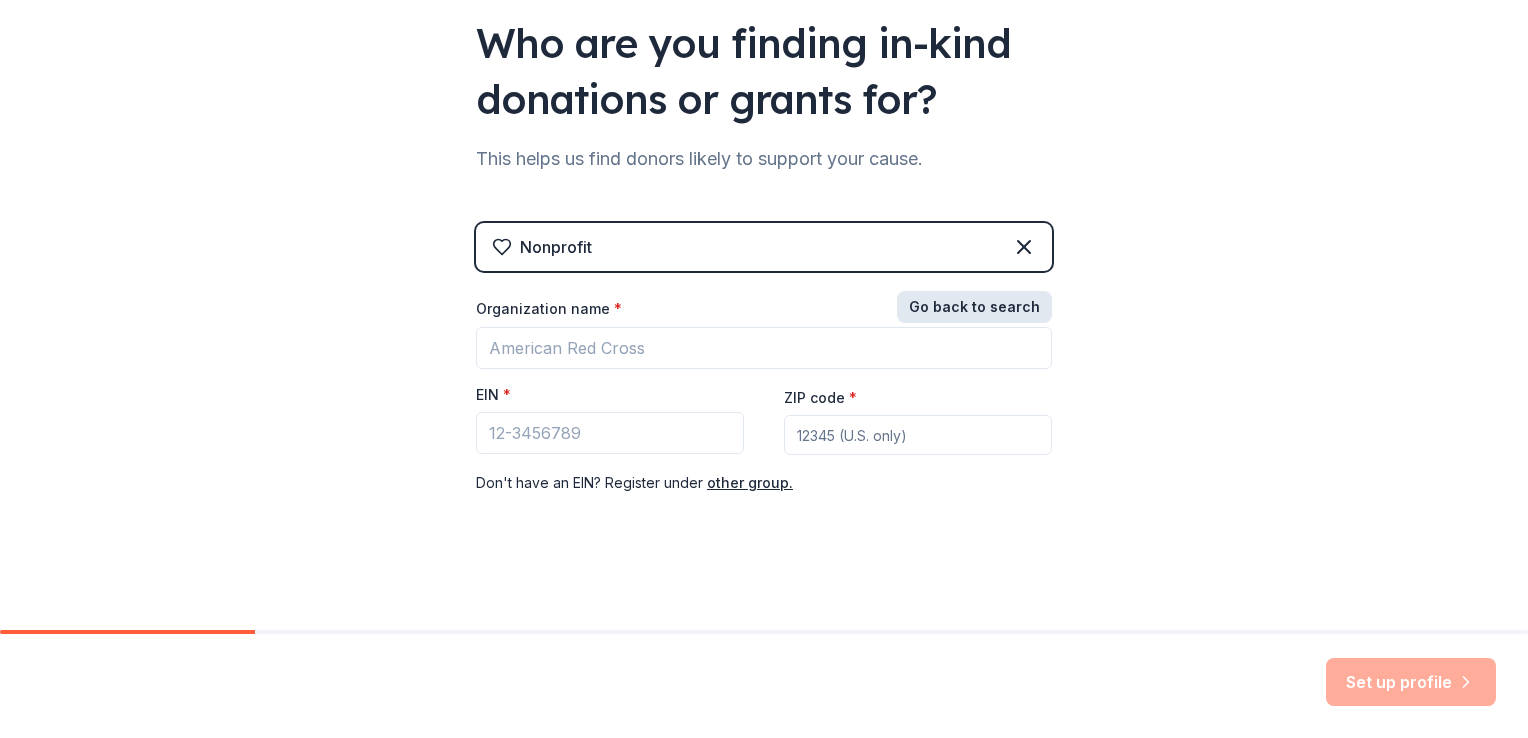 click on "Go back to search" at bounding box center (974, 307) 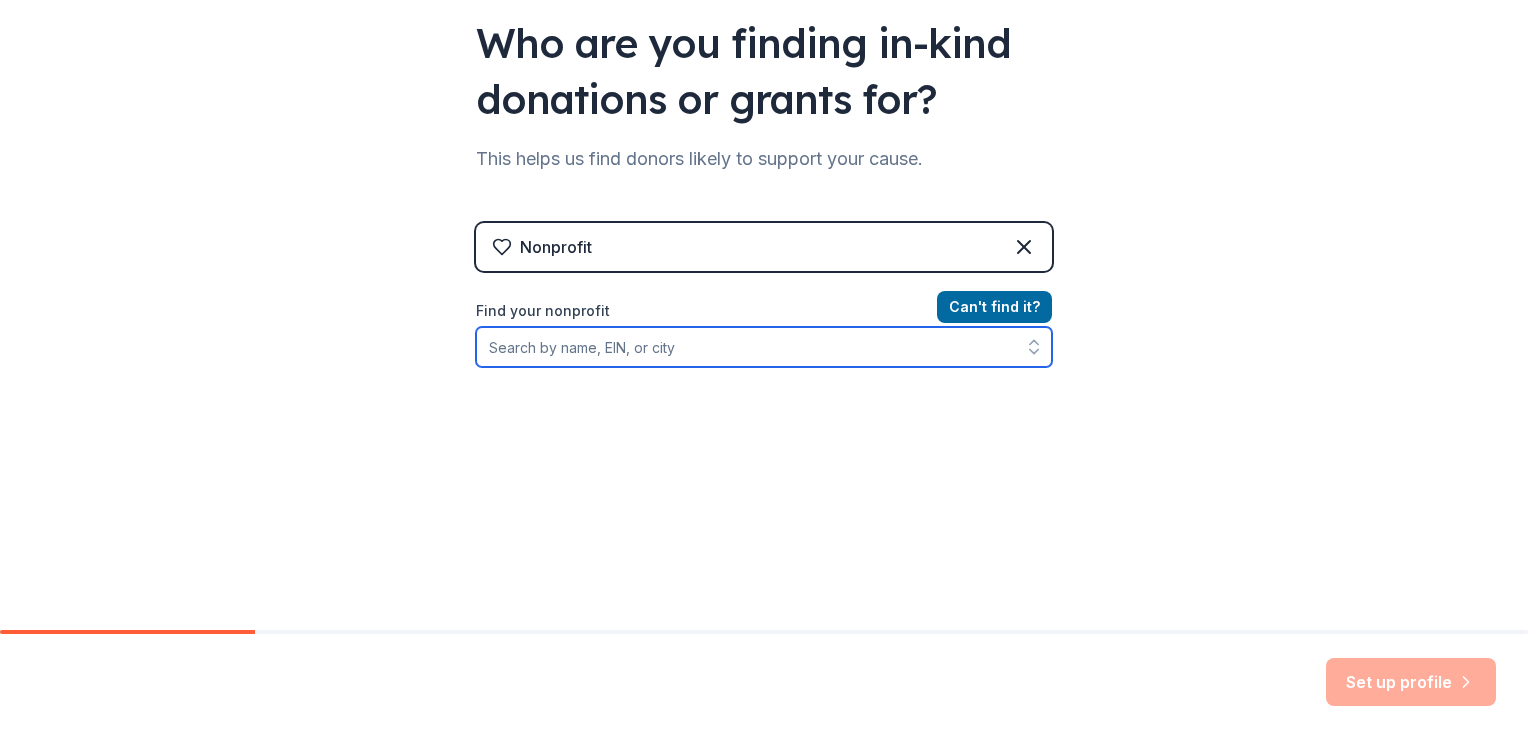 click on "Find your nonprofit" at bounding box center [764, 347] 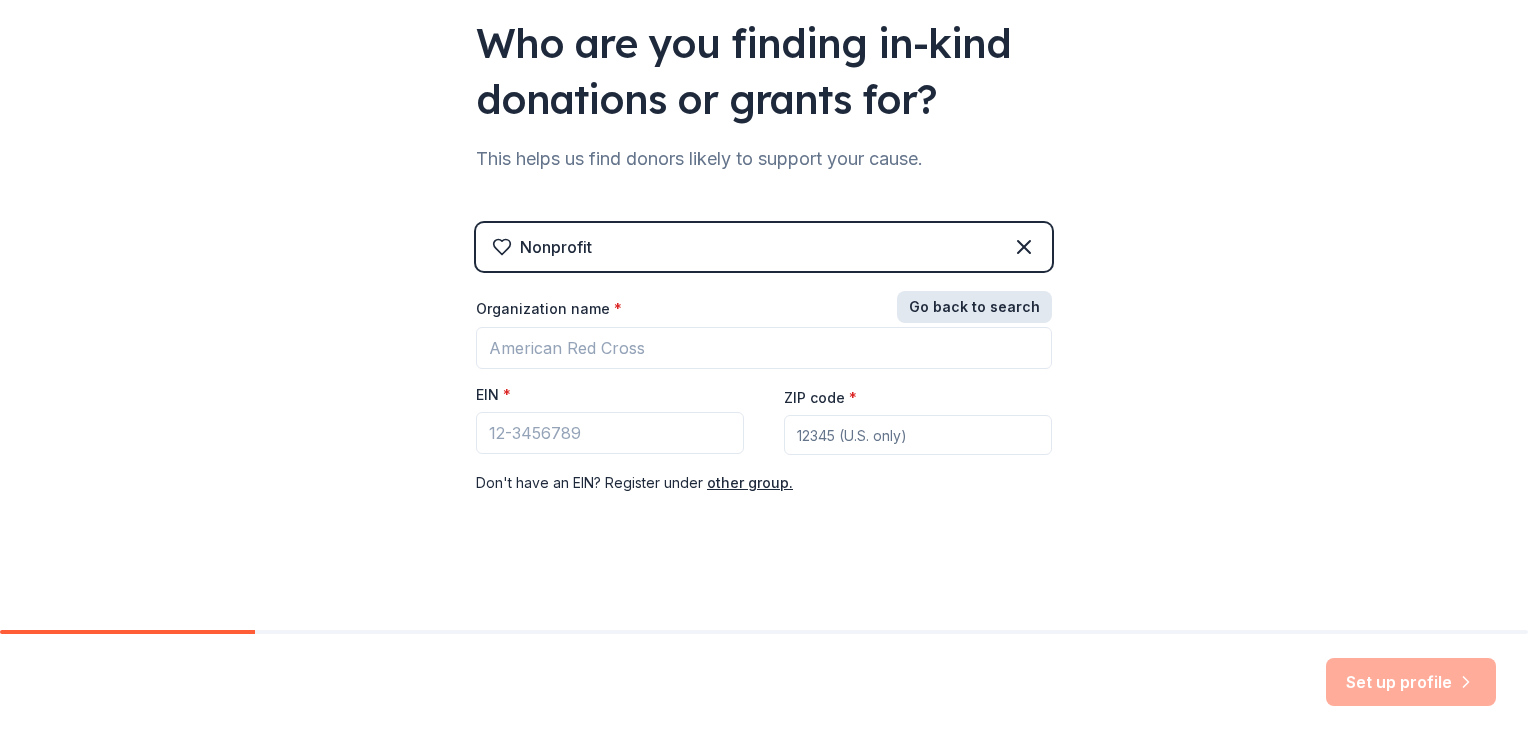click on "Go back to search" at bounding box center [974, 307] 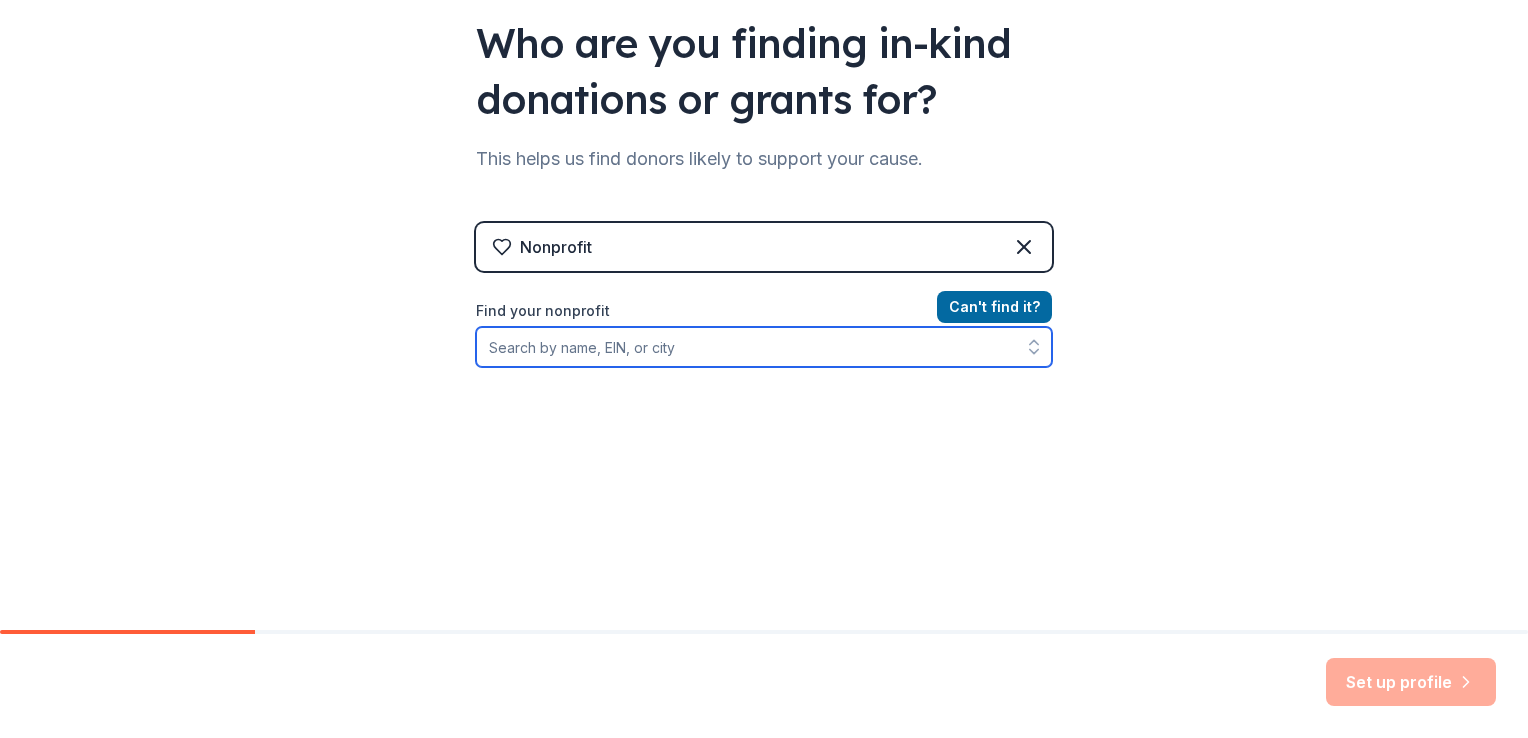 click on "Find your nonprofit" at bounding box center (764, 347) 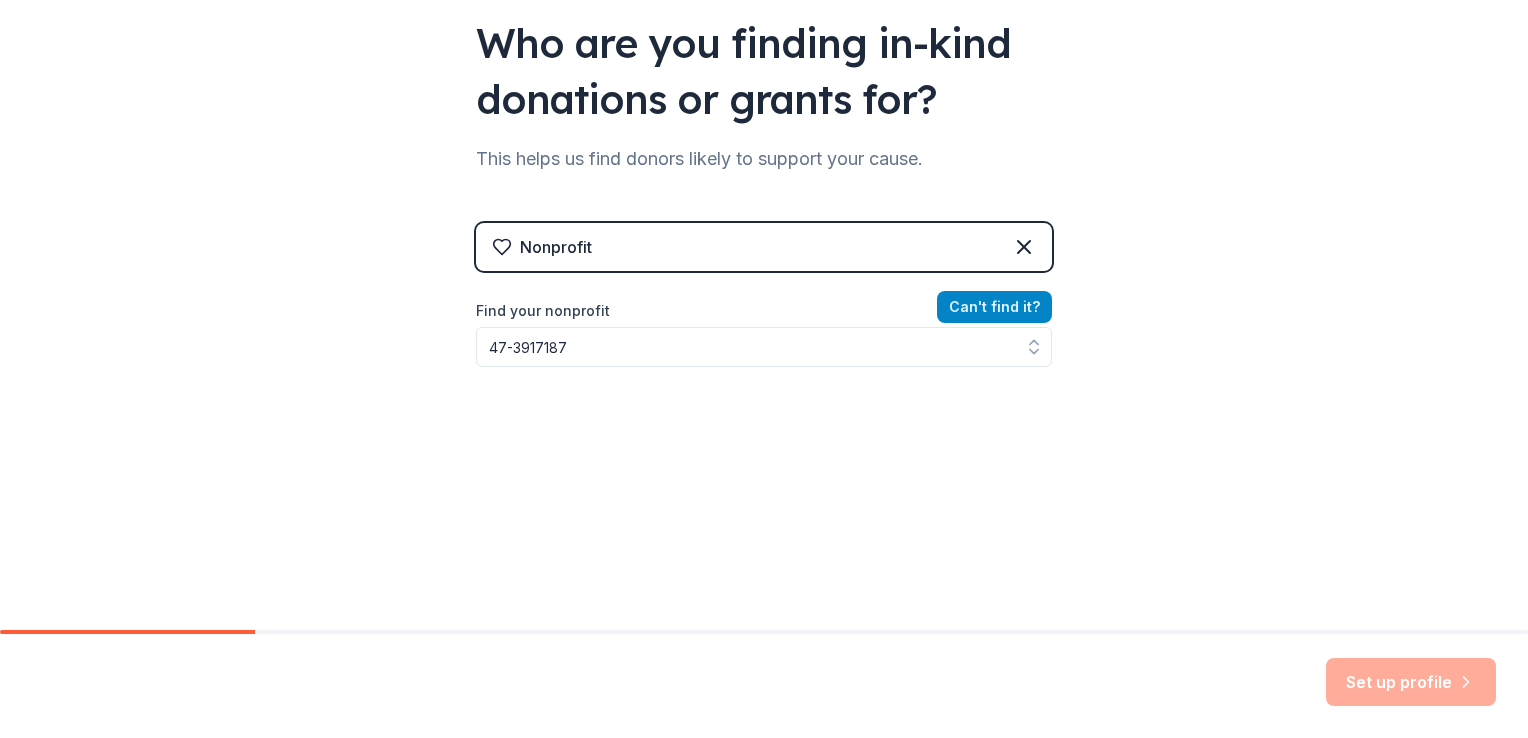 click on "Can ' t find it?" at bounding box center [994, 307] 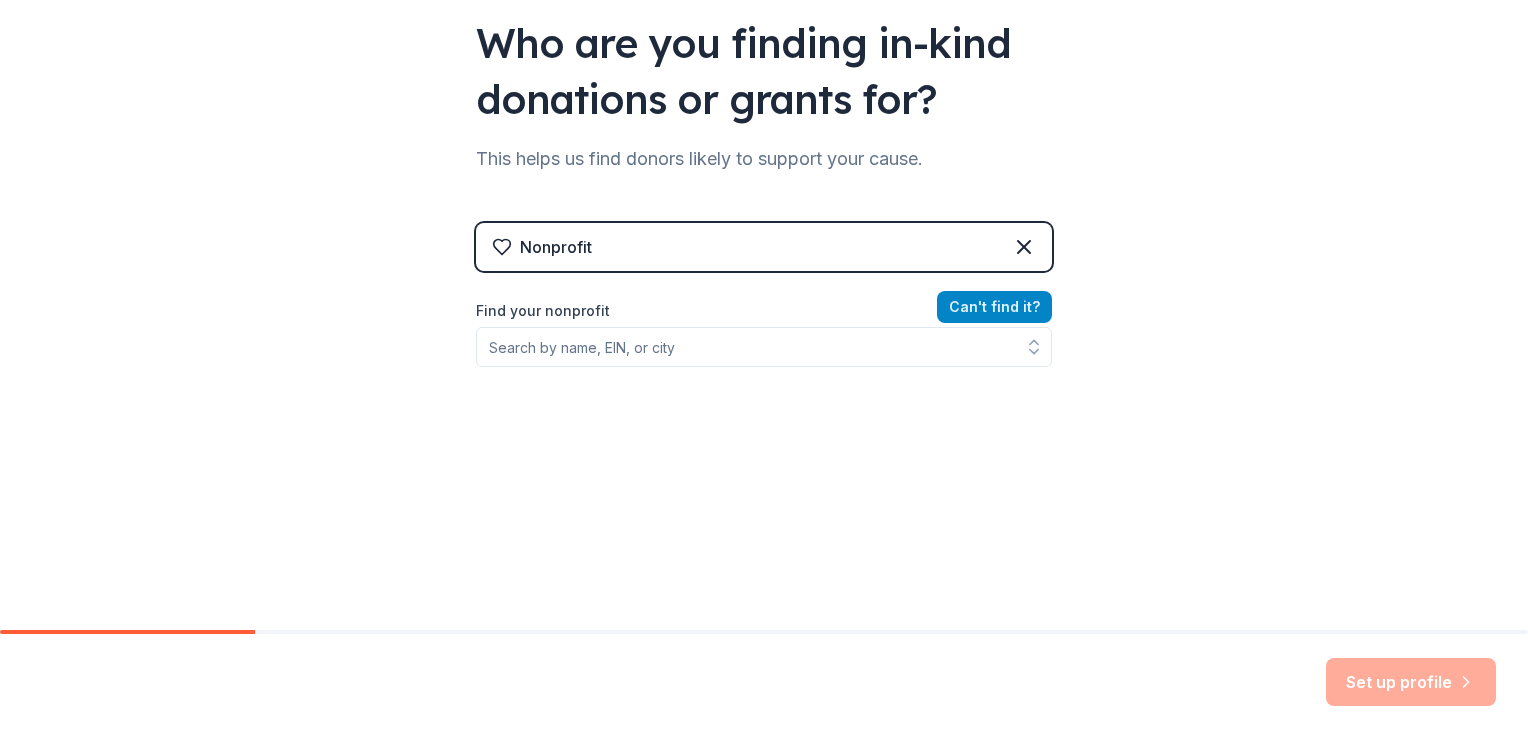 click on "Can ' t find it?" at bounding box center [994, 307] 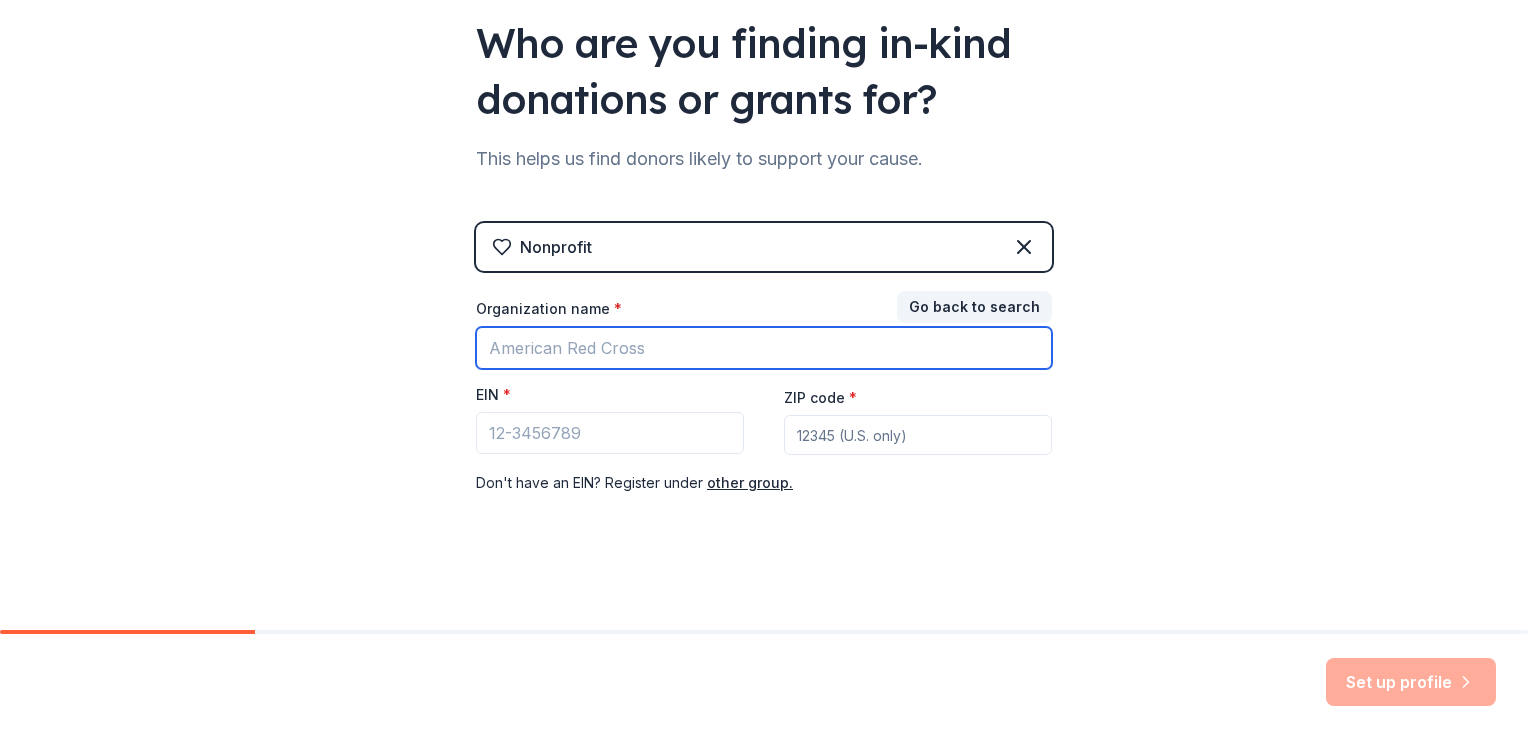 click on "Organization name *" at bounding box center (764, 348) 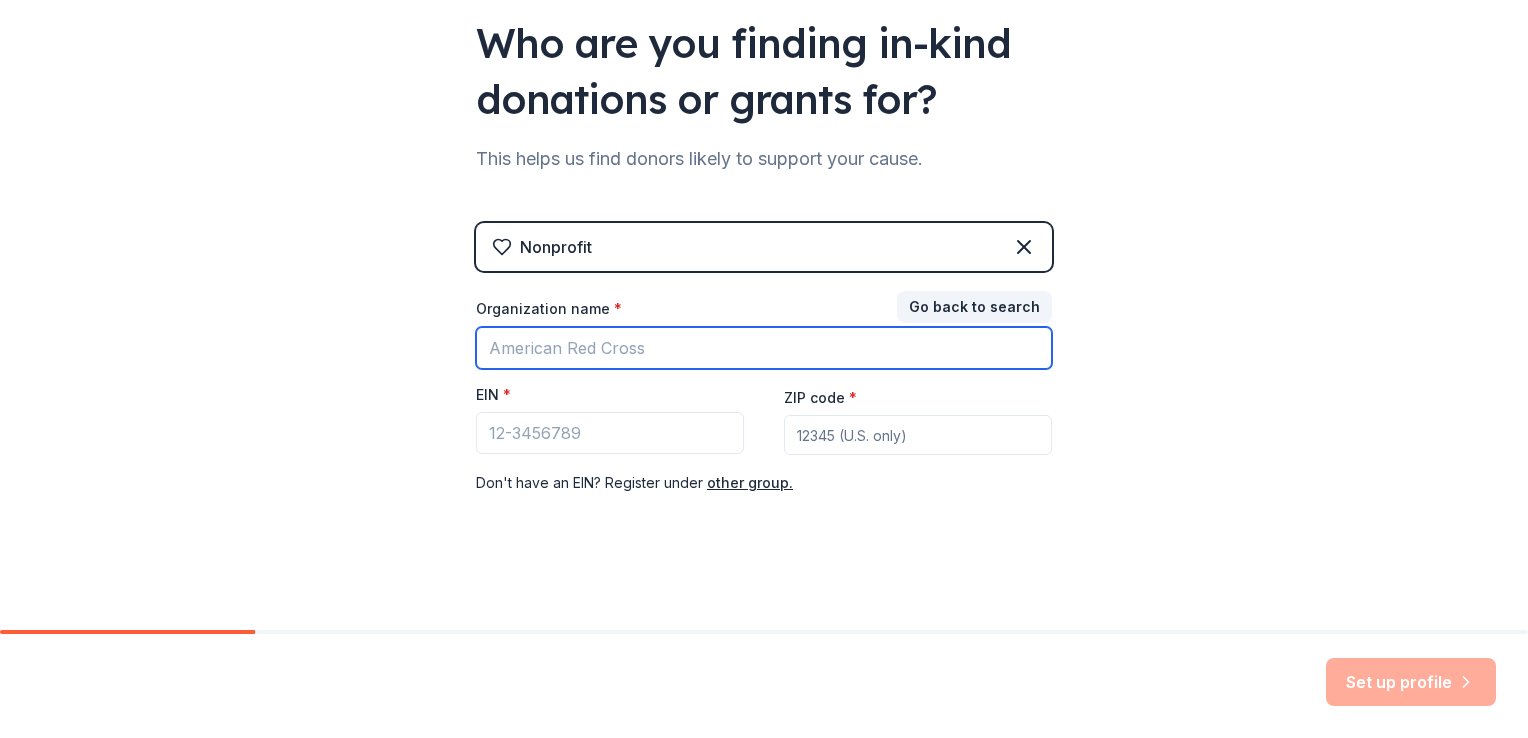 type on "One Word Fellowship Worship Center" 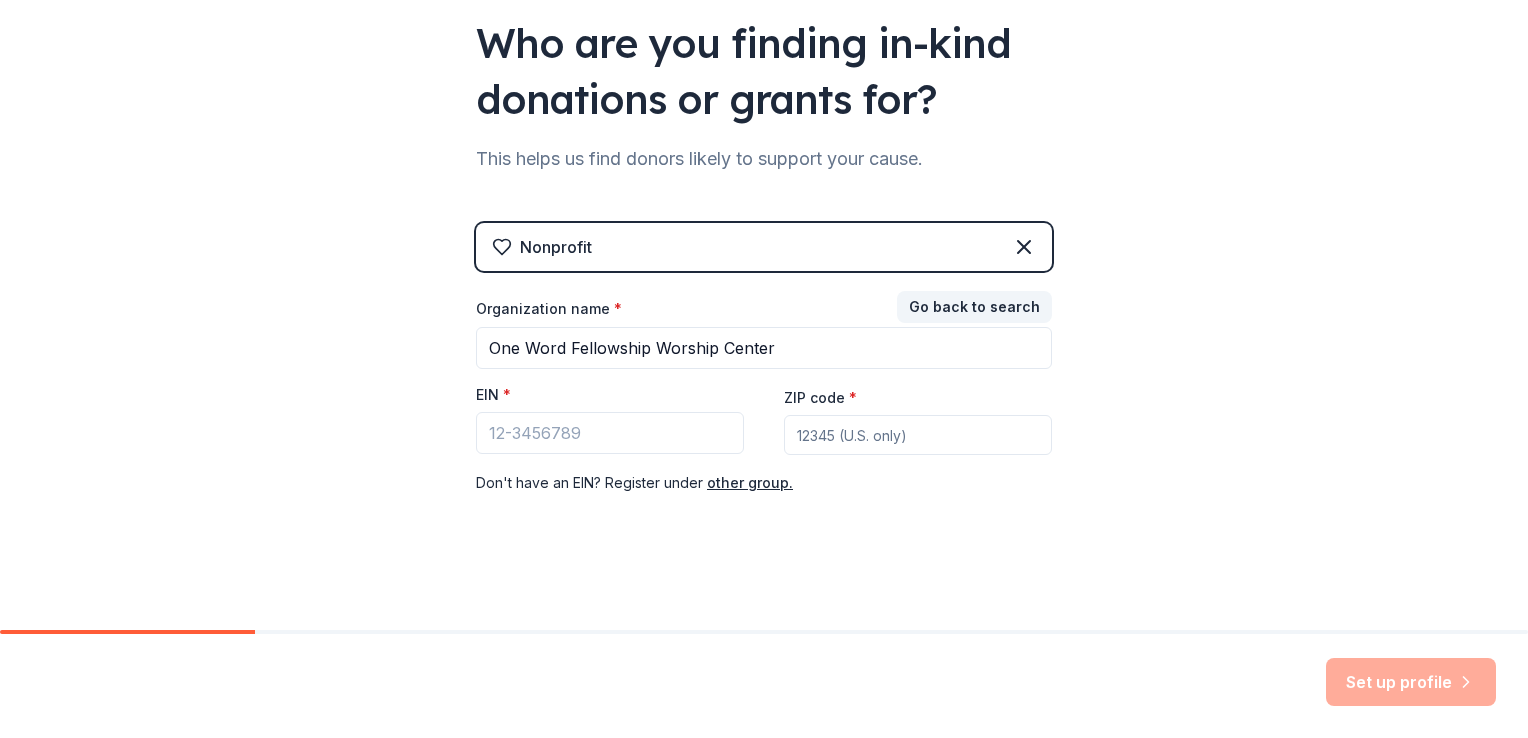 type on "[POSTAL CODE]" 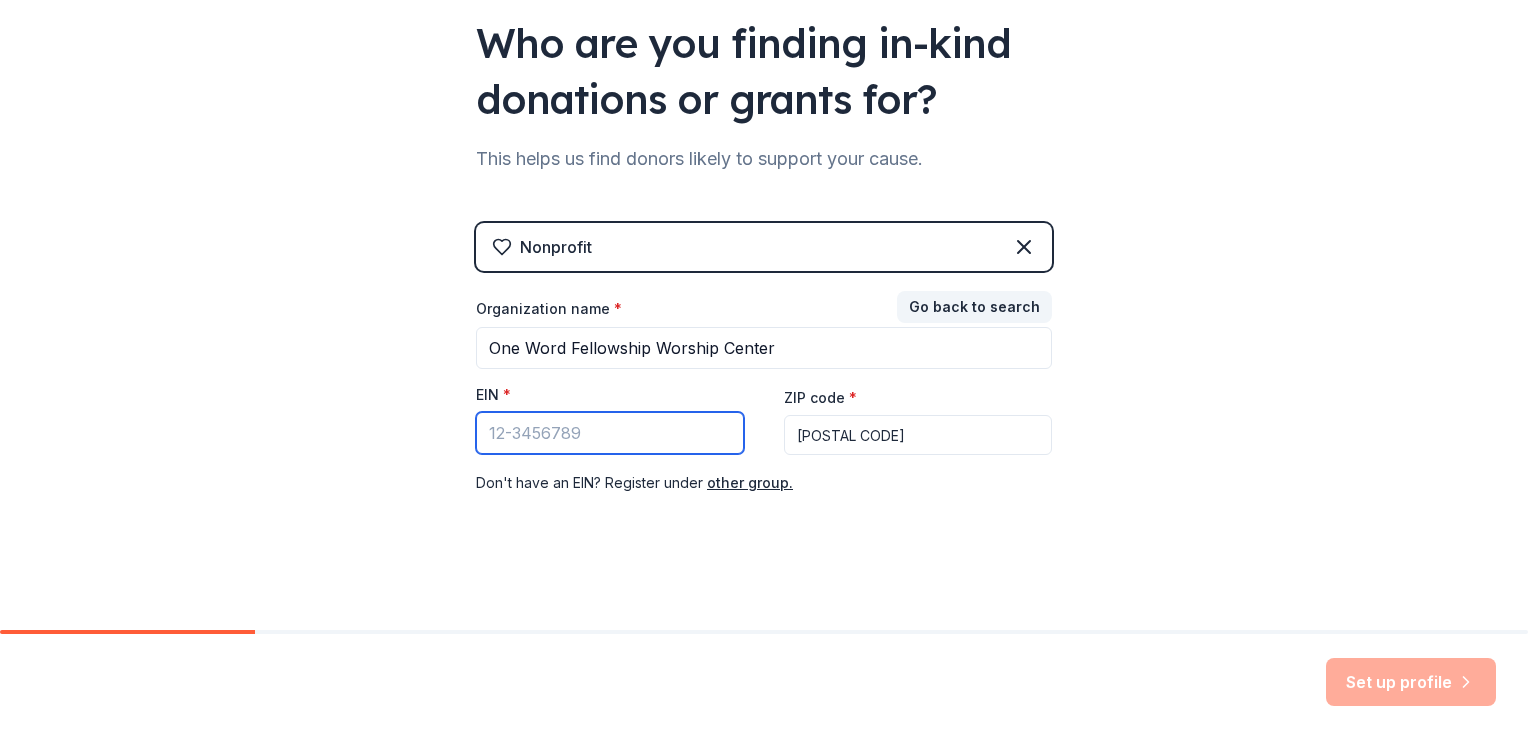 click on "EIN *" at bounding box center [610, 433] 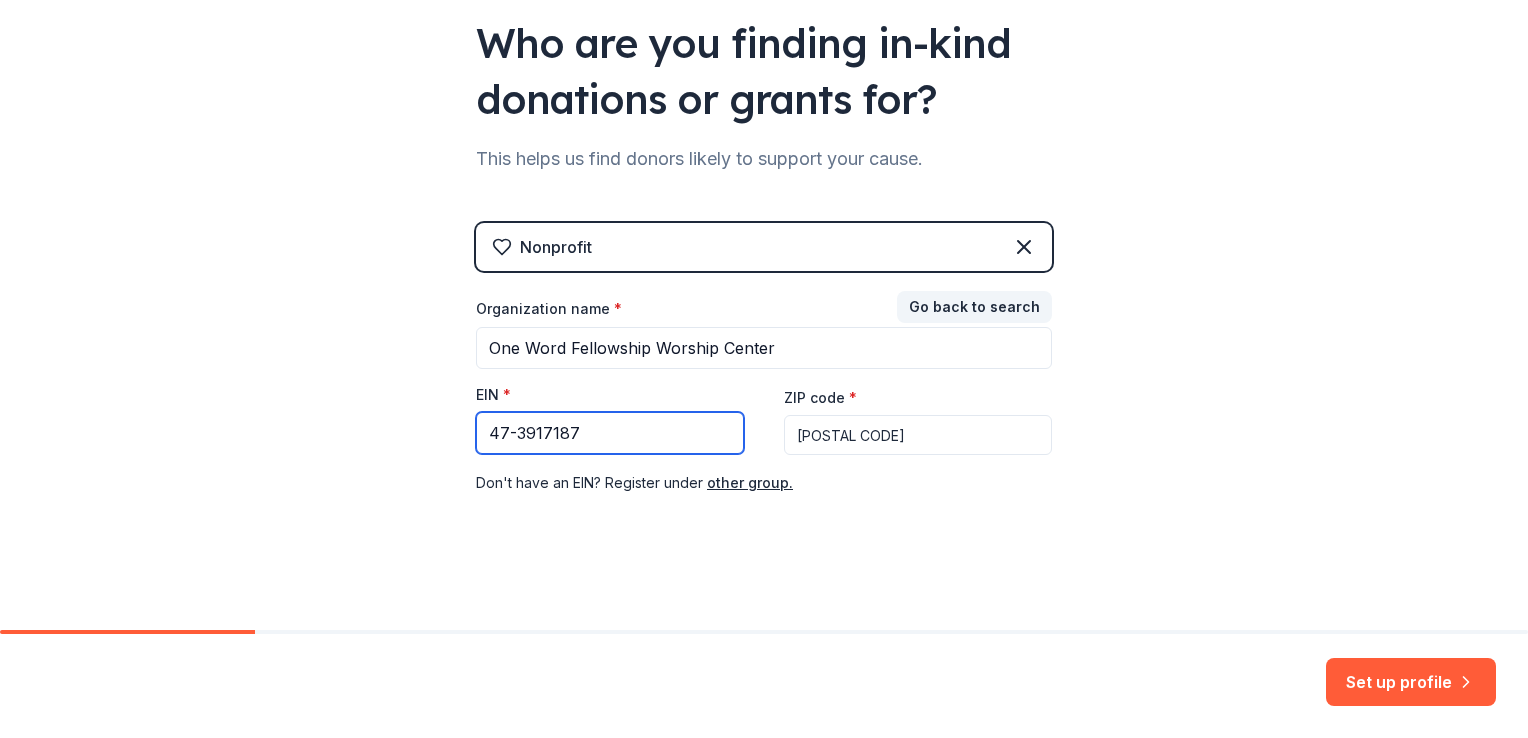 type on "47-3917187" 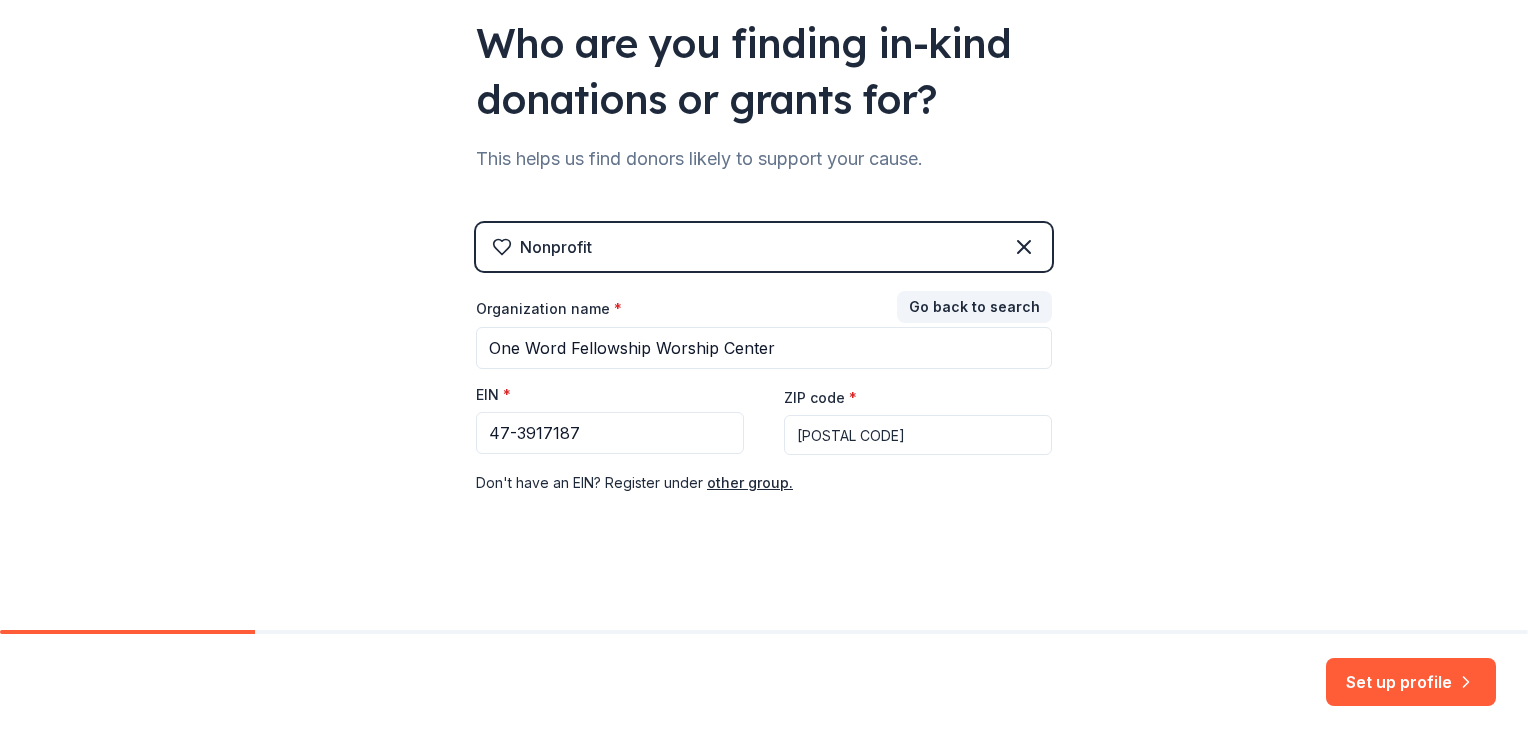 drag, startPoint x: 848, startPoint y: 438, endPoint x: 809, endPoint y: 434, distance: 39.20459 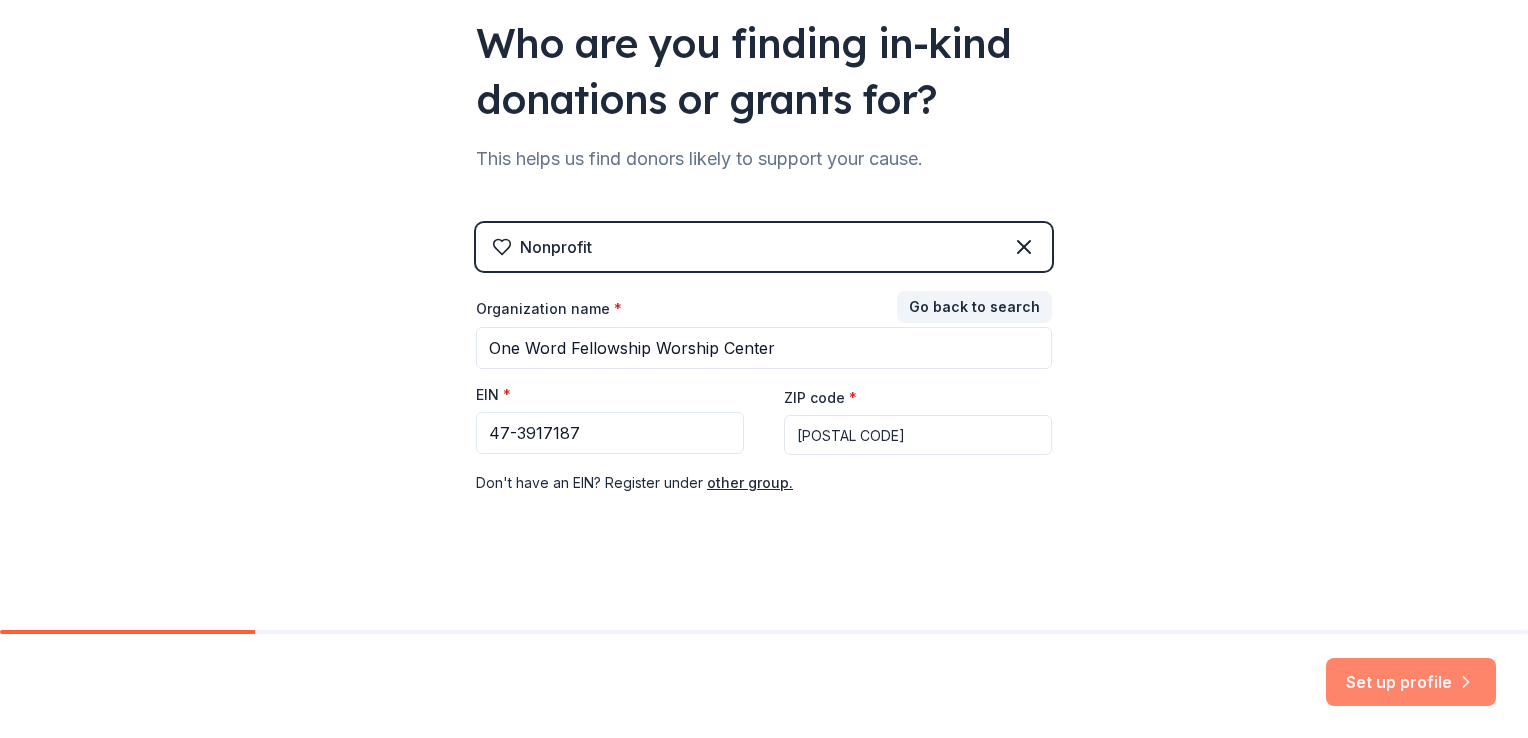 click on "Set up profile" at bounding box center (1411, 682) 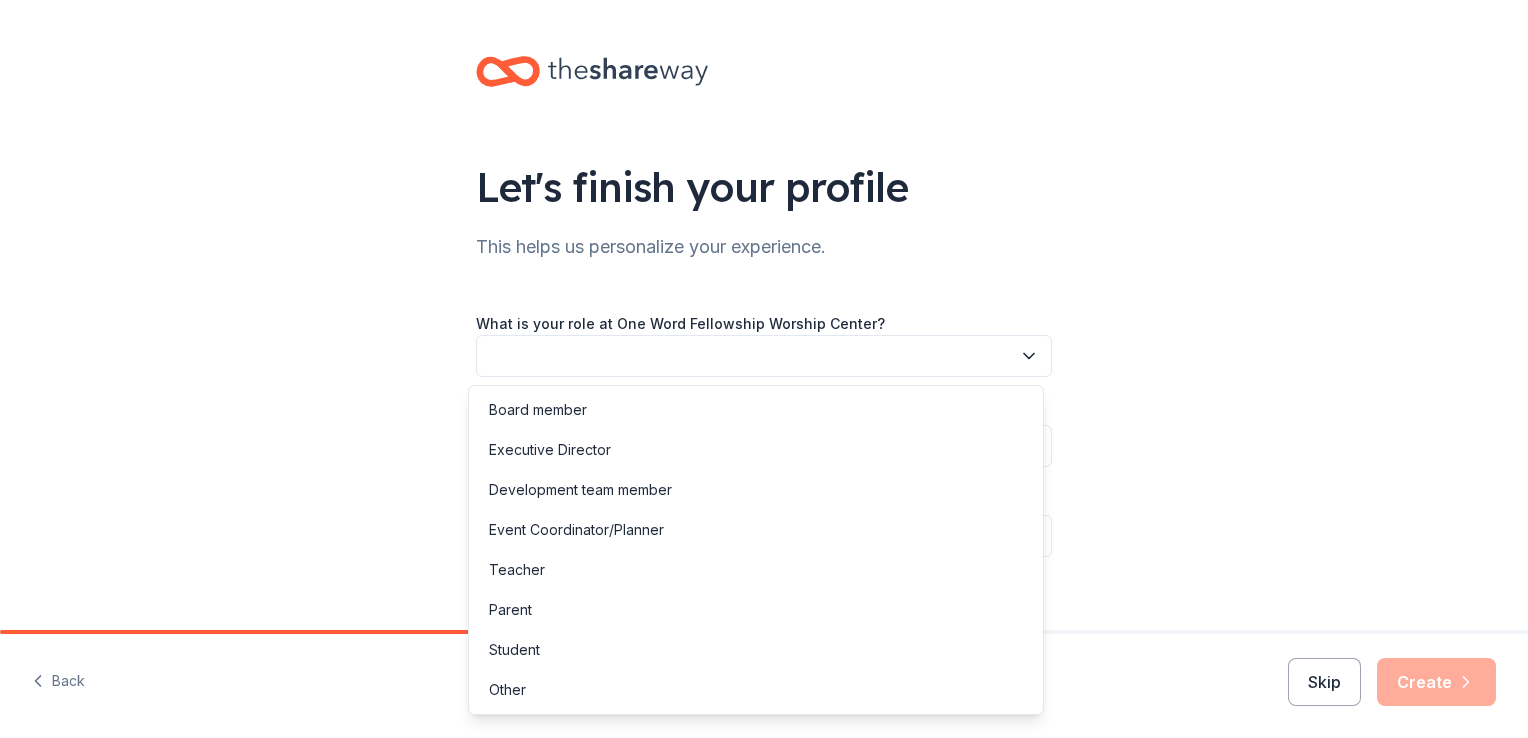 click at bounding box center (764, 356) 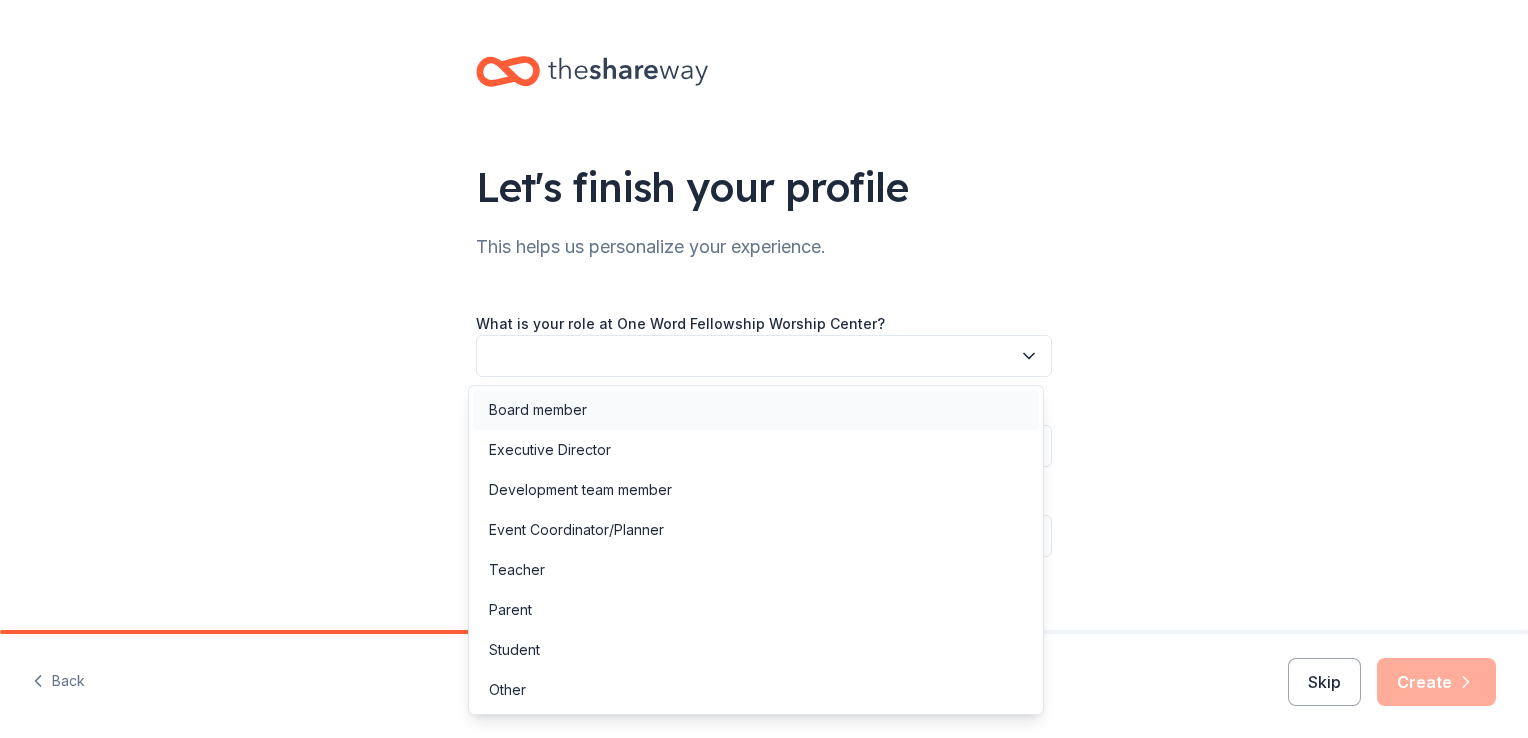 click on "Board member" at bounding box center [756, 410] 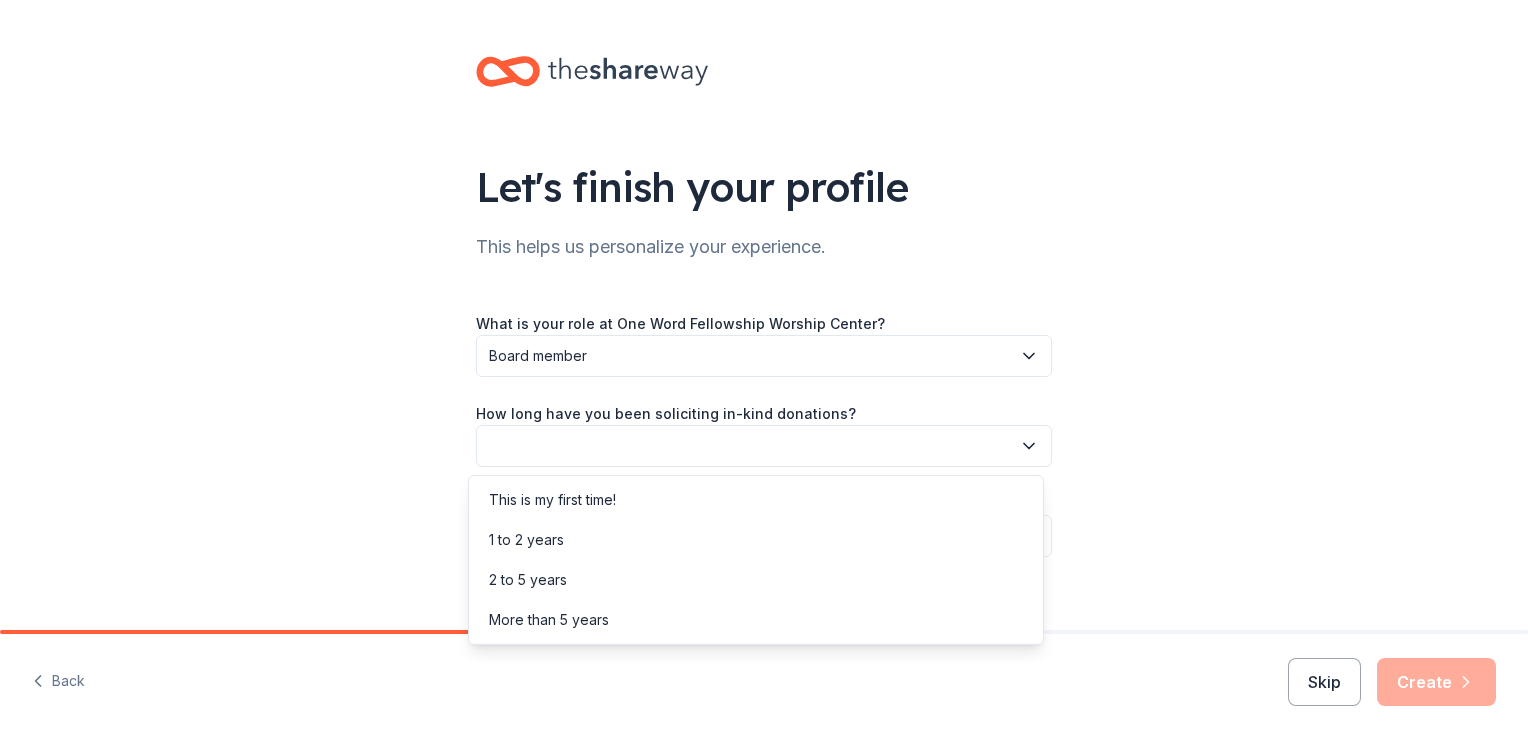 click at bounding box center (764, 446) 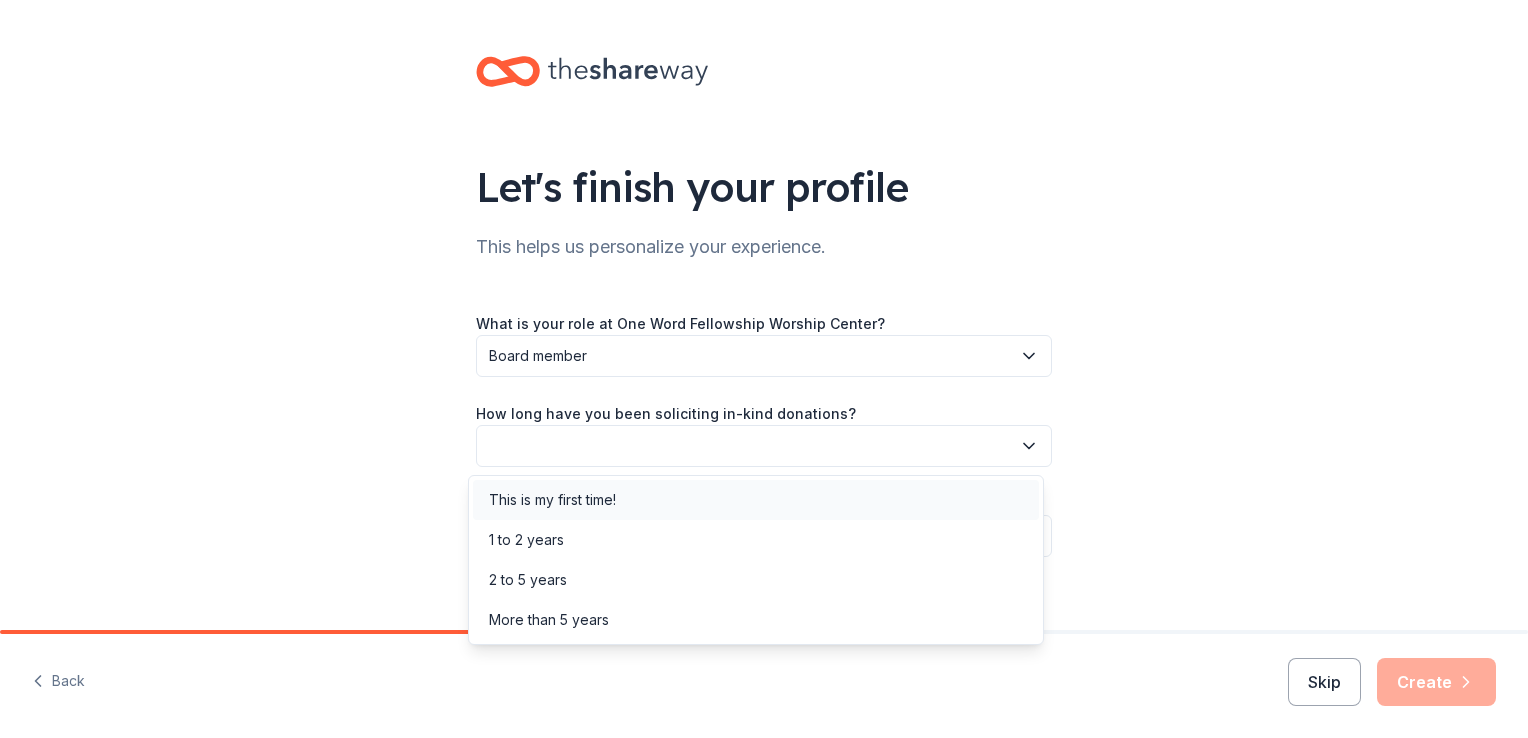 click on "This is my first time!" at bounding box center [756, 500] 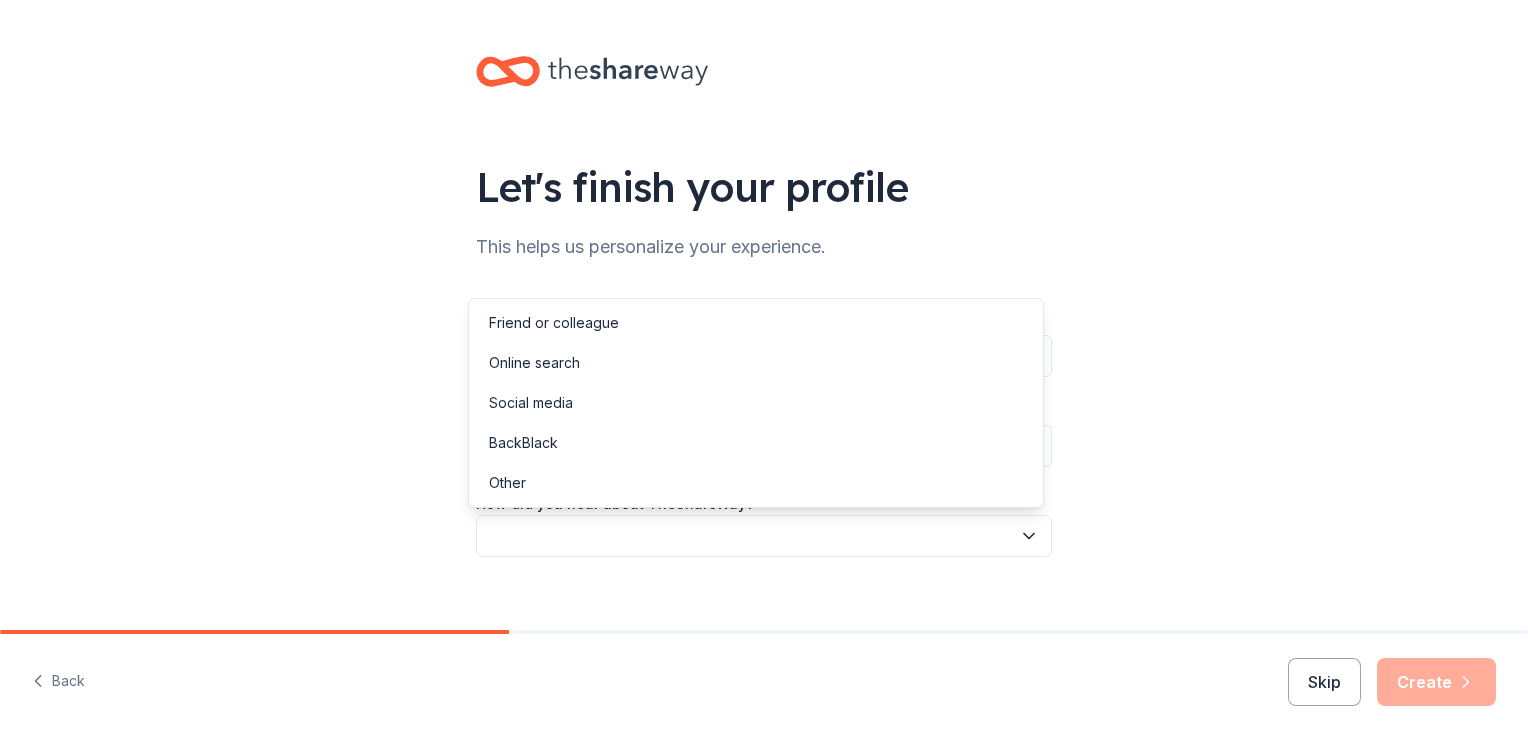 click at bounding box center (764, 536) 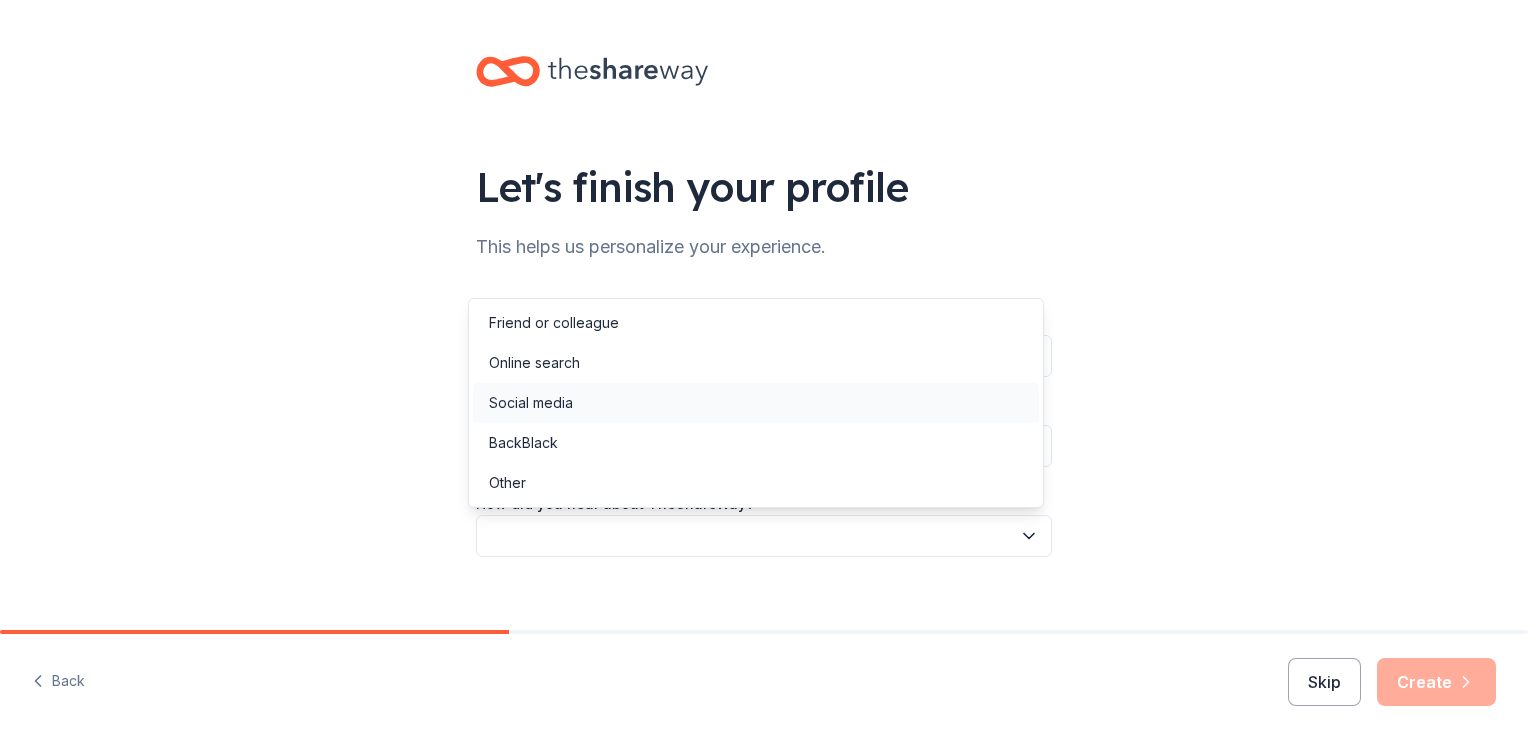 click on "Social media" at bounding box center [756, 403] 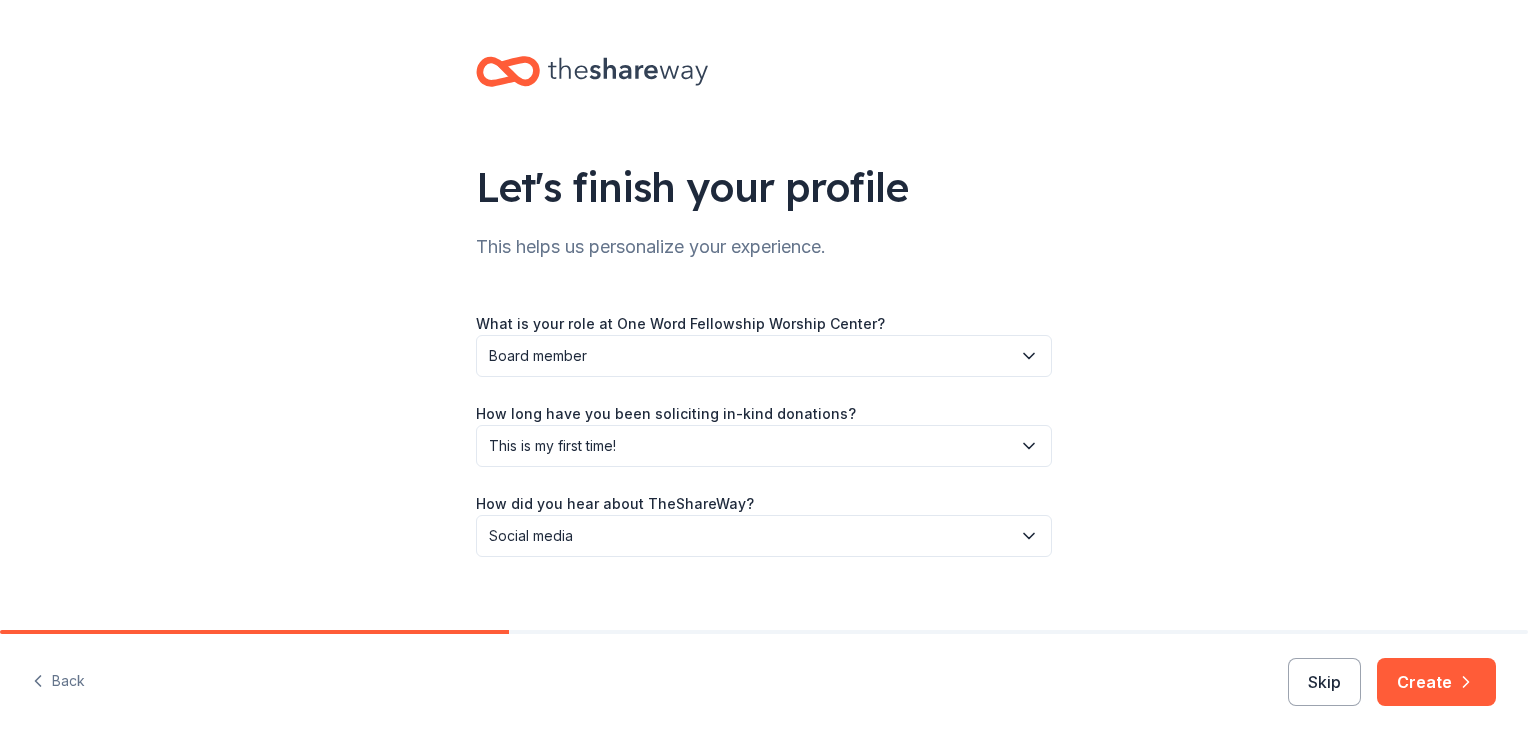 scroll, scrollTop: 22, scrollLeft: 0, axis: vertical 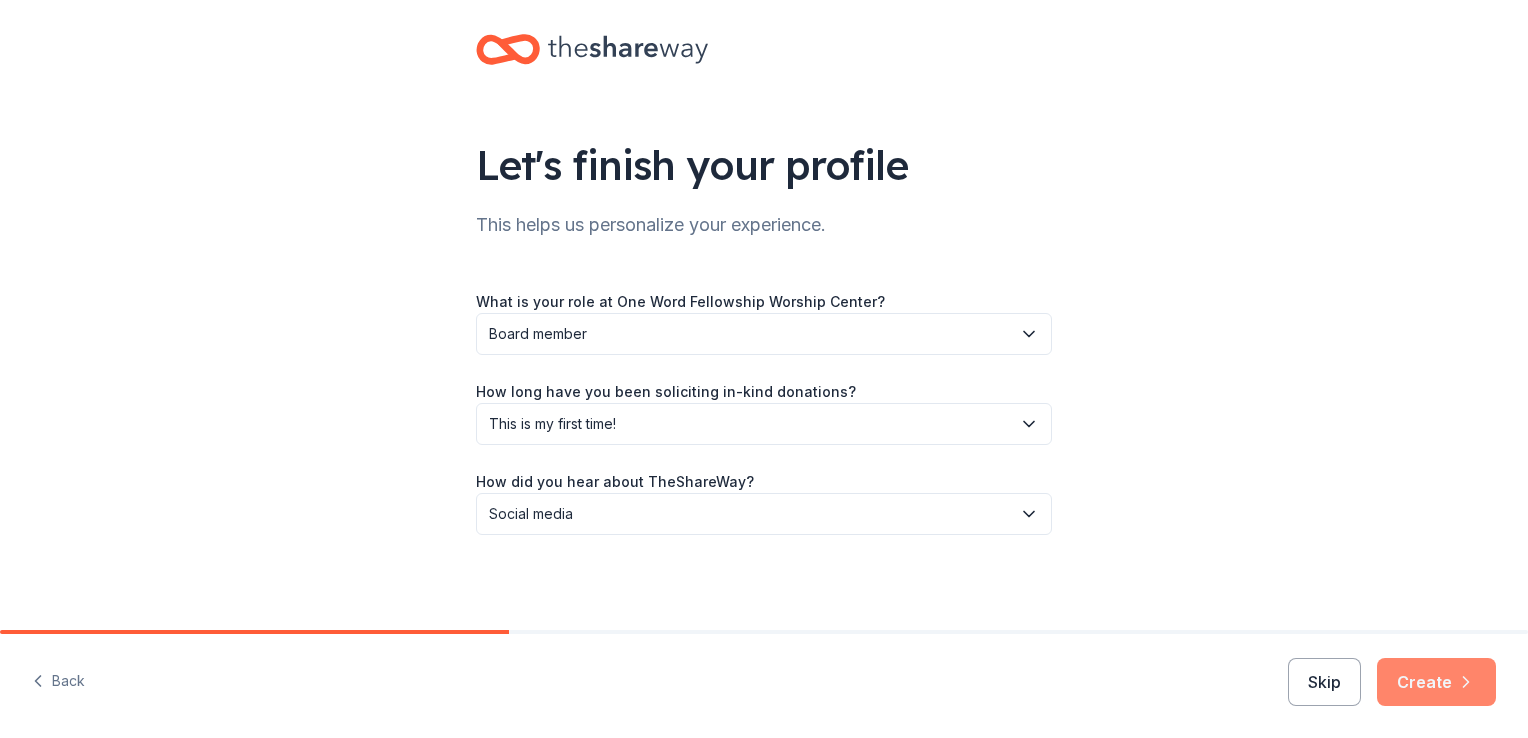 click on "Create" at bounding box center [1436, 682] 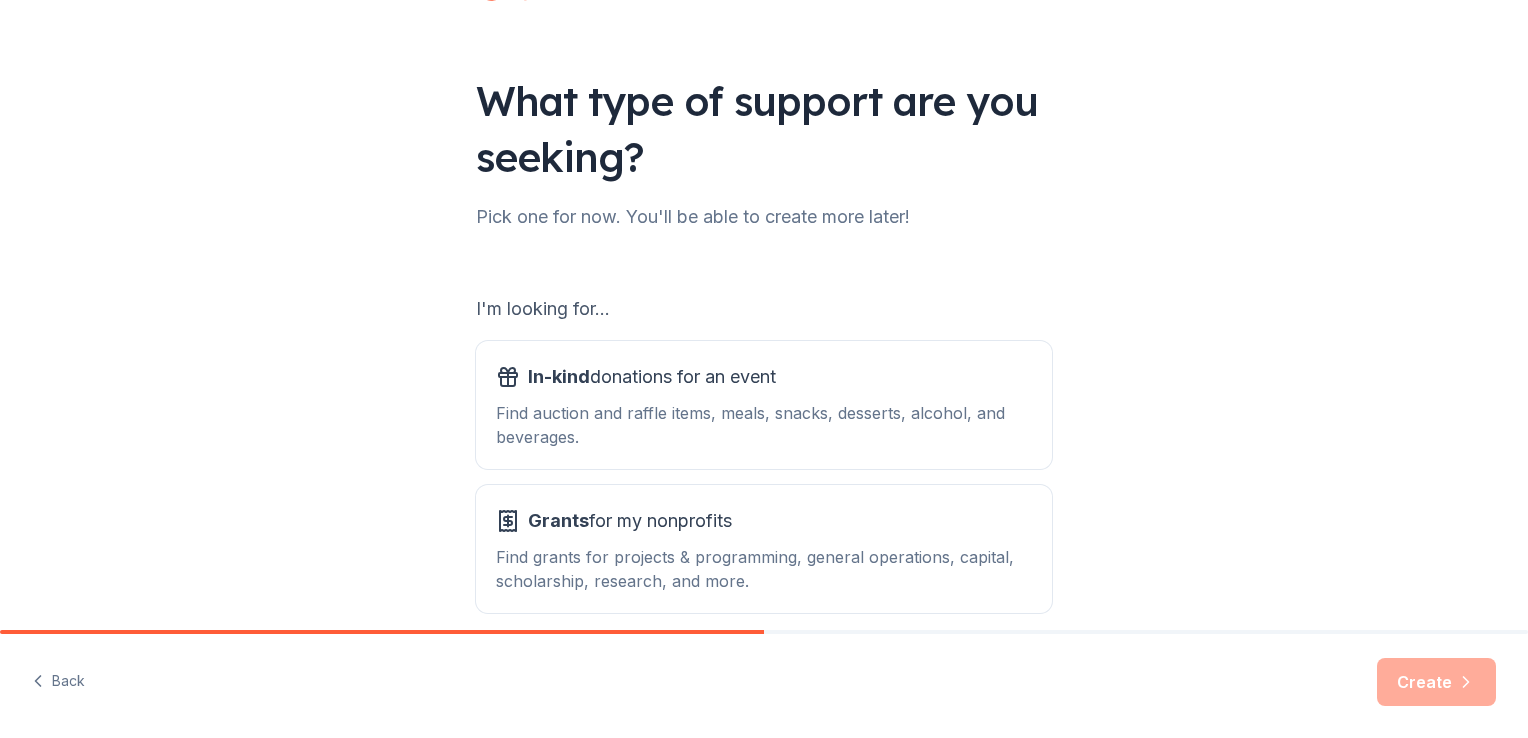 scroll, scrollTop: 176, scrollLeft: 0, axis: vertical 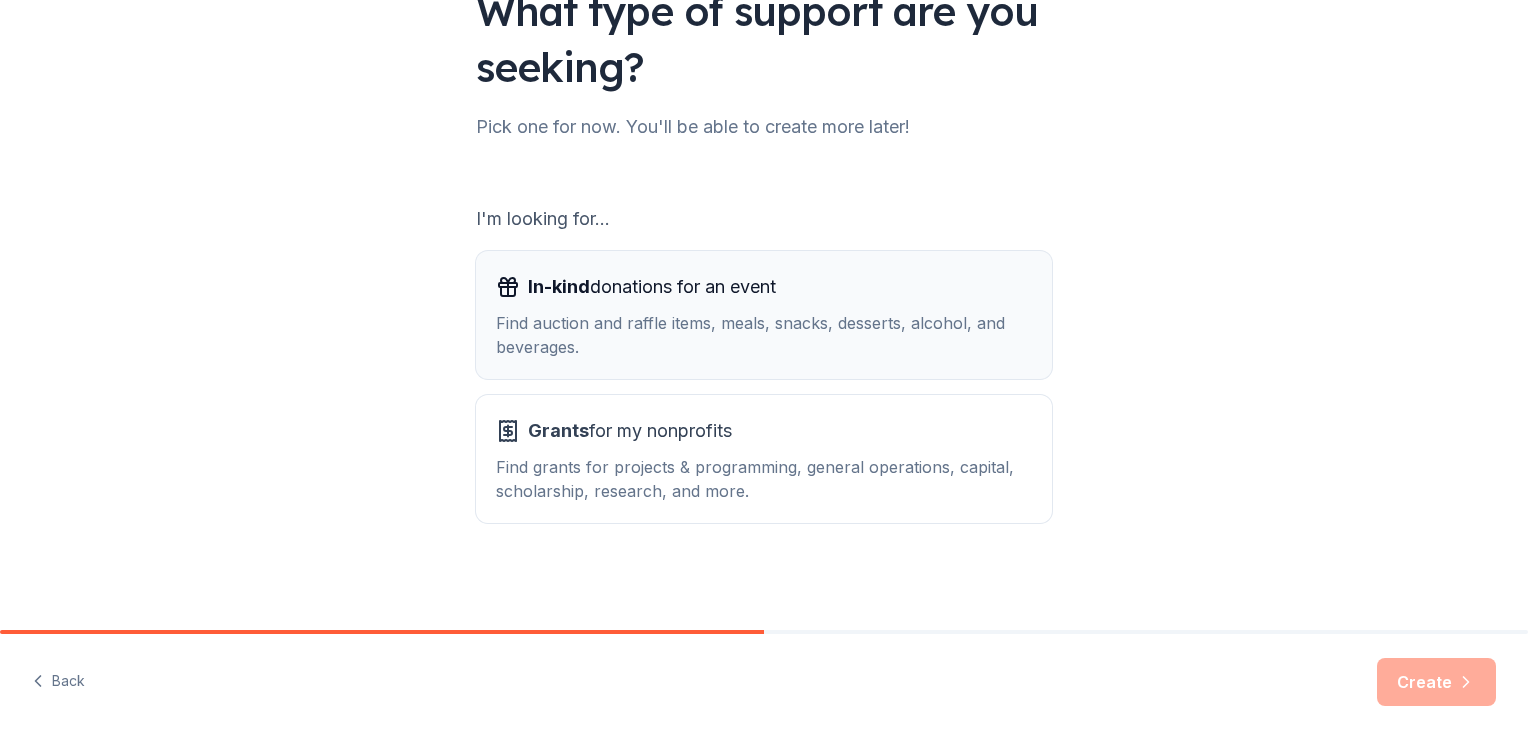click on "Find auction and raffle items, meals, snacks, desserts, alcohol, and beverages." at bounding box center [764, 335] 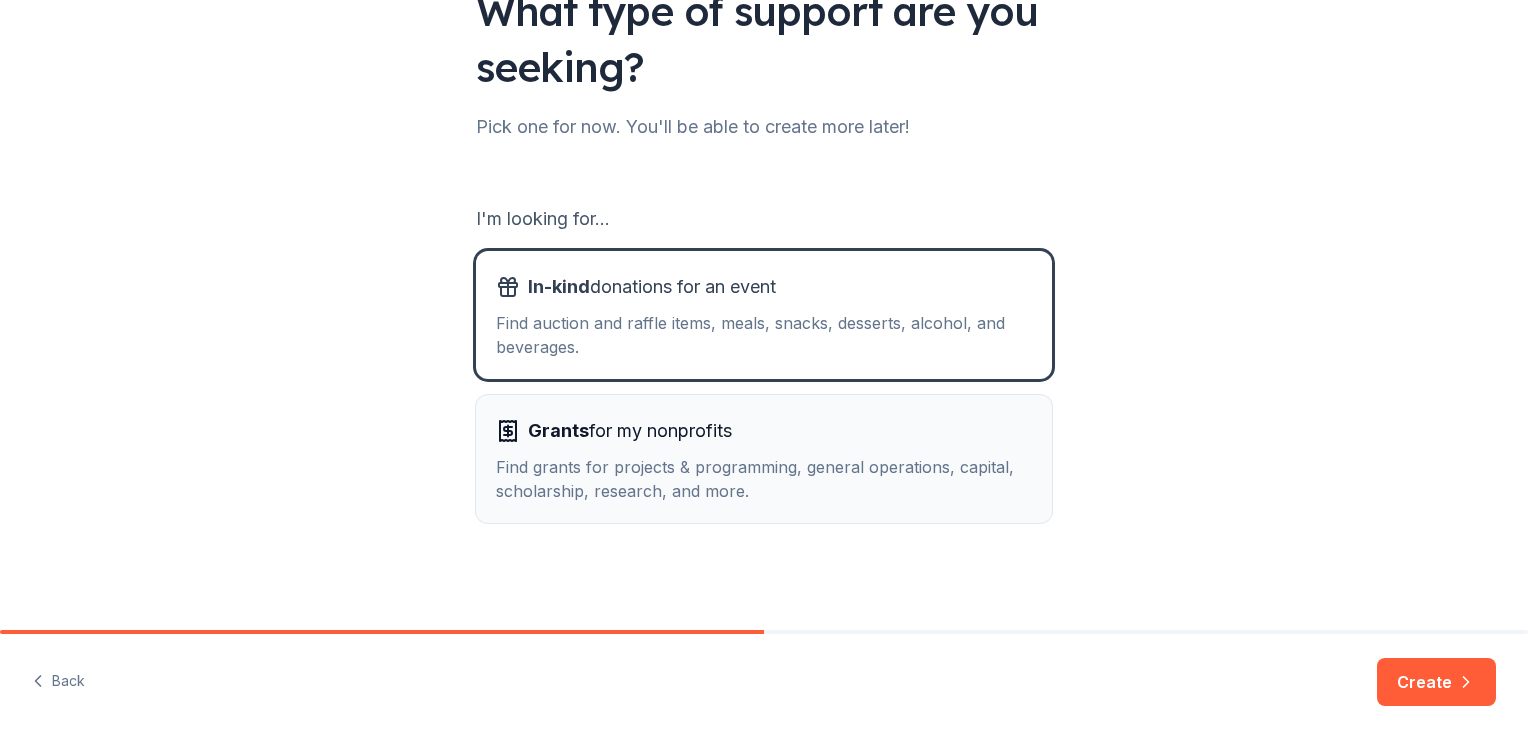 click on "Find grants for projects & programming, general operations, capital, scholarship, research, and more." at bounding box center [764, 479] 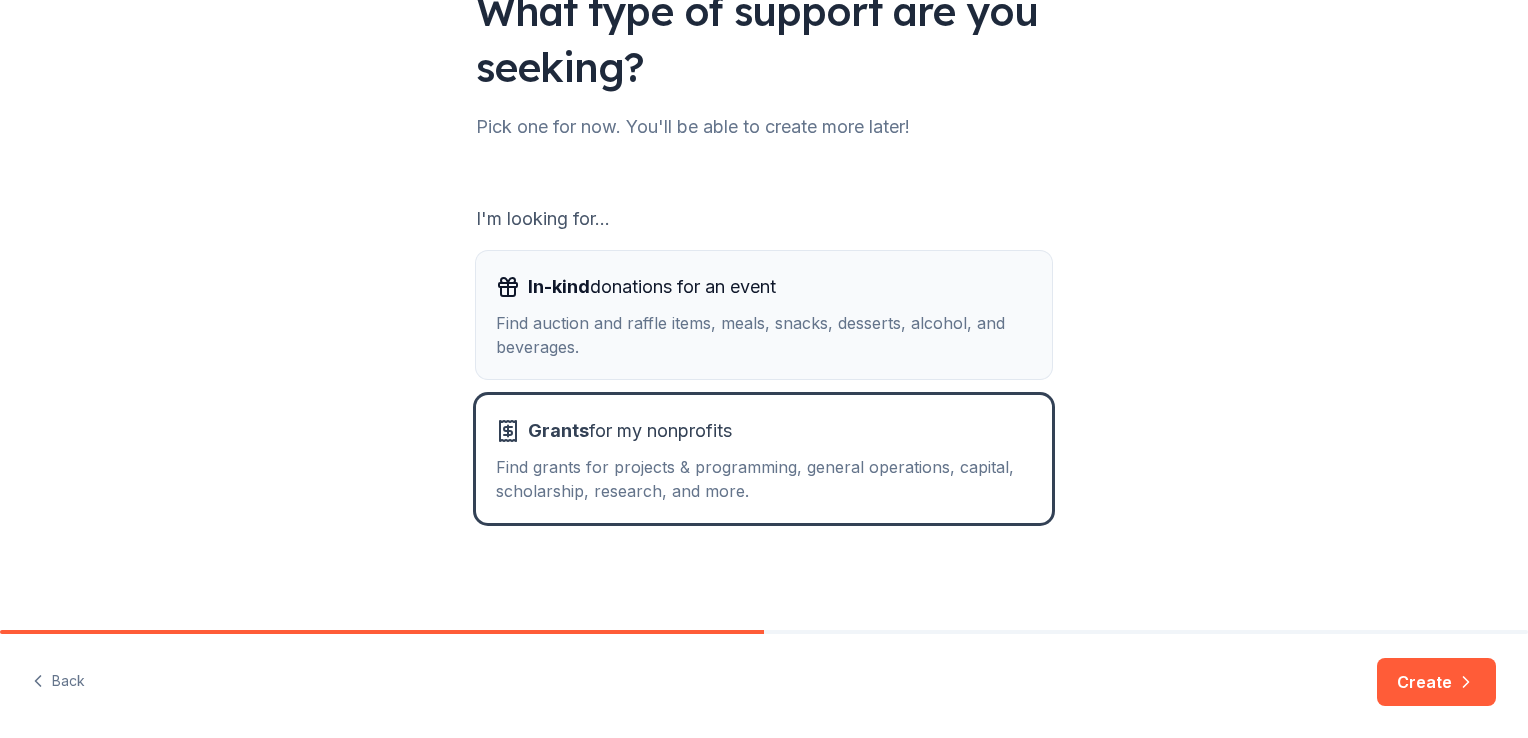 click on "In-kind  donations for an event" at bounding box center (652, 287) 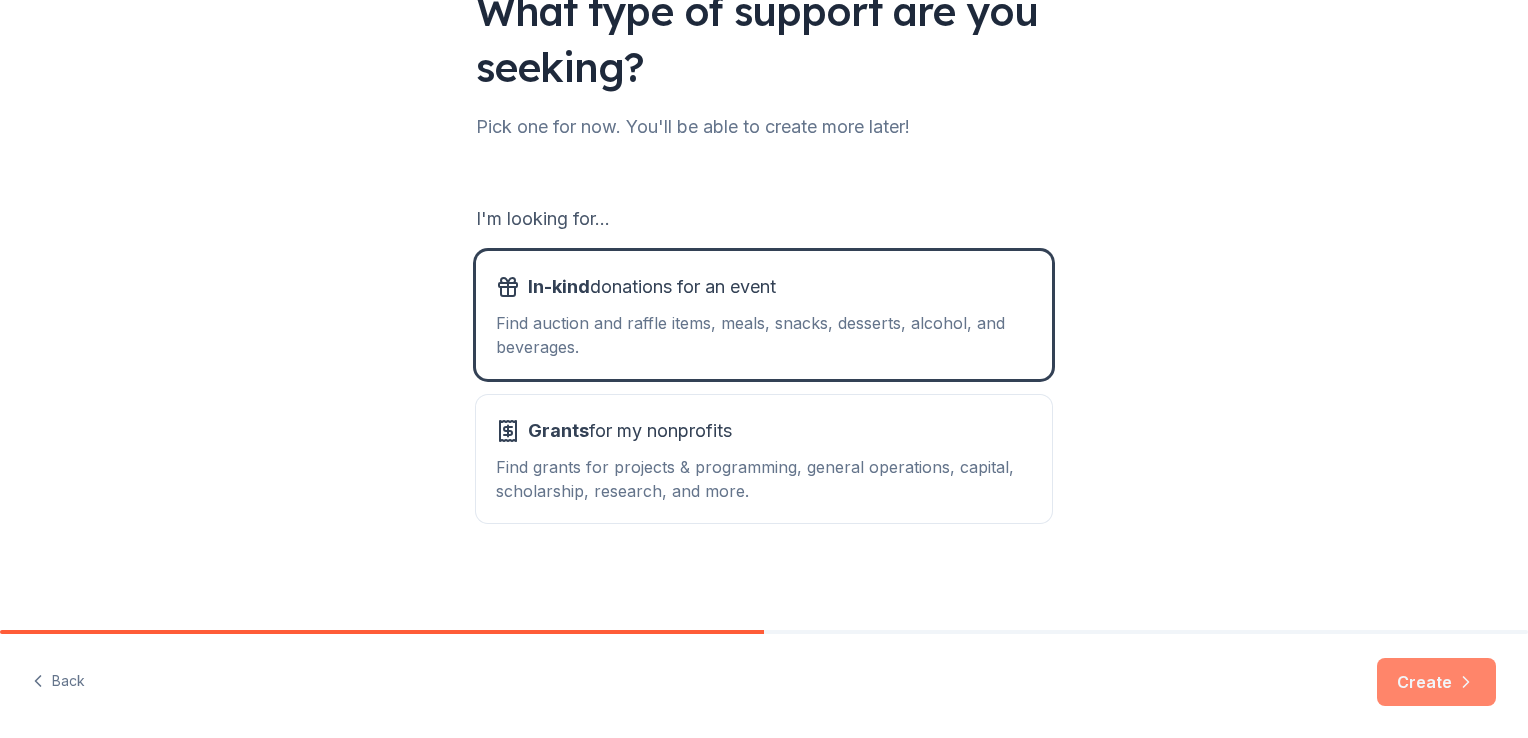 click on "Create" at bounding box center [1436, 682] 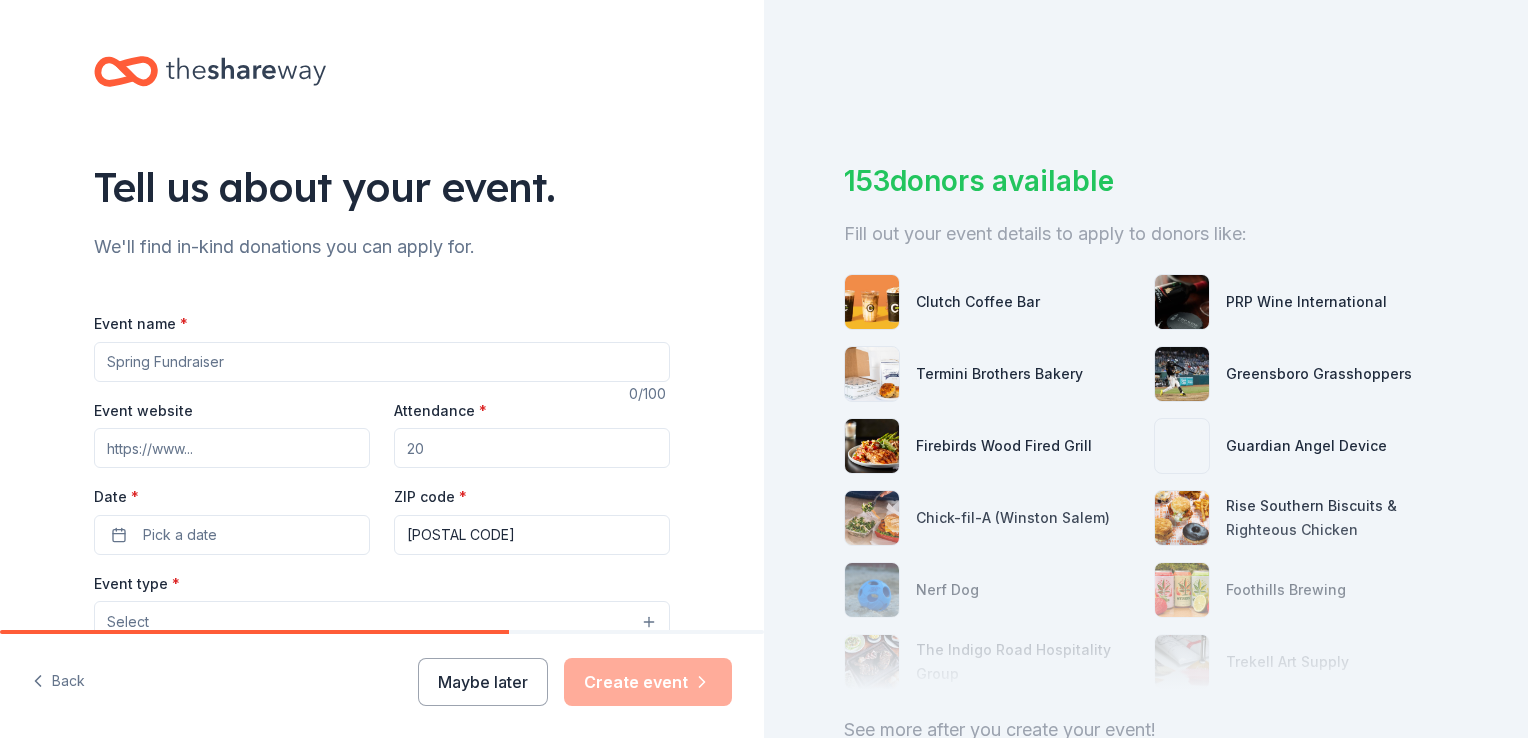click on "Event name *" at bounding box center (382, 362) 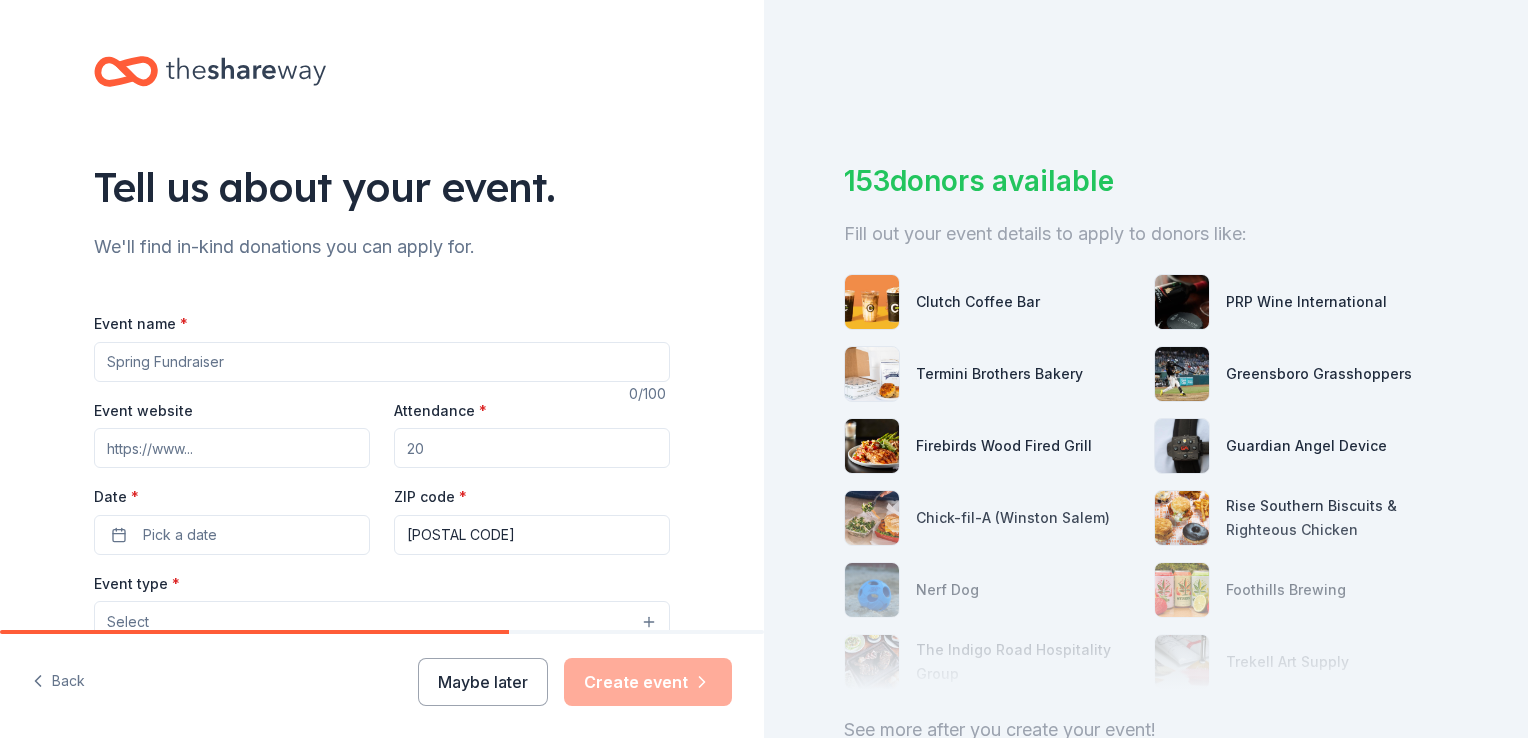 click on "Event name *" at bounding box center (382, 362) 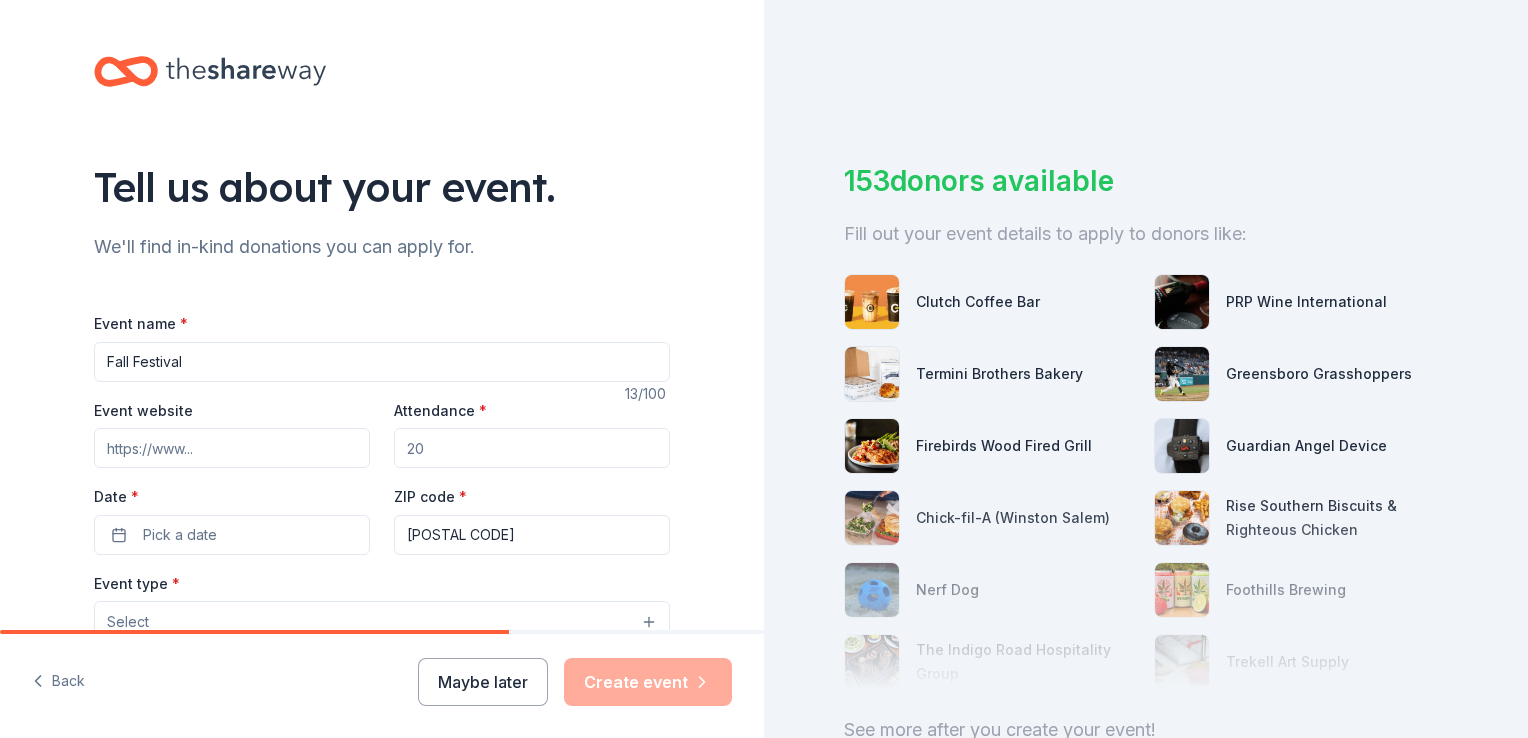 type on "Fall Festival" 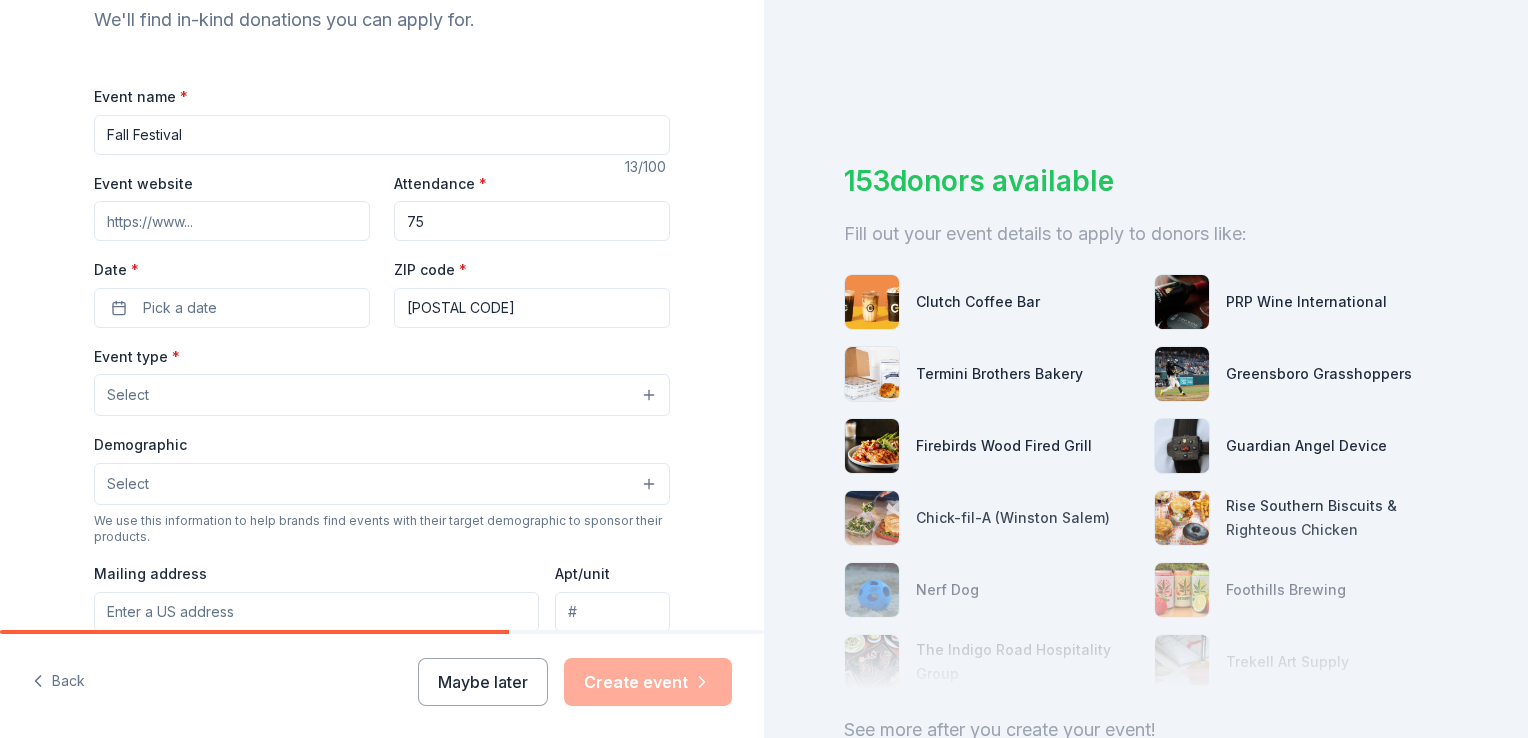 scroll, scrollTop: 400, scrollLeft: 0, axis: vertical 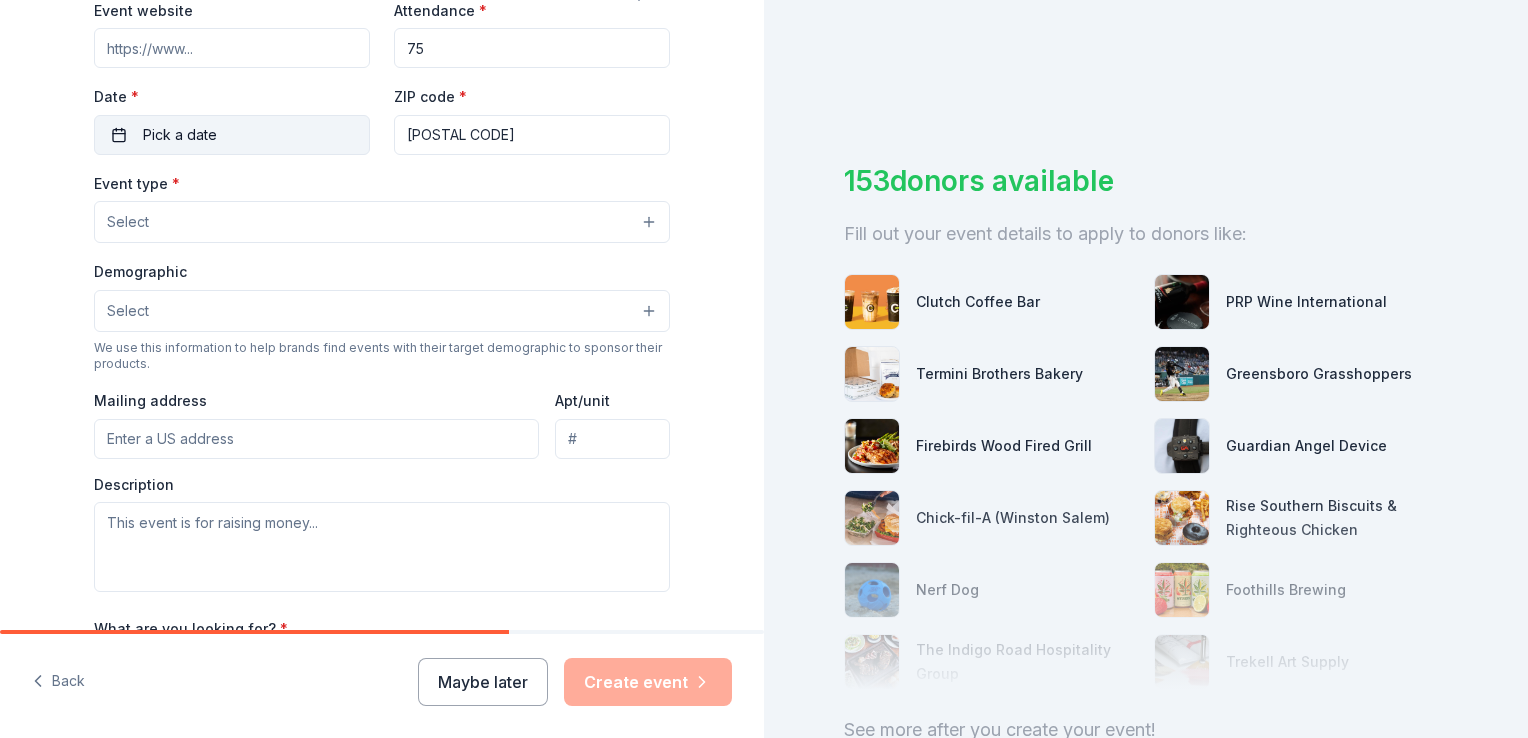 type on "75" 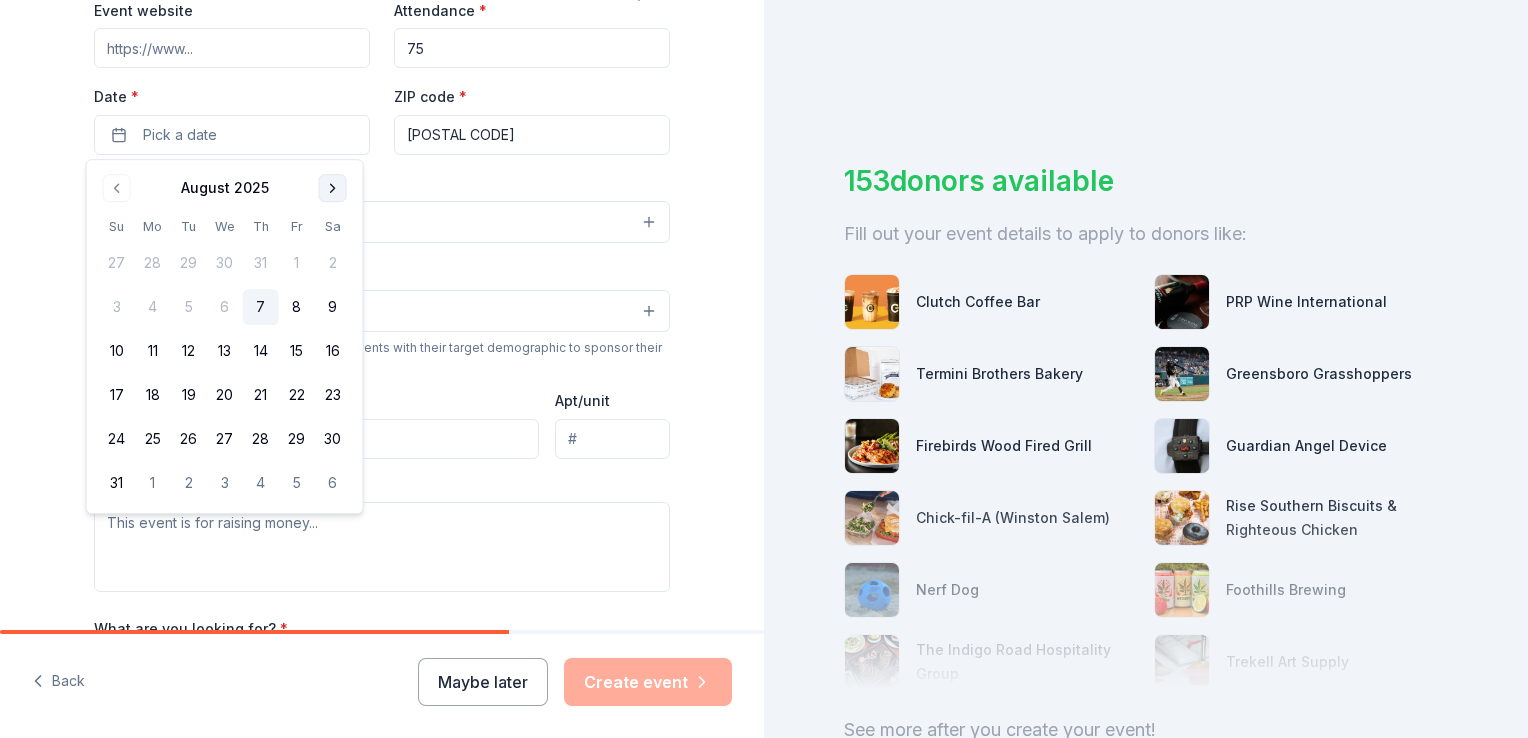 click at bounding box center (333, 188) 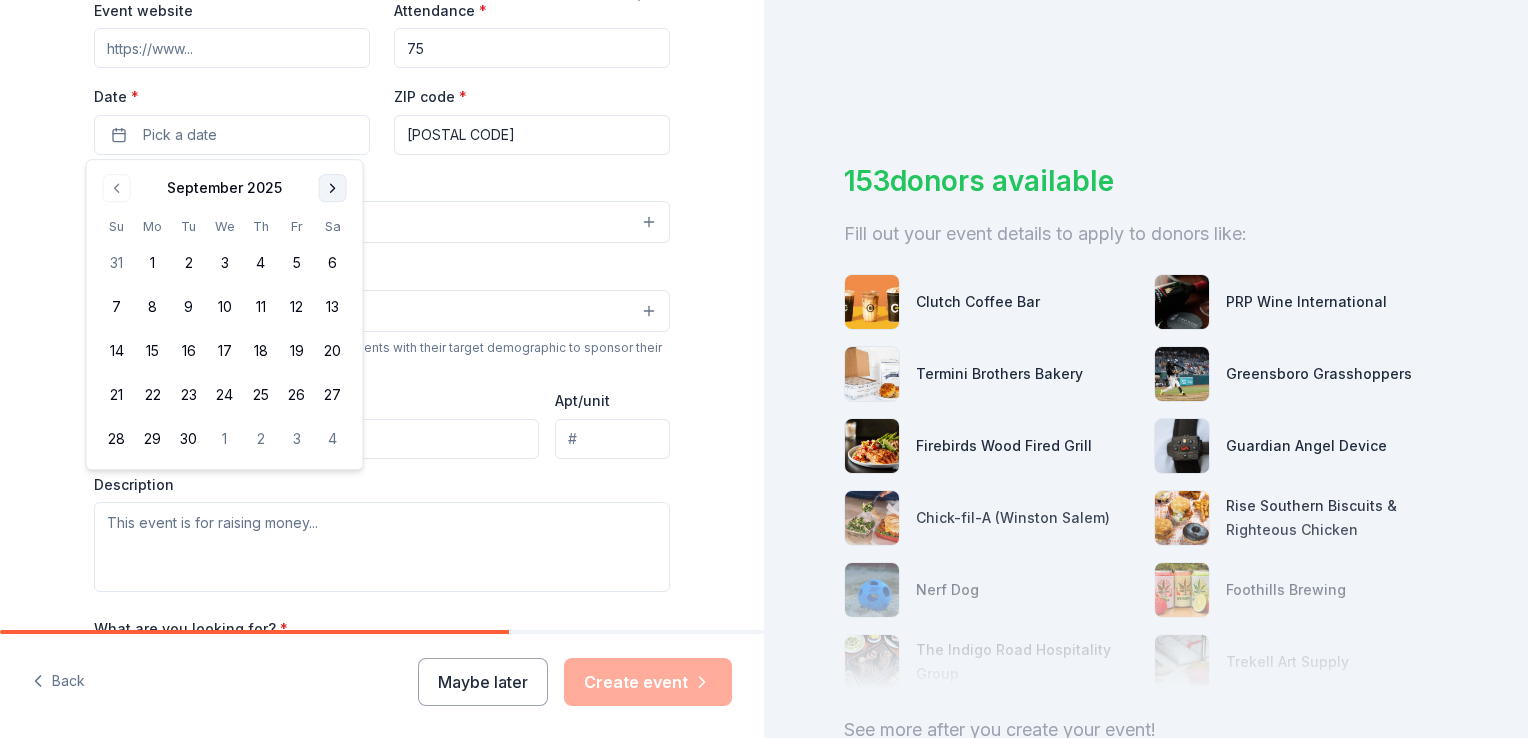 click at bounding box center (333, 188) 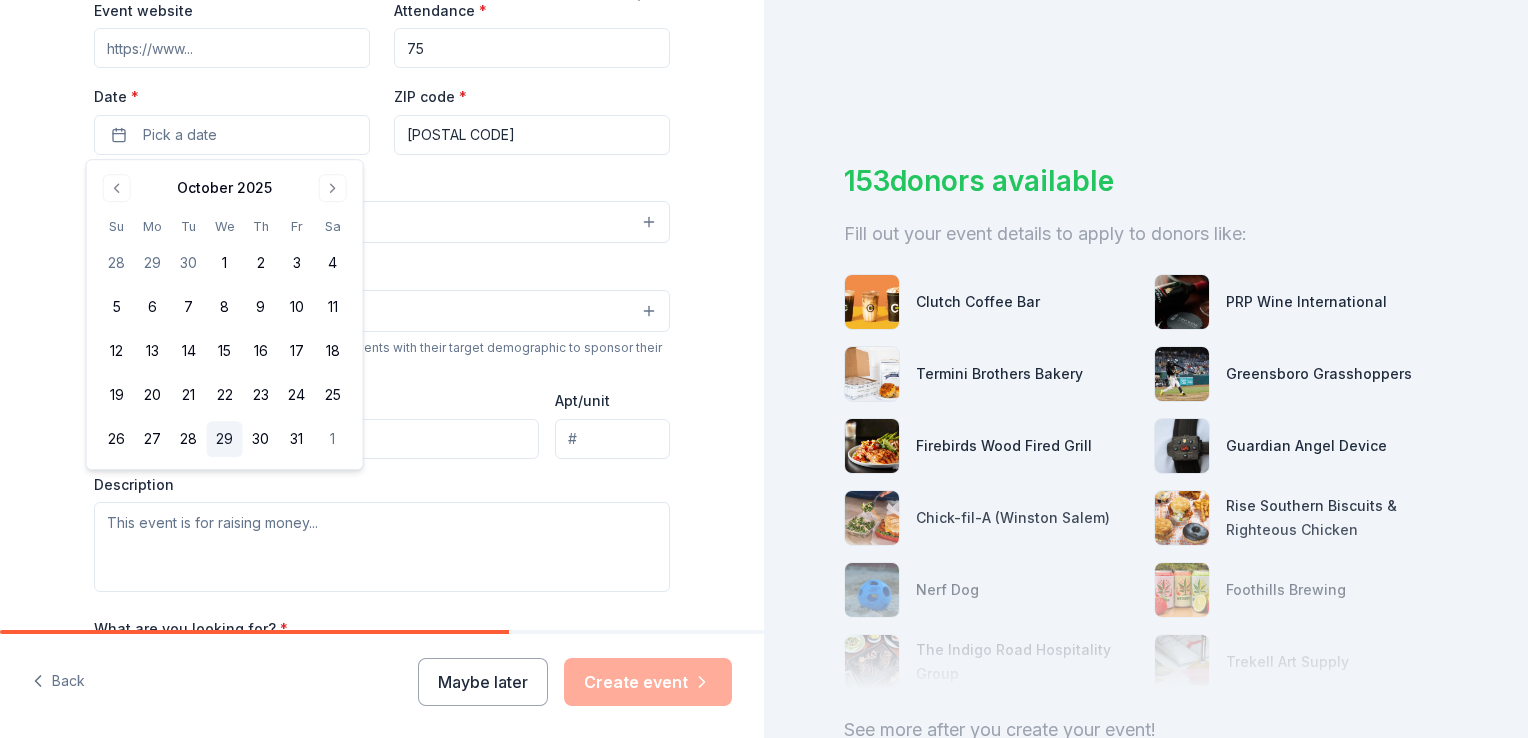 click on "29" at bounding box center (225, 439) 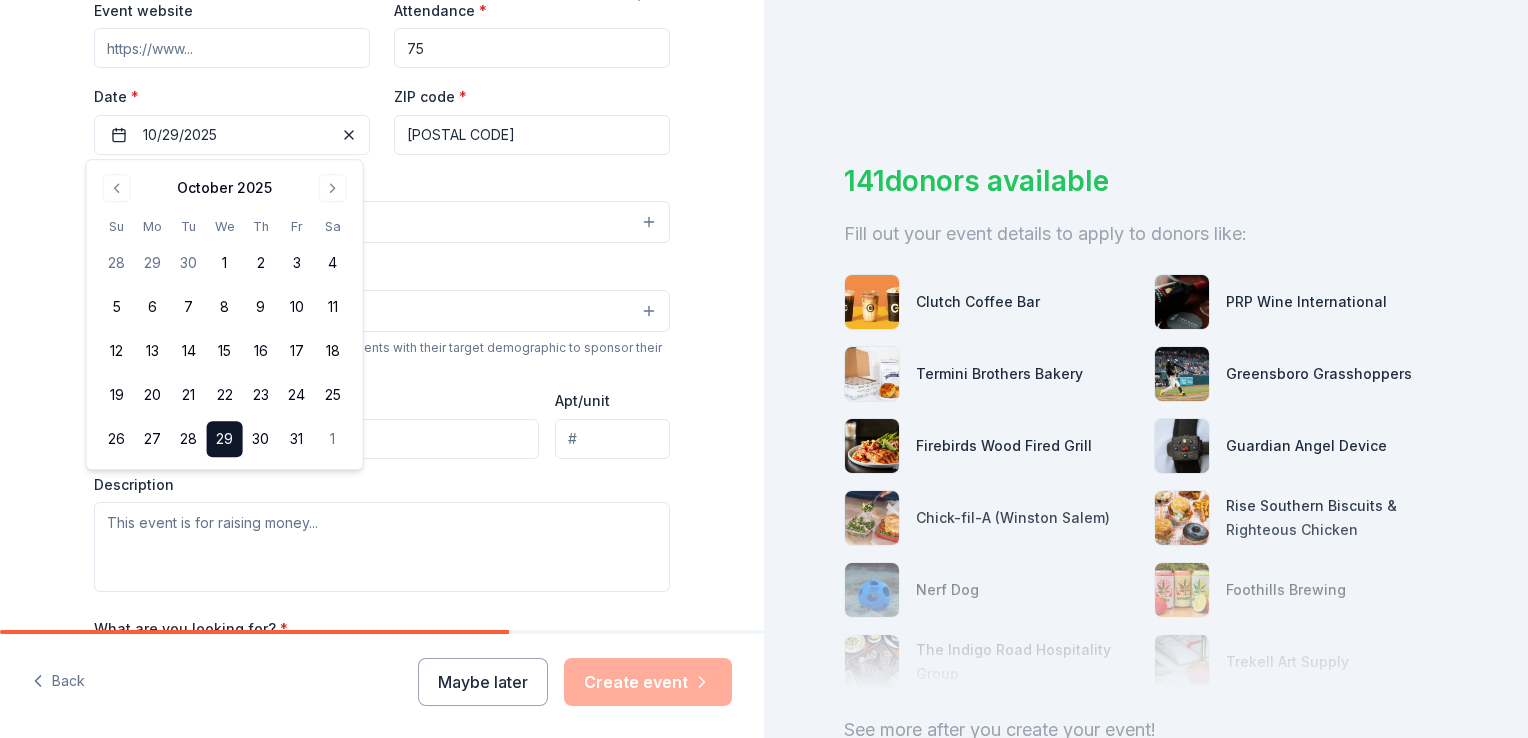 click on "Tell us about your event. We'll find in-kind donations you can apply for. Event name * Fall Festival 13 /100 Event website Attendance * 75 Date * 10/29/2025 ZIP code * 27105 Event type * Select Demographic Select We use this information to help brands find events with their target demographic to sponsor their products. Mailing address Apt/unit Description What are you looking for? * Auction & raffle Meals Snacks Desserts Alcohol Beverages Send me reminders Email me reminders of donor application deadlines Recurring event" at bounding box center (382, 265) 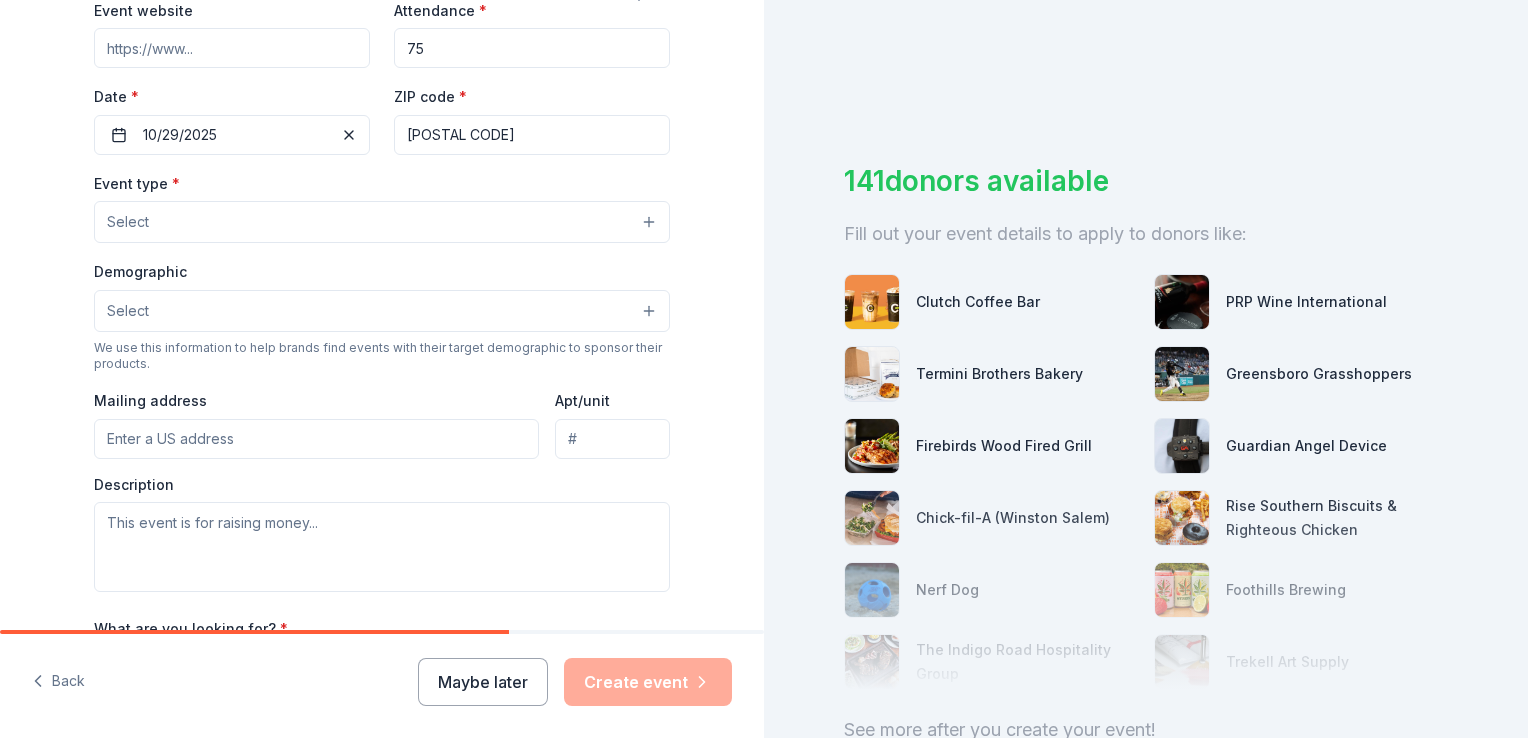click on "Select" at bounding box center [382, 222] 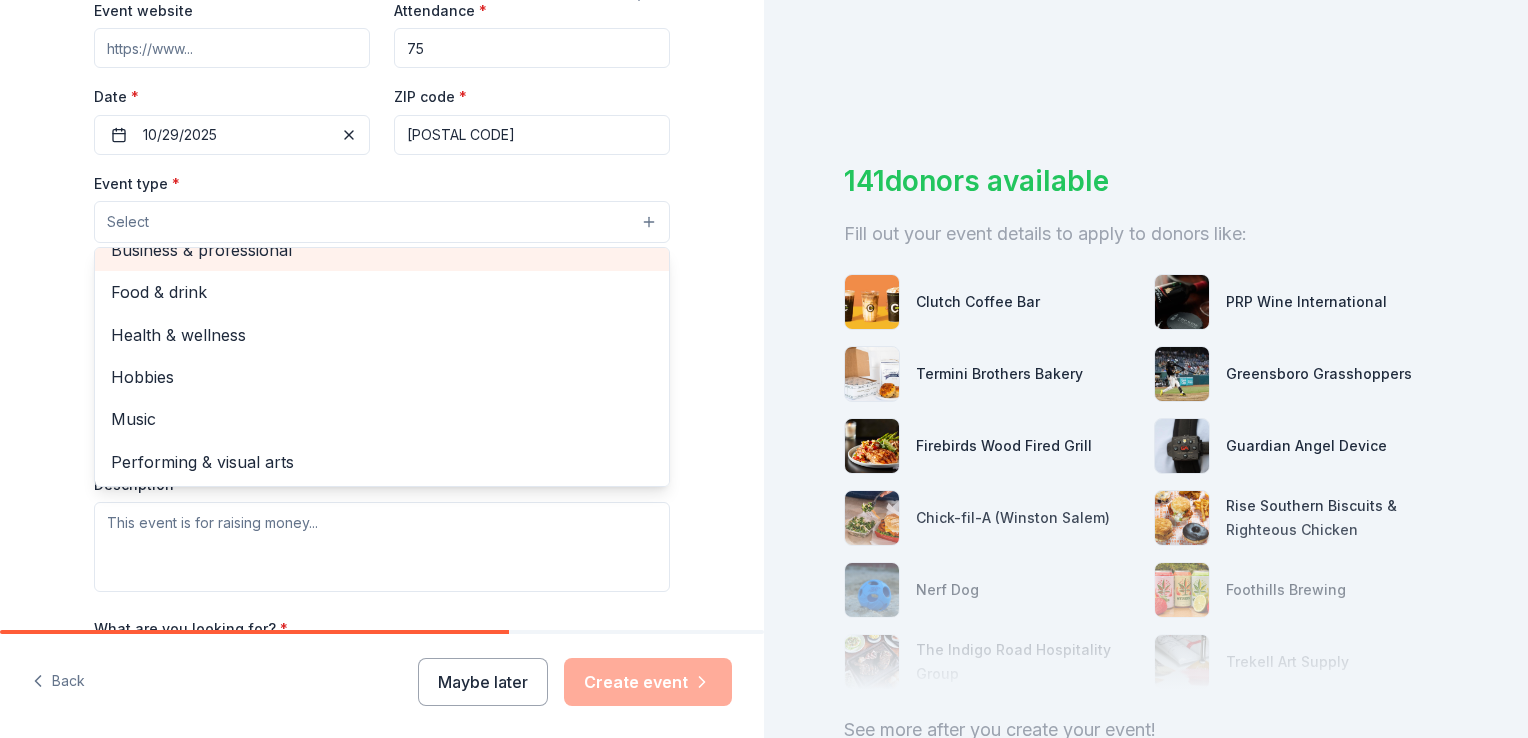 scroll, scrollTop: 0, scrollLeft: 0, axis: both 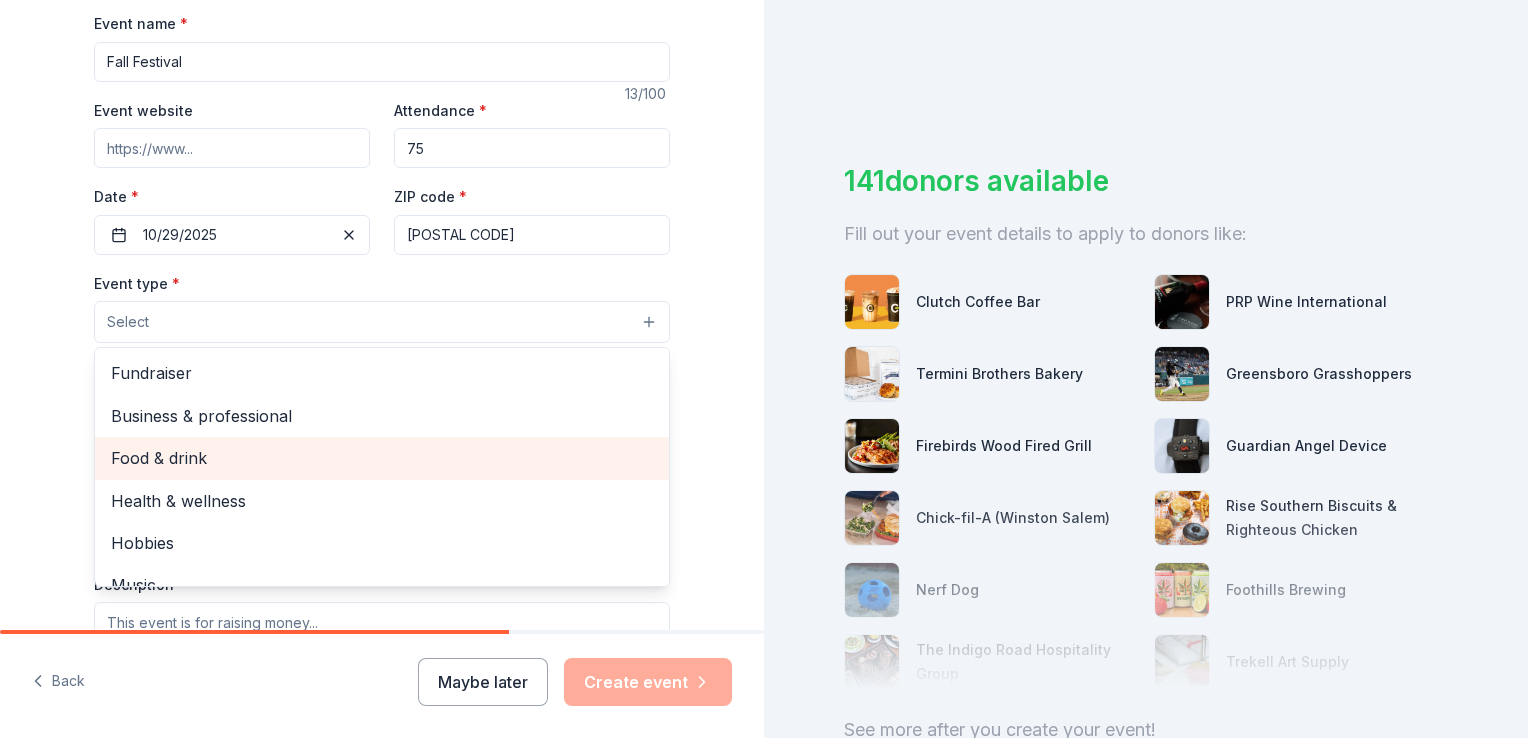 click on "Food & drink" at bounding box center (382, 458) 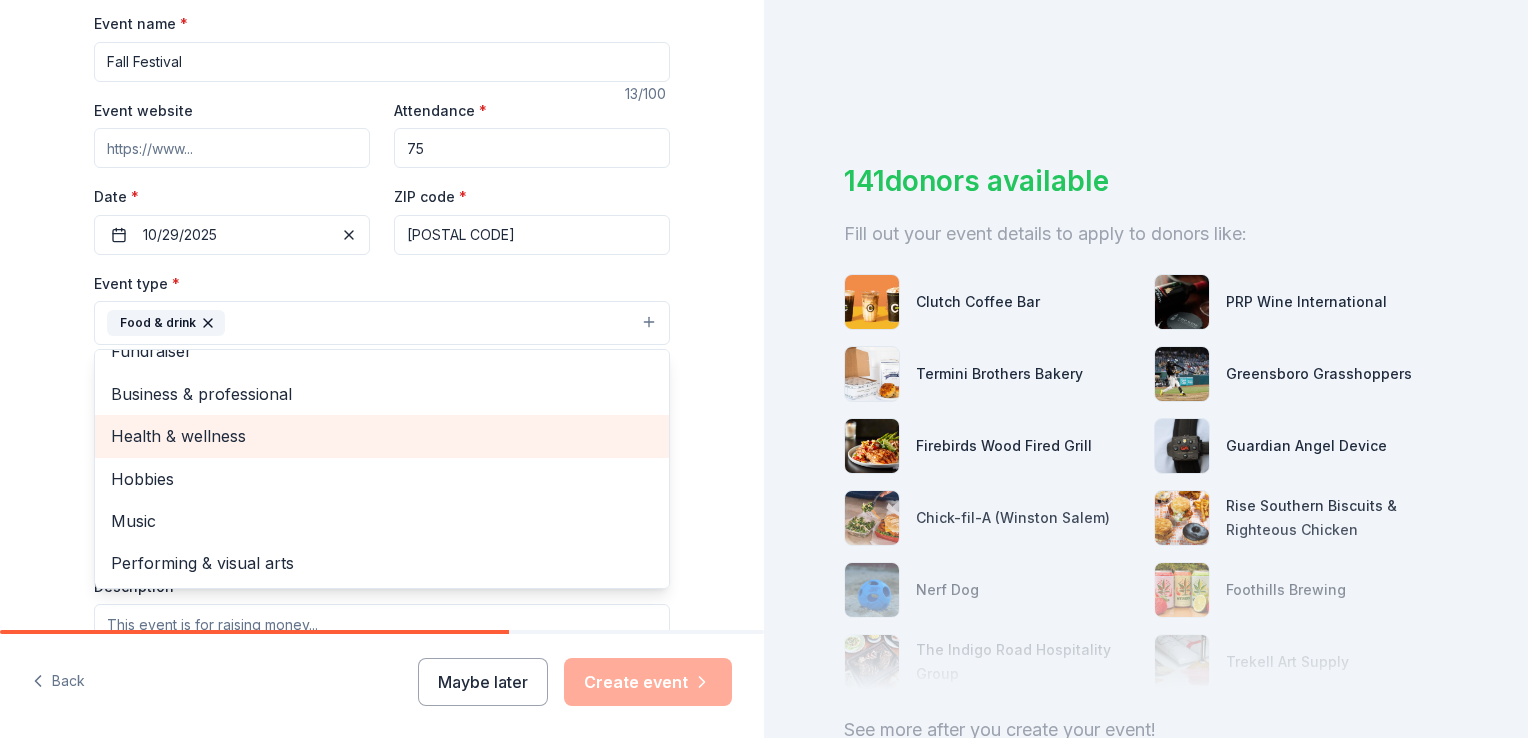scroll, scrollTop: 0, scrollLeft: 0, axis: both 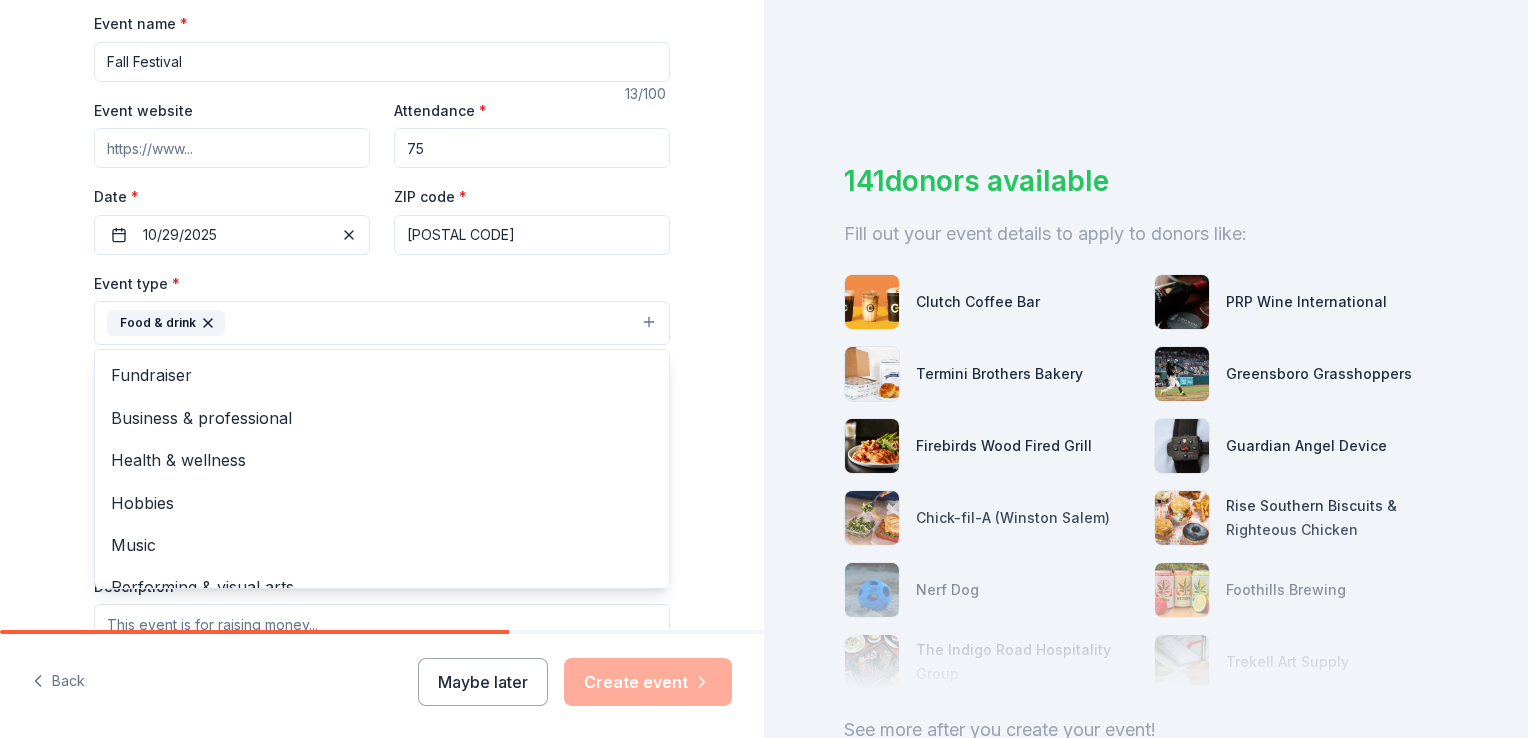 click on "Tell us about your event. We'll find in-kind donations you can apply for. Event name * Fall Festival 13 /100 Event website Attendance * 75 Date * 10/29/2025 ZIP code * [ZIP] Event type * Food & drink Fundraiser Business & professional Health & wellness Hobbies Music Performing & visual arts Demographic Select We use this information to help brands find events with their target demographic to sponsor their products. Mailing address Apt/unit Description What are you looking for? * Auction & raffle Meals Snacks Desserts Alcohol Beverages Send me reminders Email me reminders of donor application deadlines Recurring event" at bounding box center [382, 366] 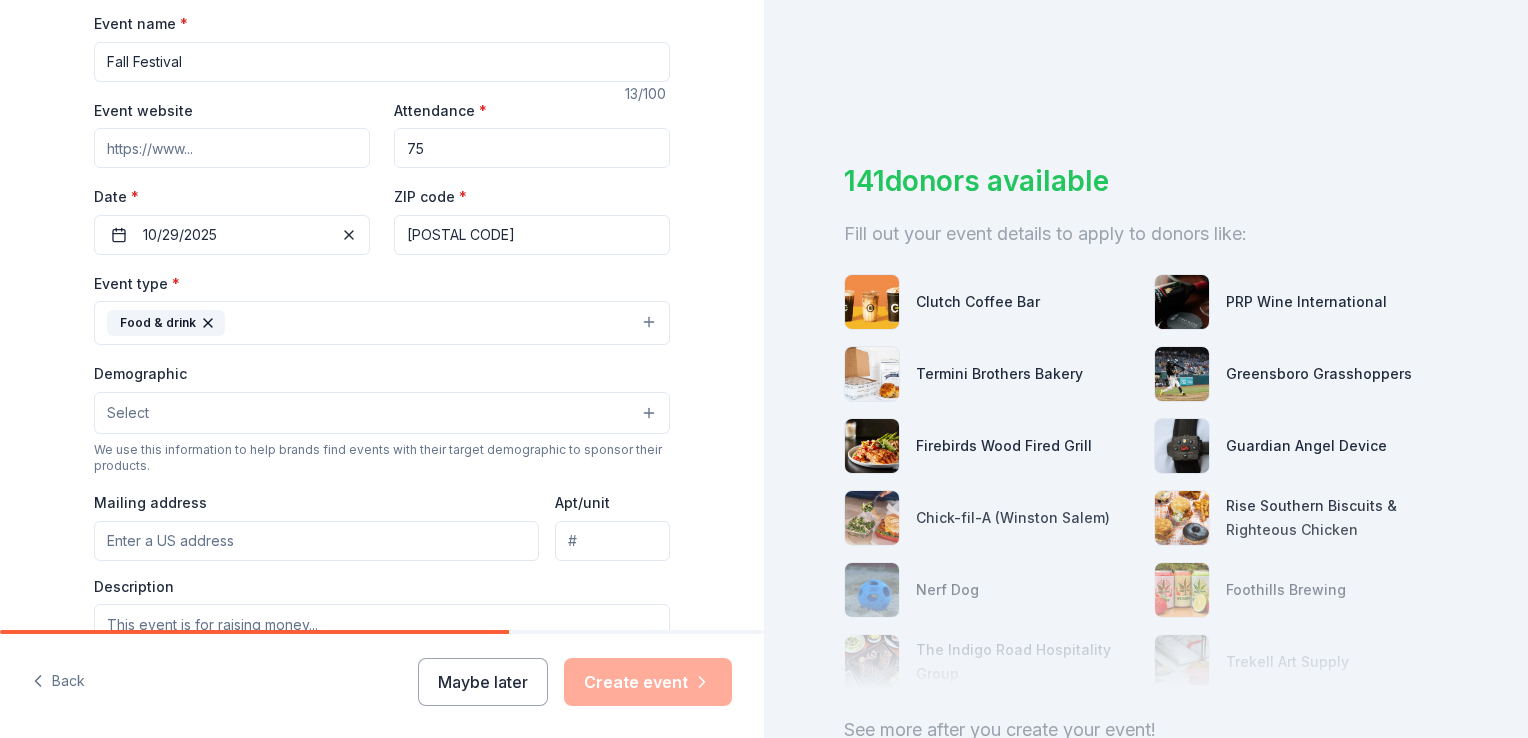 click on "Select" at bounding box center [382, 413] 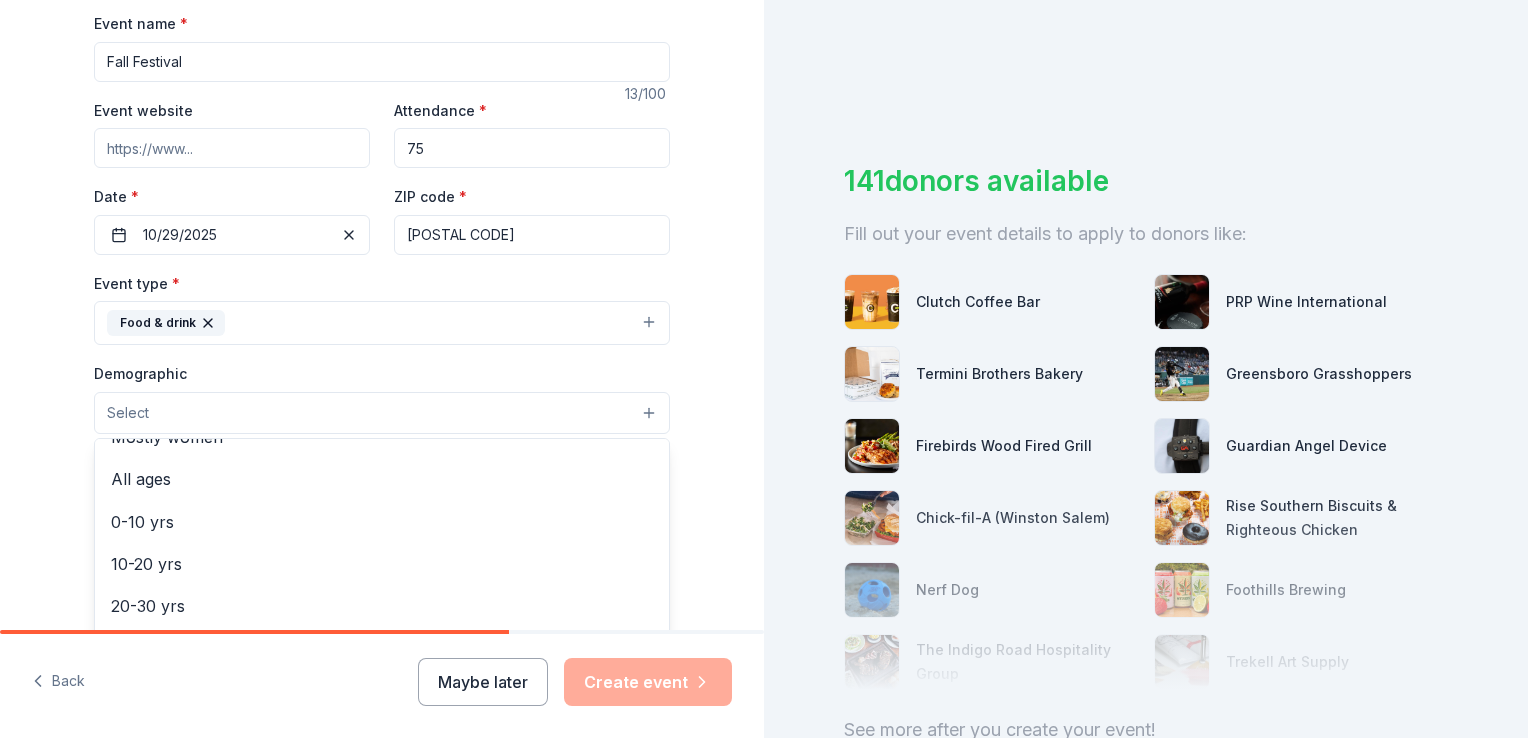 scroll, scrollTop: 100, scrollLeft: 0, axis: vertical 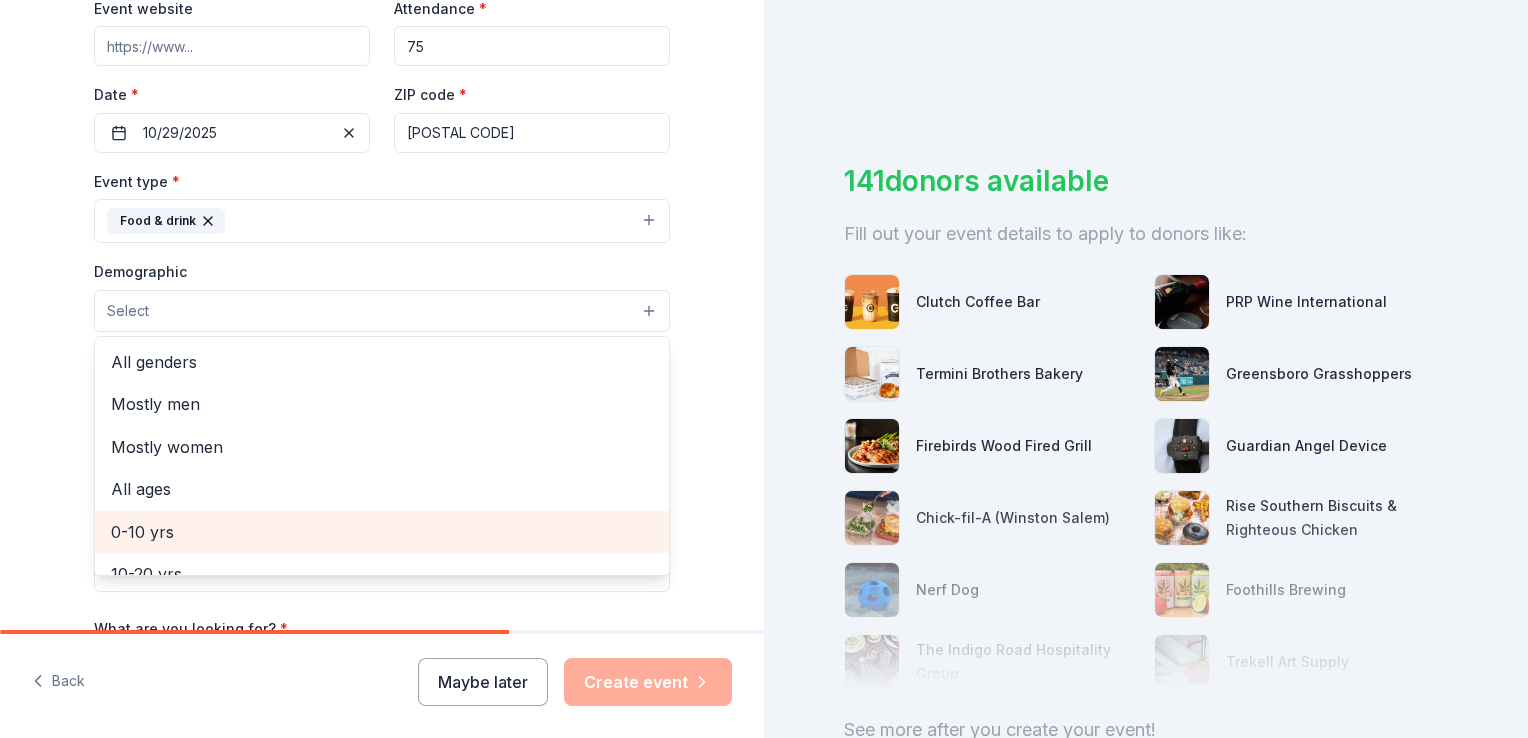 click on "0-10 yrs" at bounding box center [382, 532] 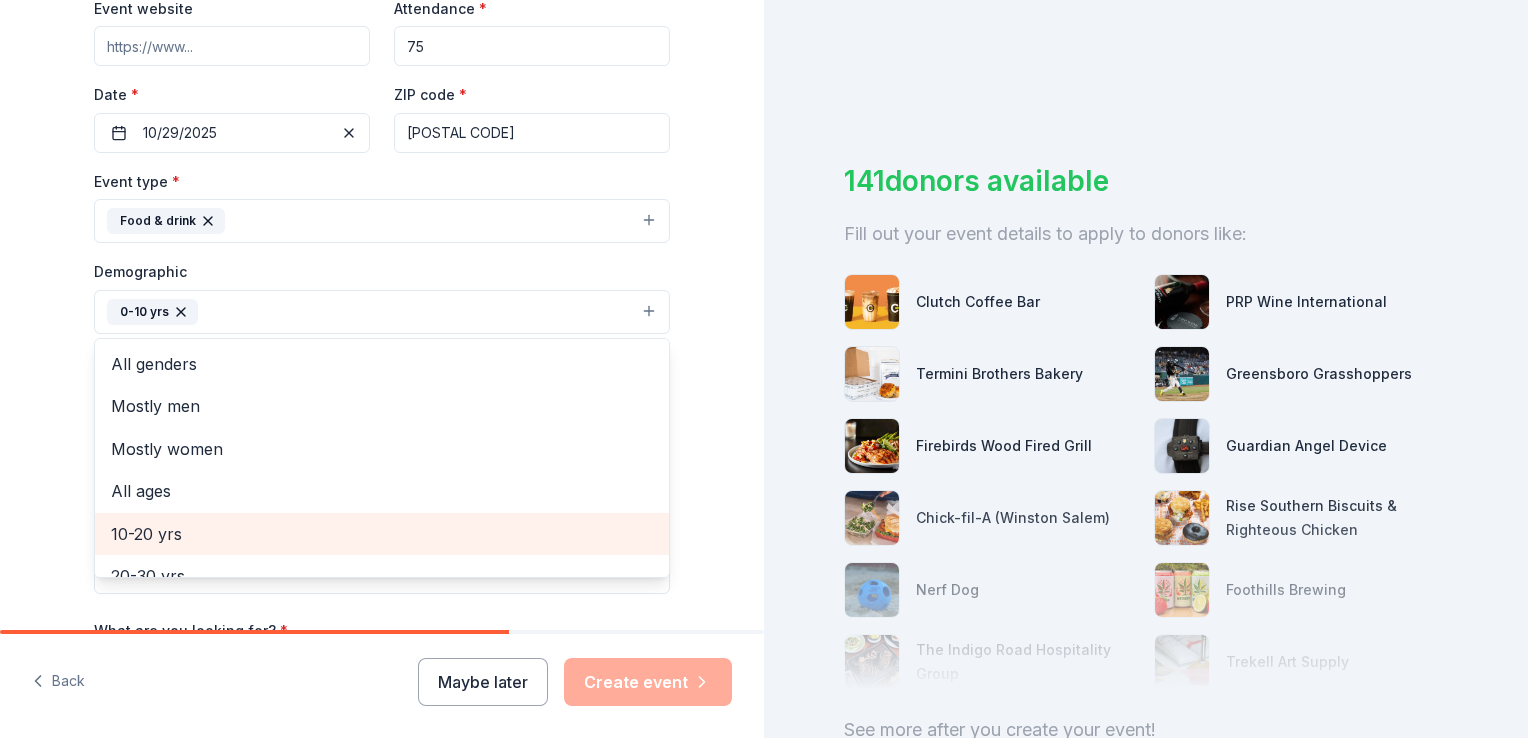 click on "10-20 yrs" at bounding box center [382, 534] 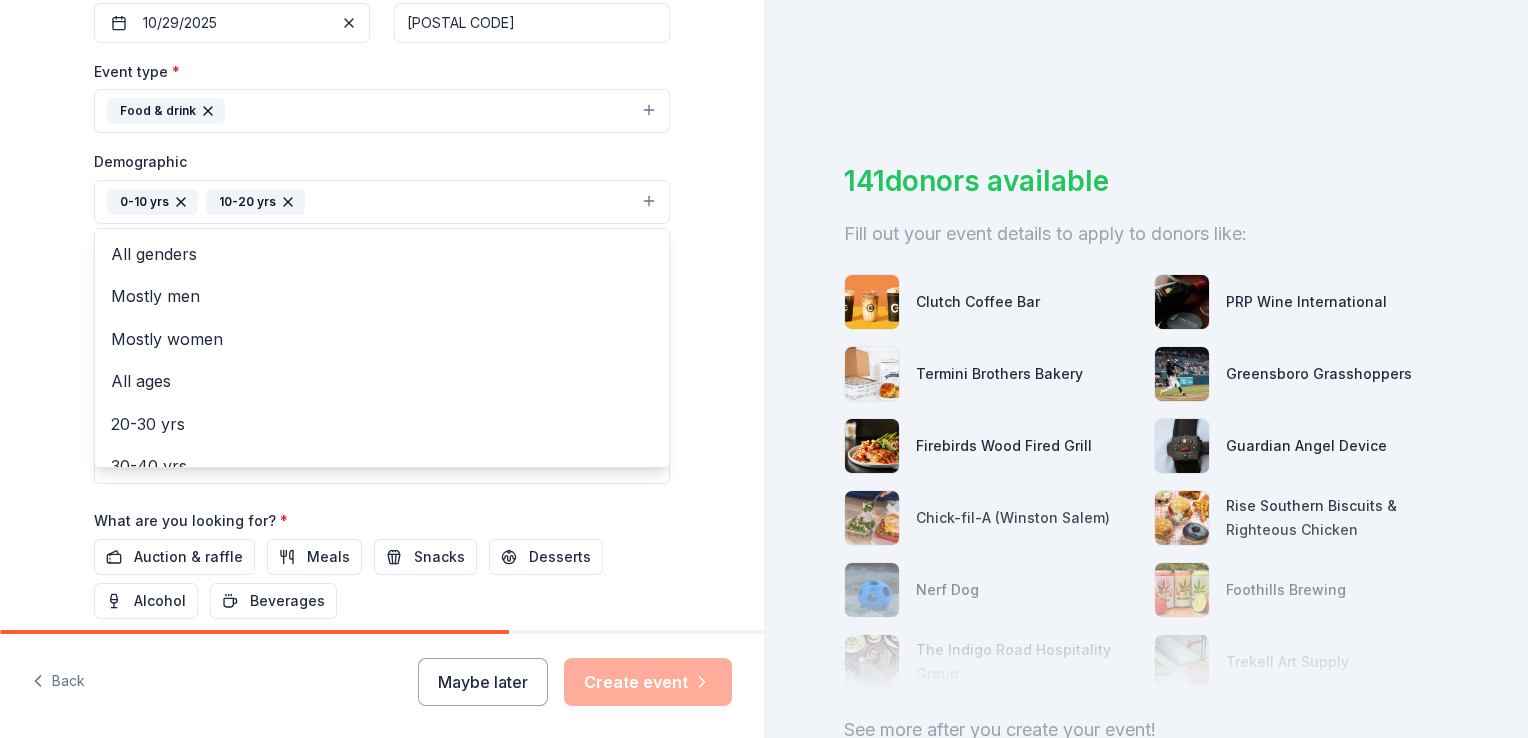 scroll, scrollTop: 602, scrollLeft: 0, axis: vertical 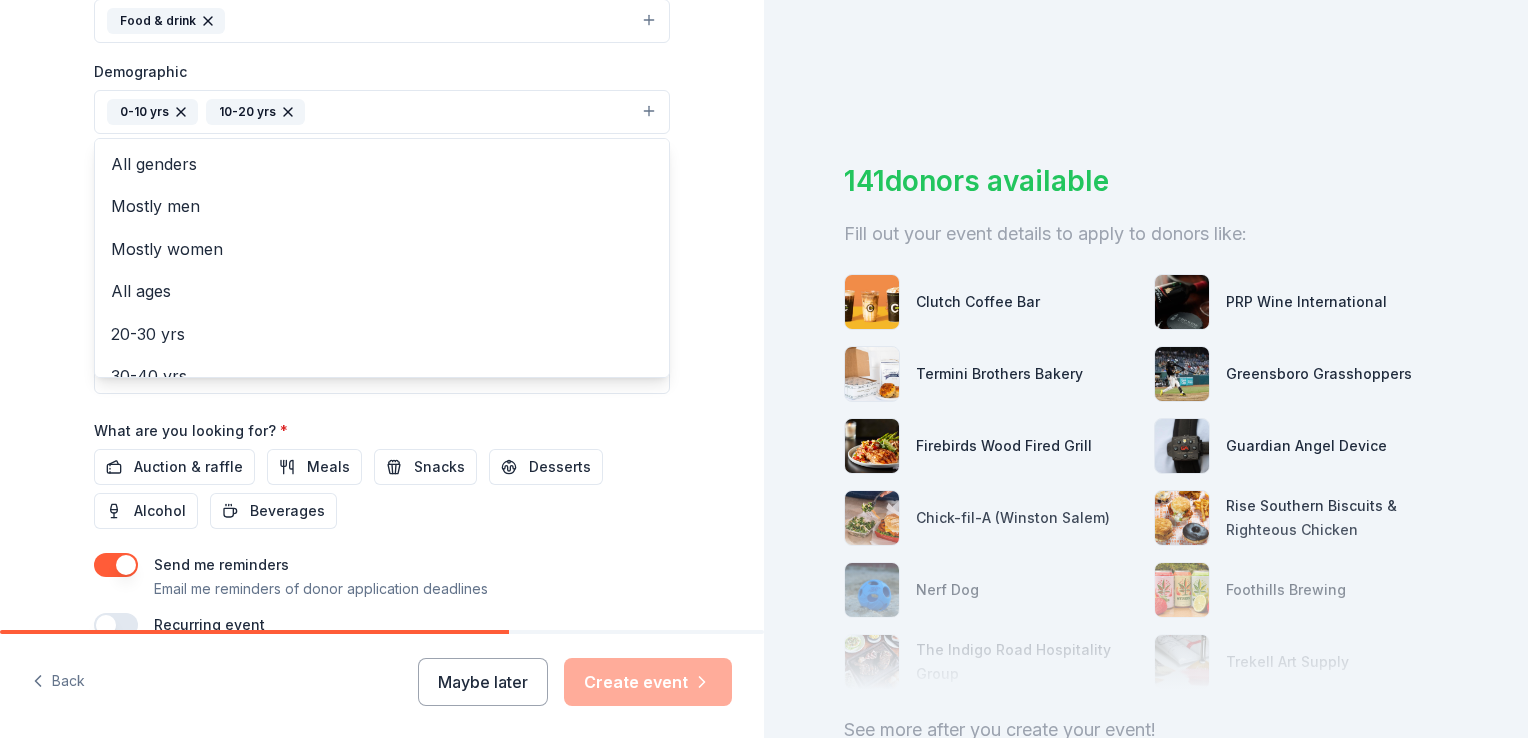 click on "Tell us about your event. We'll find in-kind donations you can apply for. Event name * Fall Festival 13 /100 Event website Attendance * 75 Date * 10/29/2025 ZIP code * [ZIP] Event type * Food & drink Demographic 0-10 yrs 10-20 yrs All genders Mostly men Mostly women All ages 20-30 yrs 30-40 yrs 40-50 yrs 50-60 yrs 60-70 yrs 70-80 yrs 80+ yrs We use this information to help brands find events with their target demographic to sponsor their products. Mailing address Apt/unit Description What are you looking for? * Auction & raffle Meals Snacks Desserts Alcohol Beverages Send me reminders Email me reminders of donor application deadlines Recurring event" at bounding box center [382, 65] 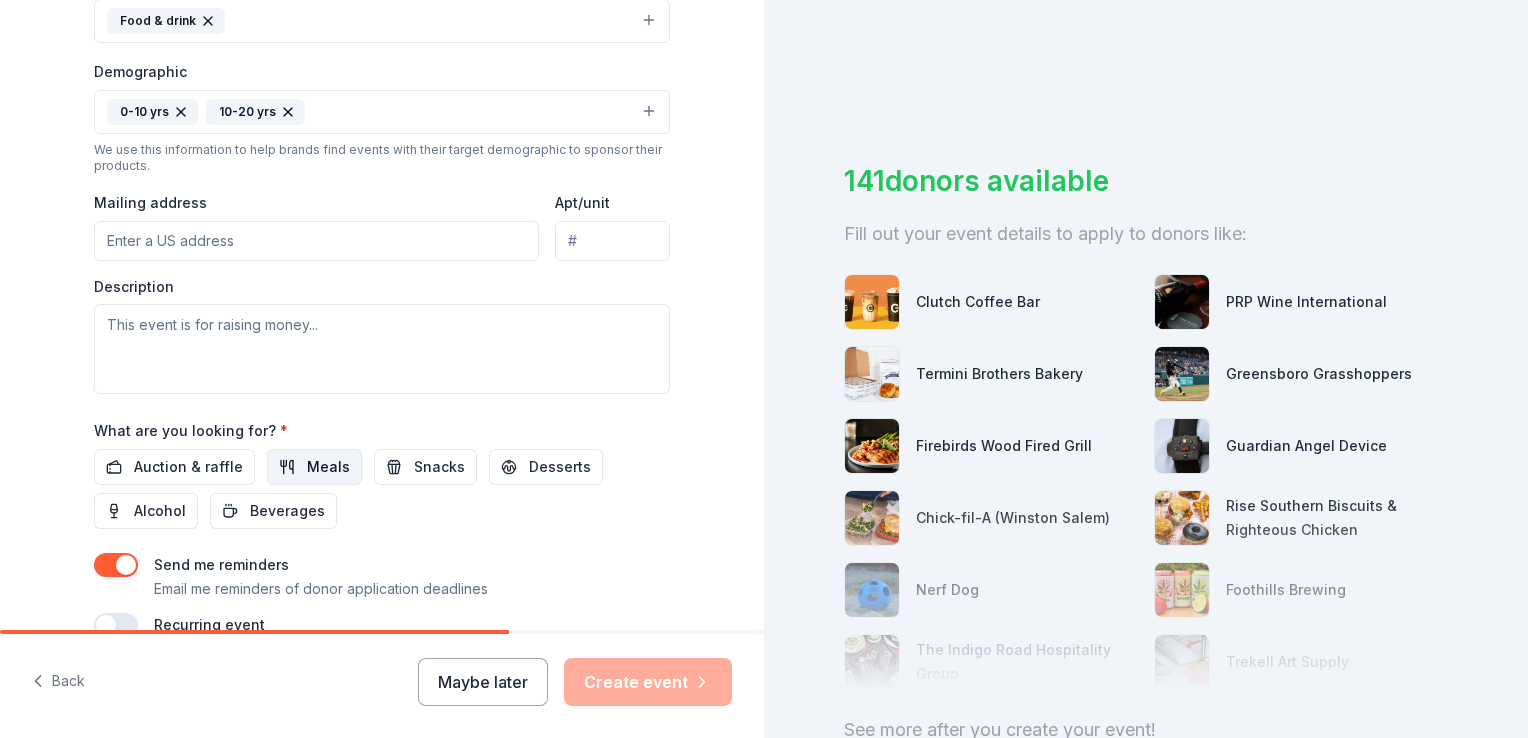 click on "Meals" at bounding box center (328, 467) 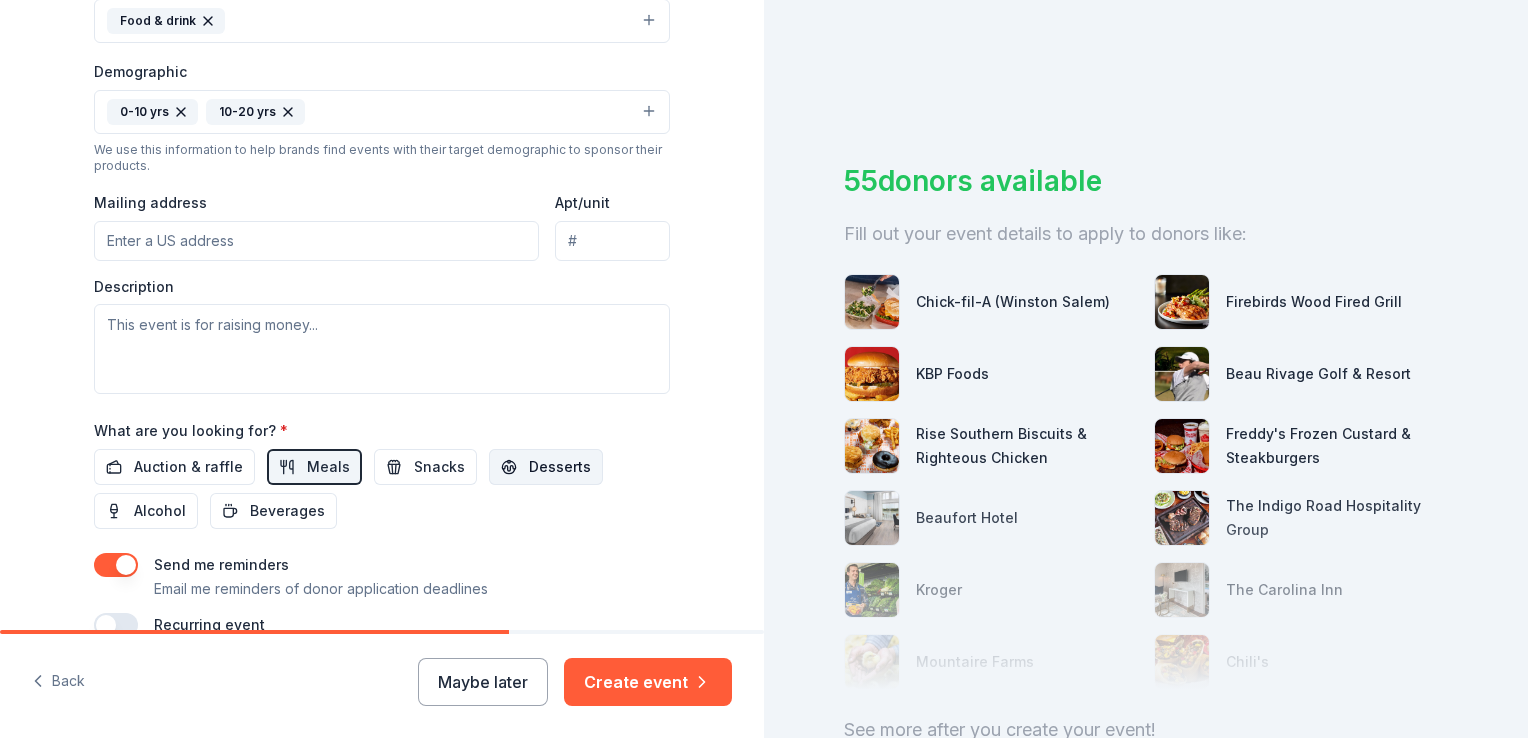 click on "Desserts" at bounding box center [560, 467] 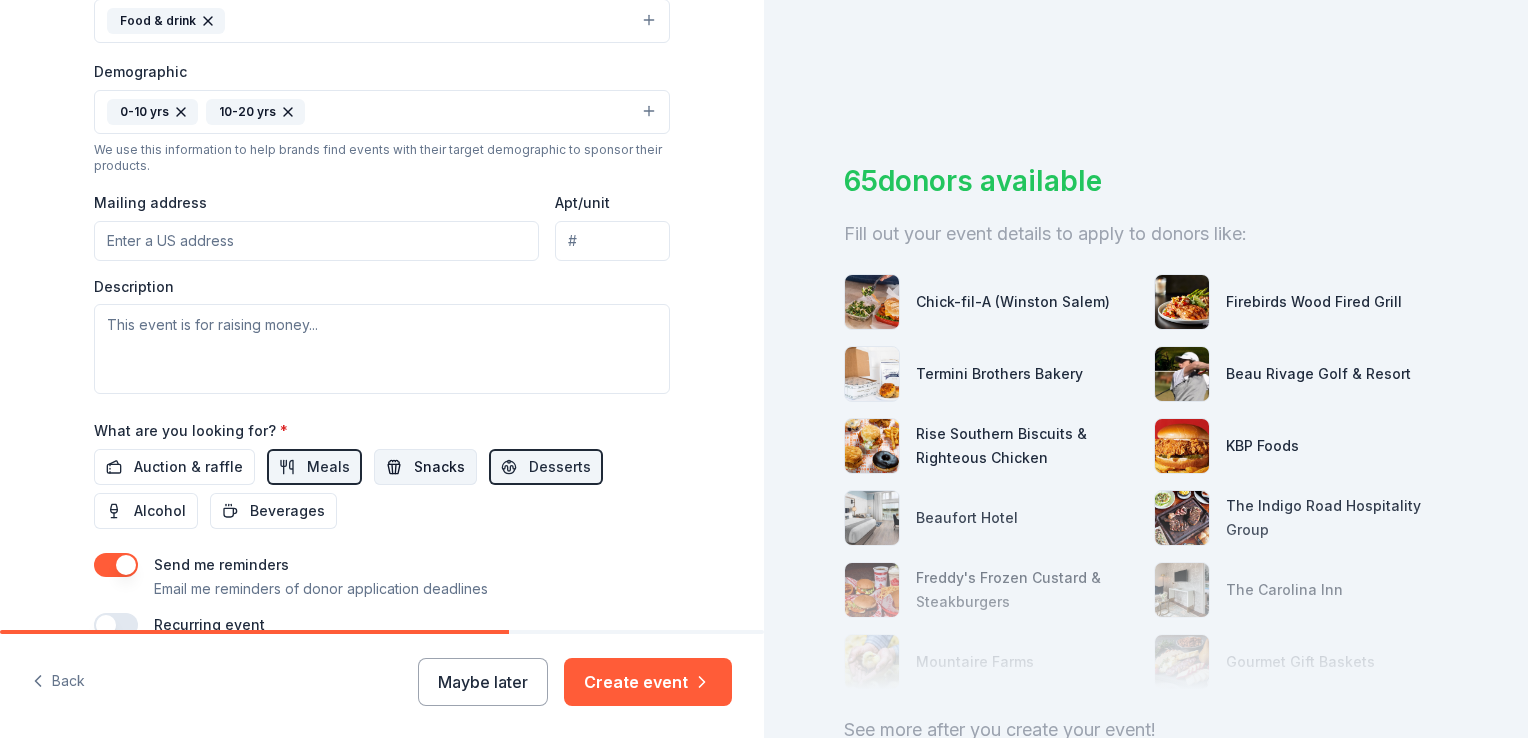 click on "Snacks" at bounding box center [439, 467] 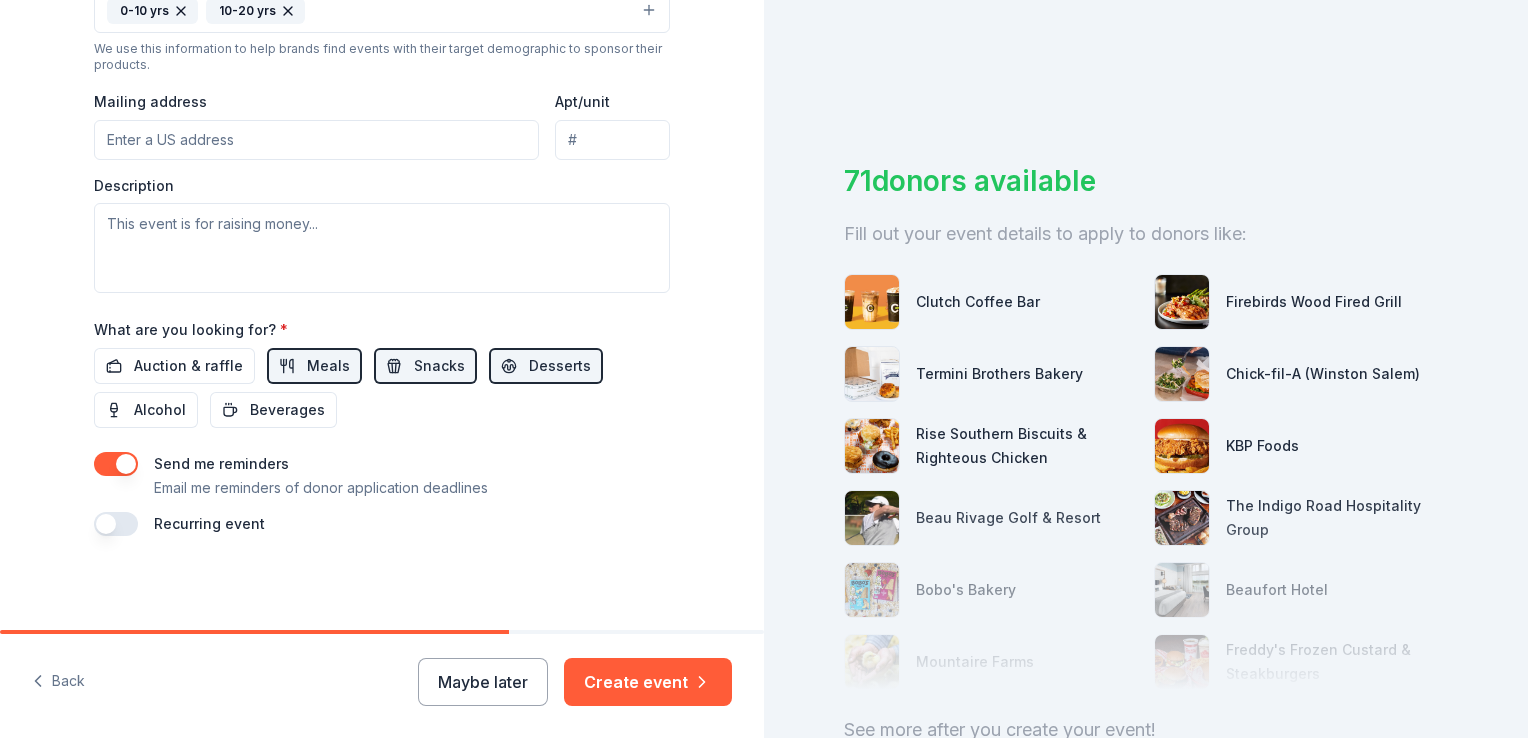 scroll, scrollTop: 704, scrollLeft: 0, axis: vertical 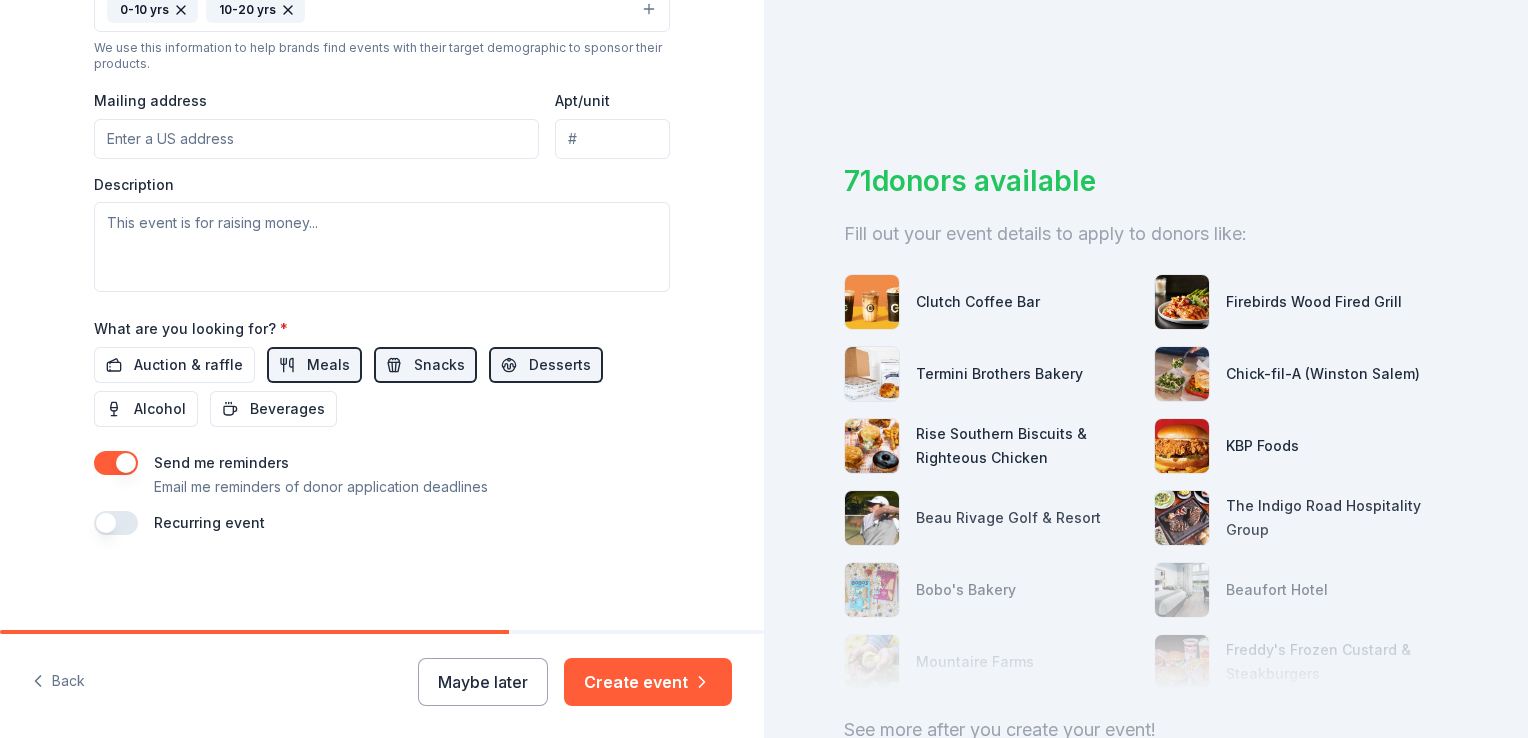 click at bounding box center (116, 523) 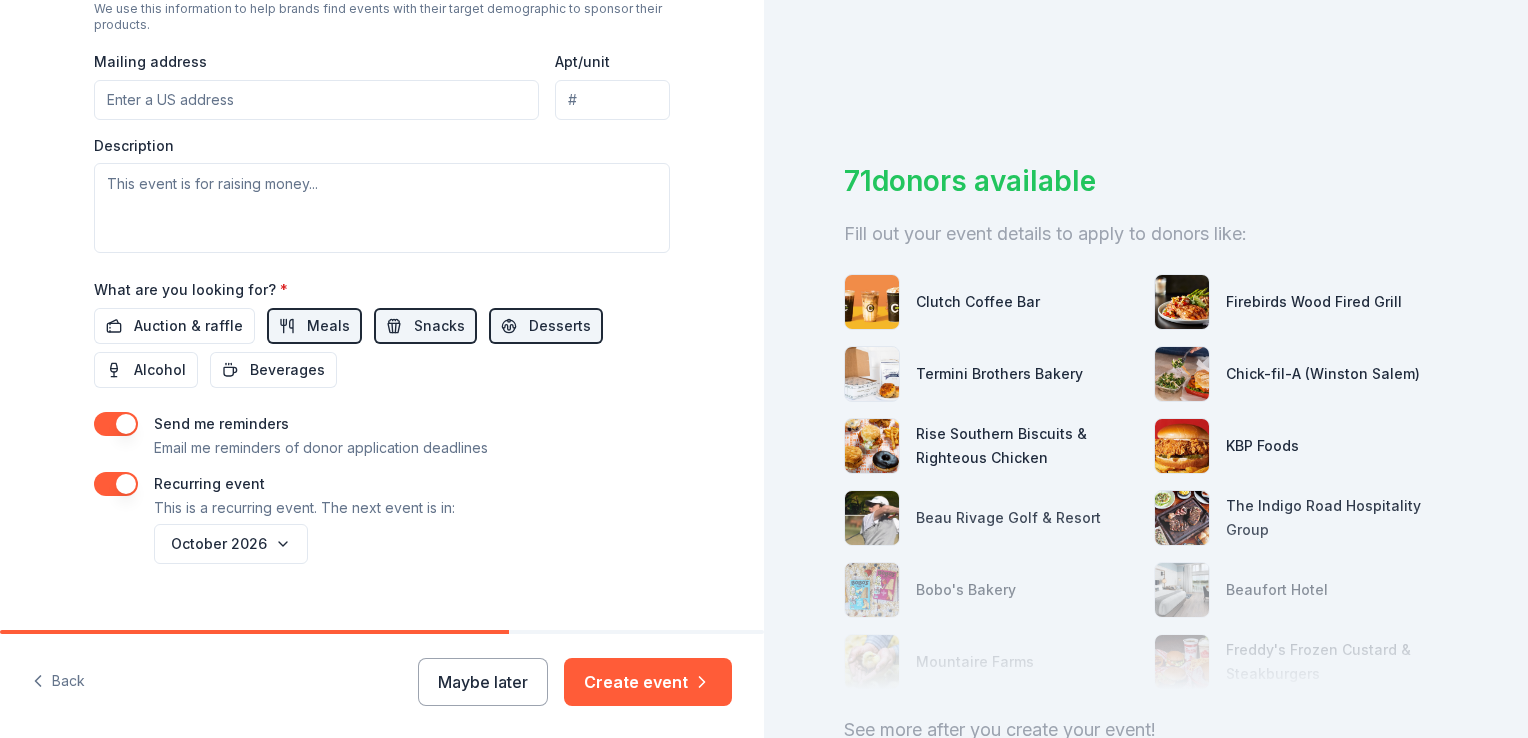 scroll, scrollTop: 776, scrollLeft: 0, axis: vertical 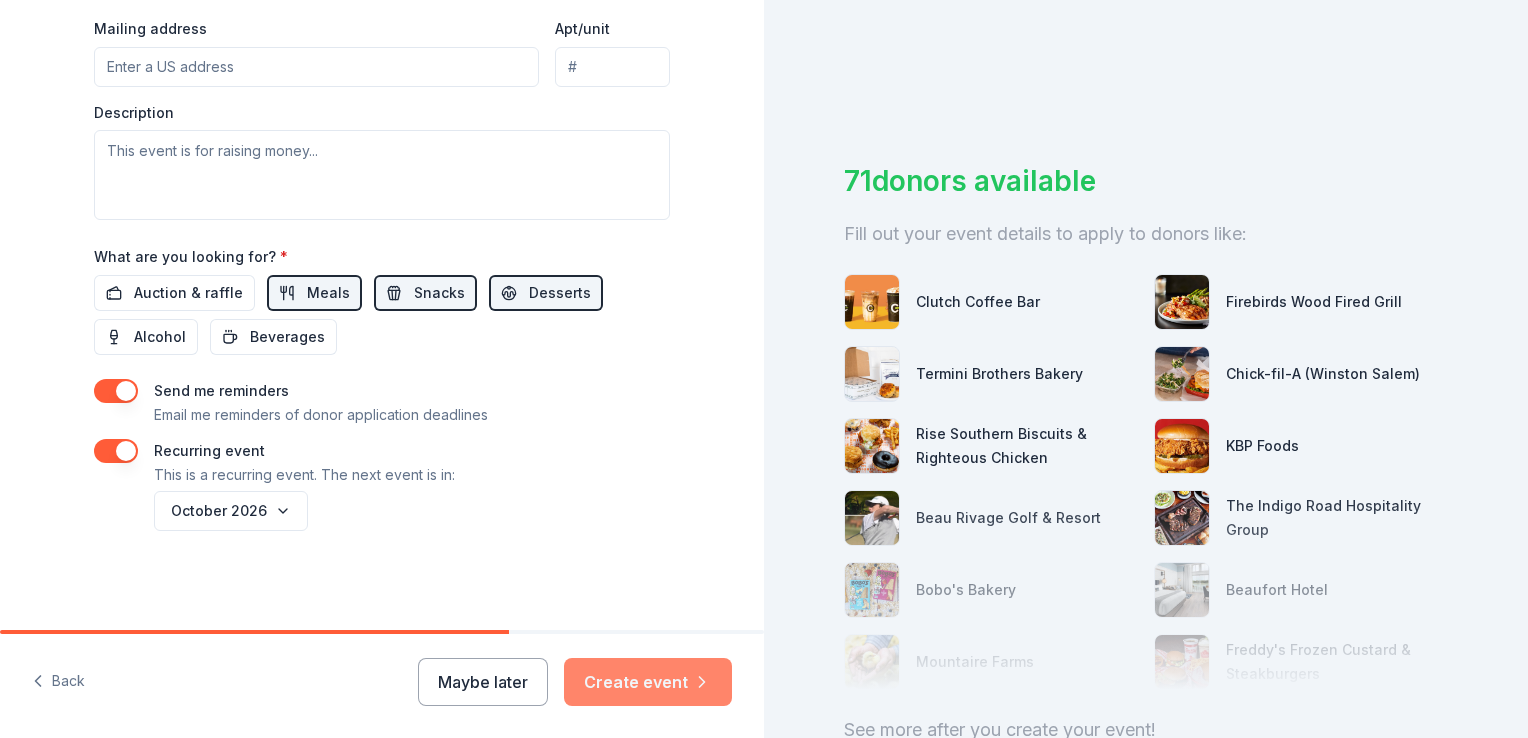 click on "Create event" at bounding box center [648, 682] 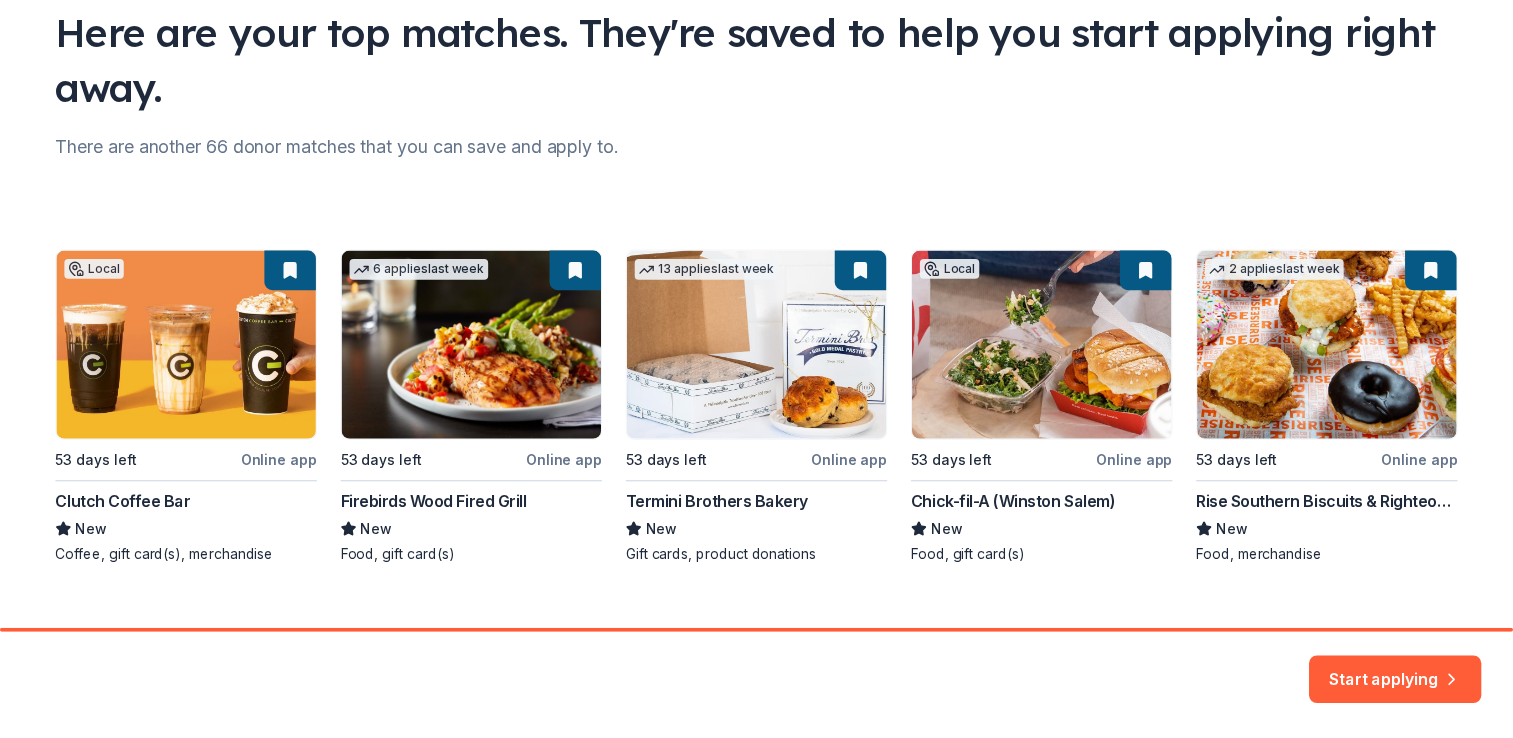 scroll, scrollTop: 190, scrollLeft: 0, axis: vertical 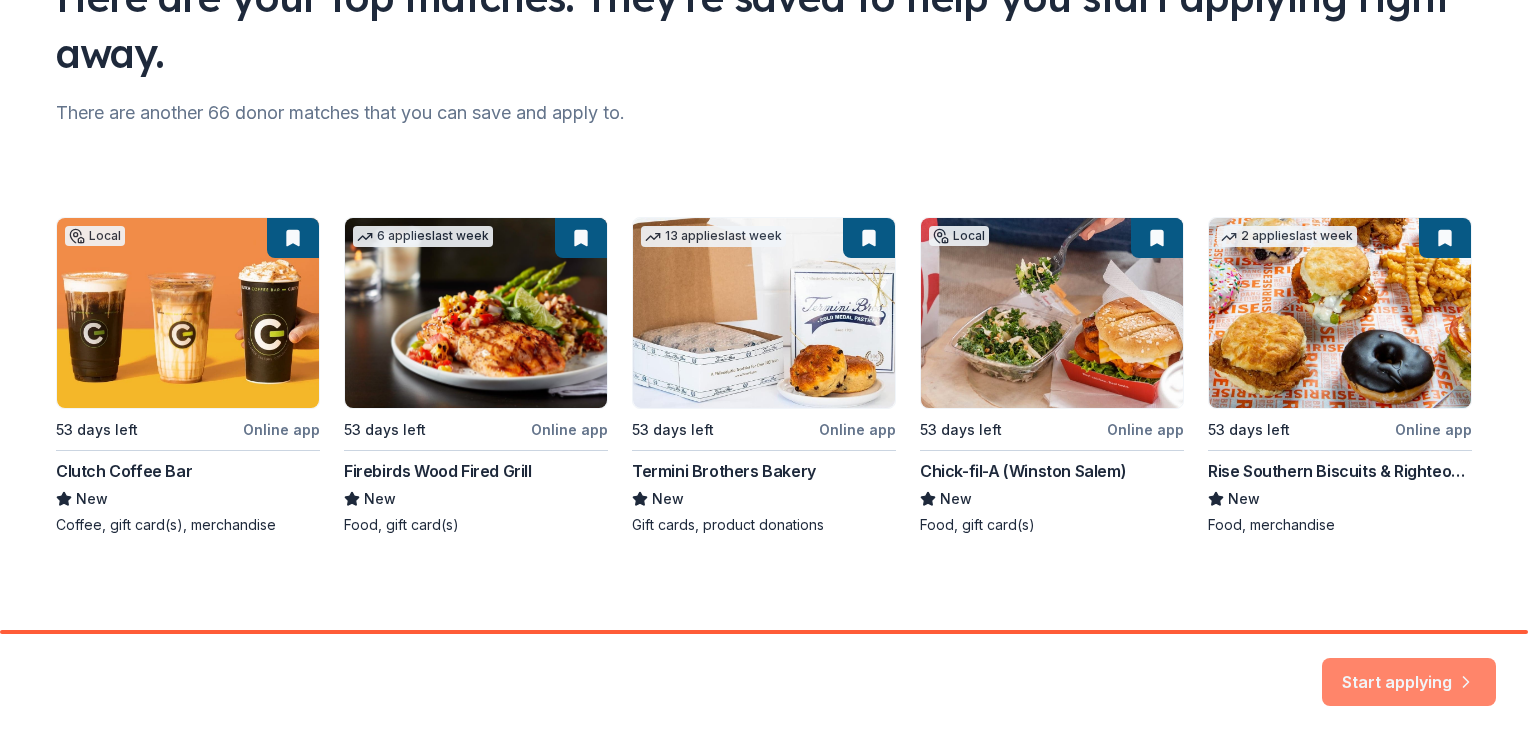 click on "Start applying" at bounding box center (1409, 674) 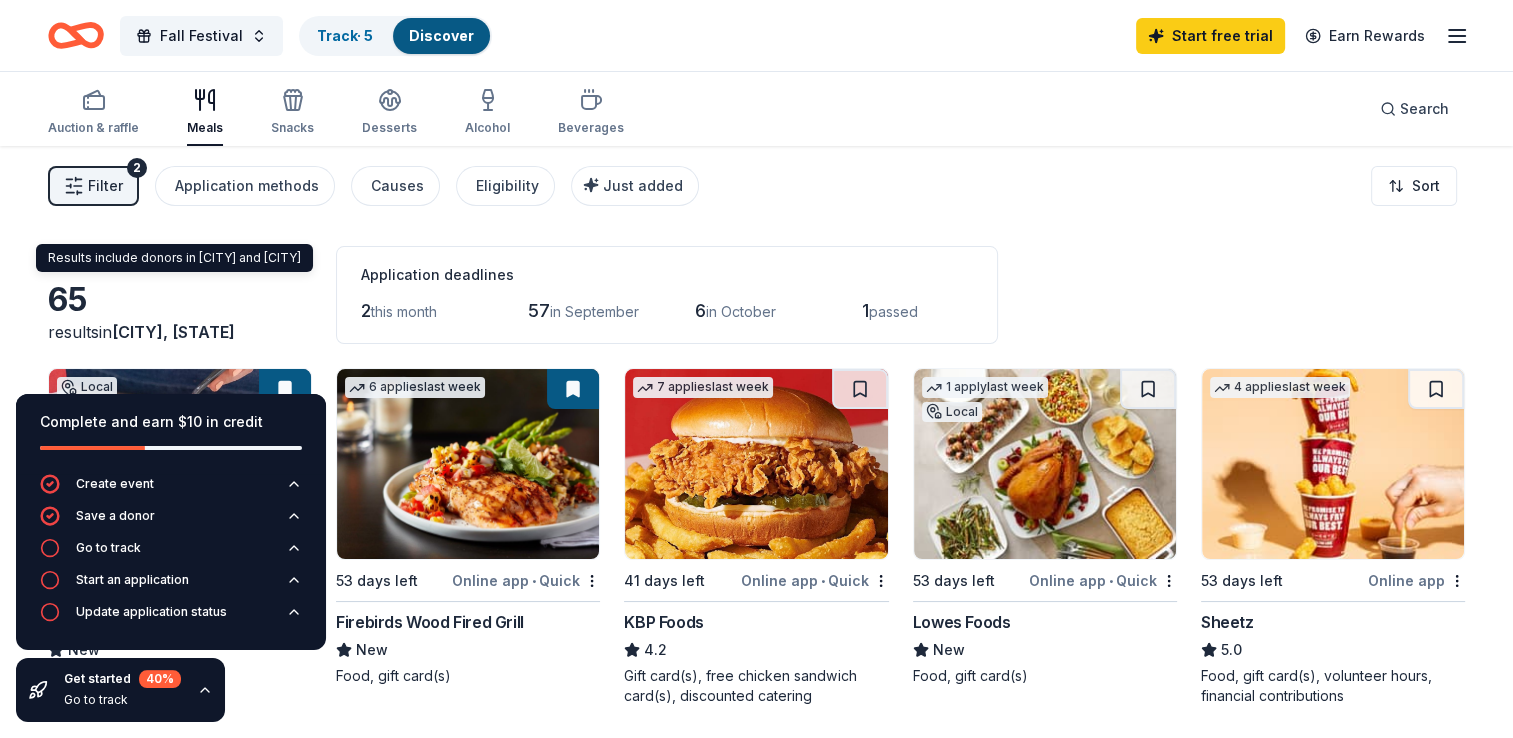scroll, scrollTop: 100, scrollLeft: 0, axis: vertical 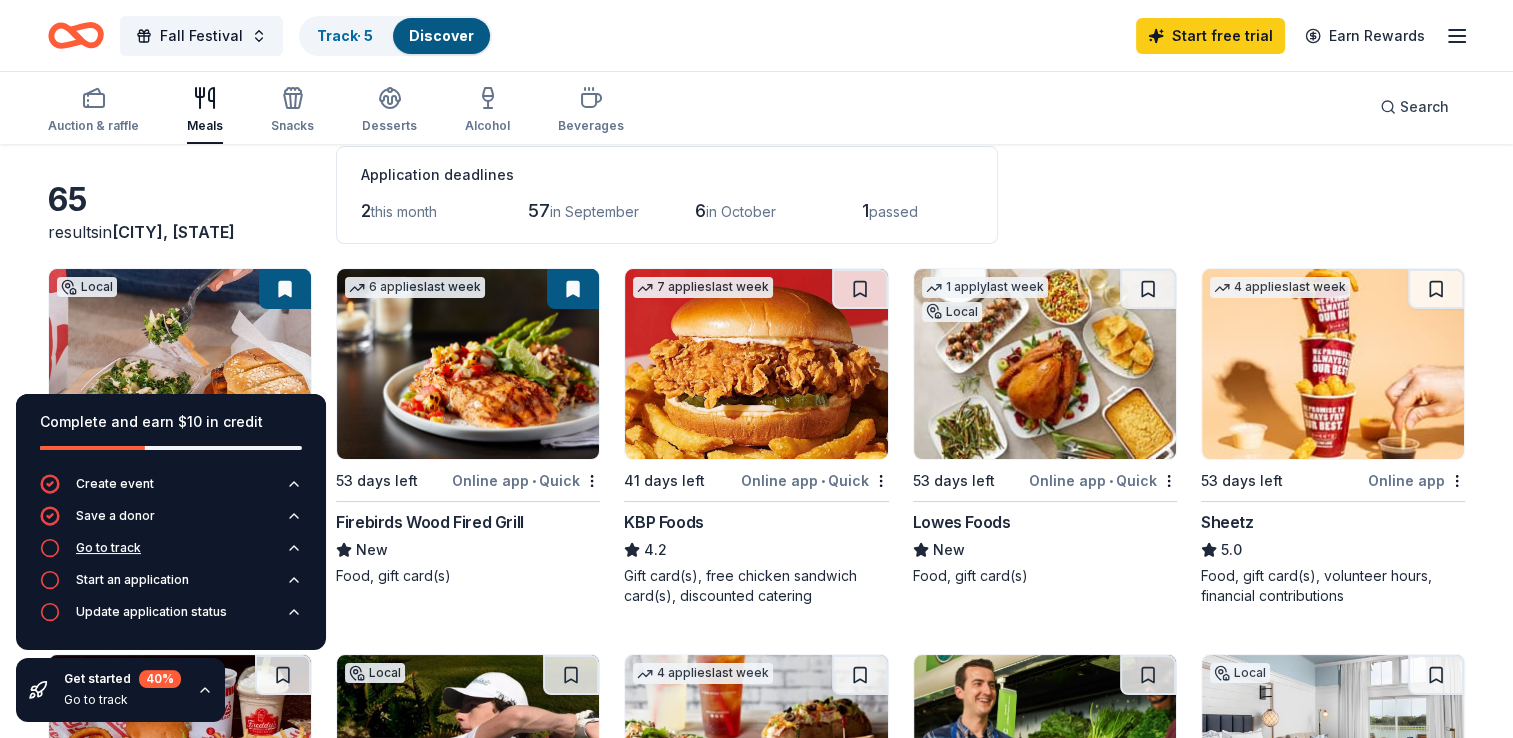 click on "Go to track" at bounding box center (171, 554) 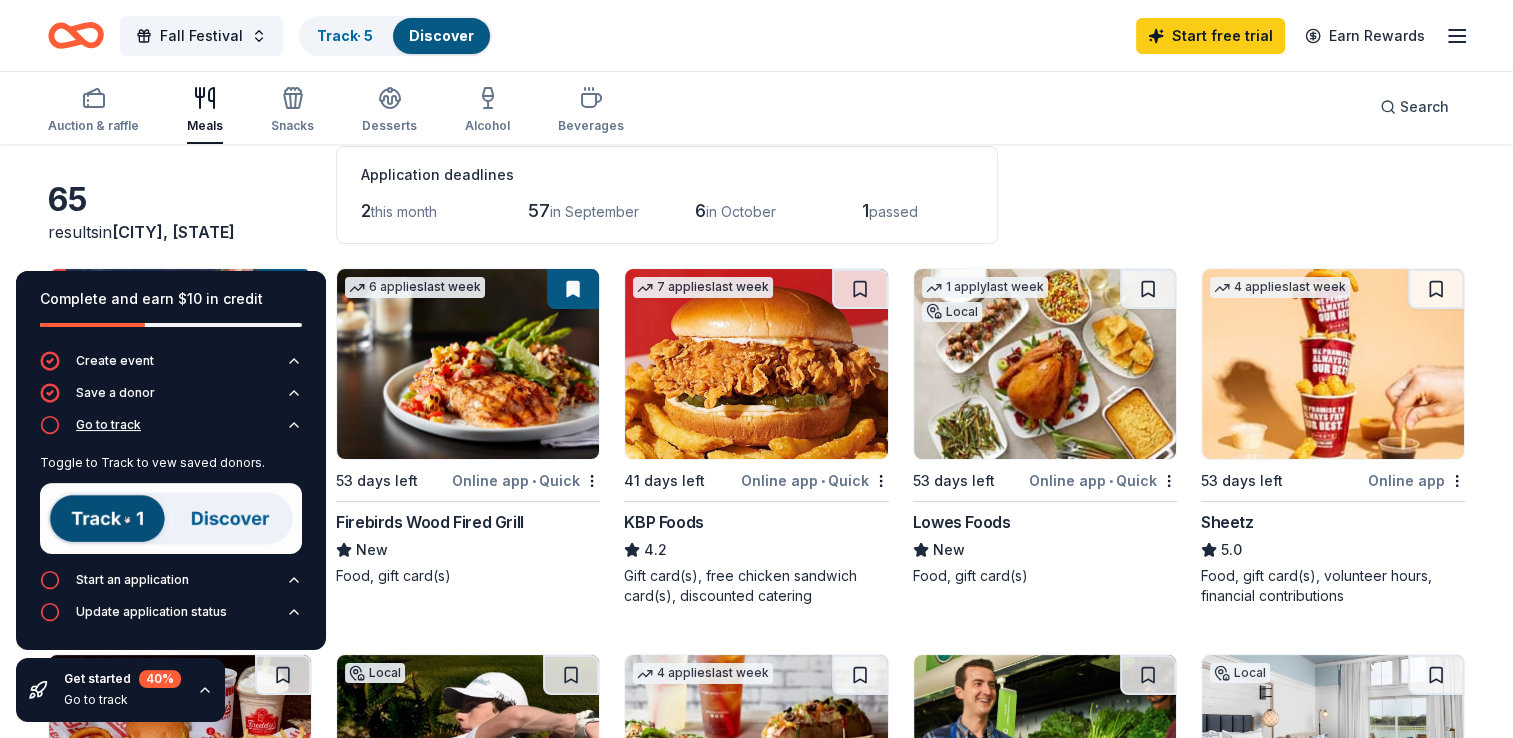 click on "Go to track" at bounding box center [171, 431] 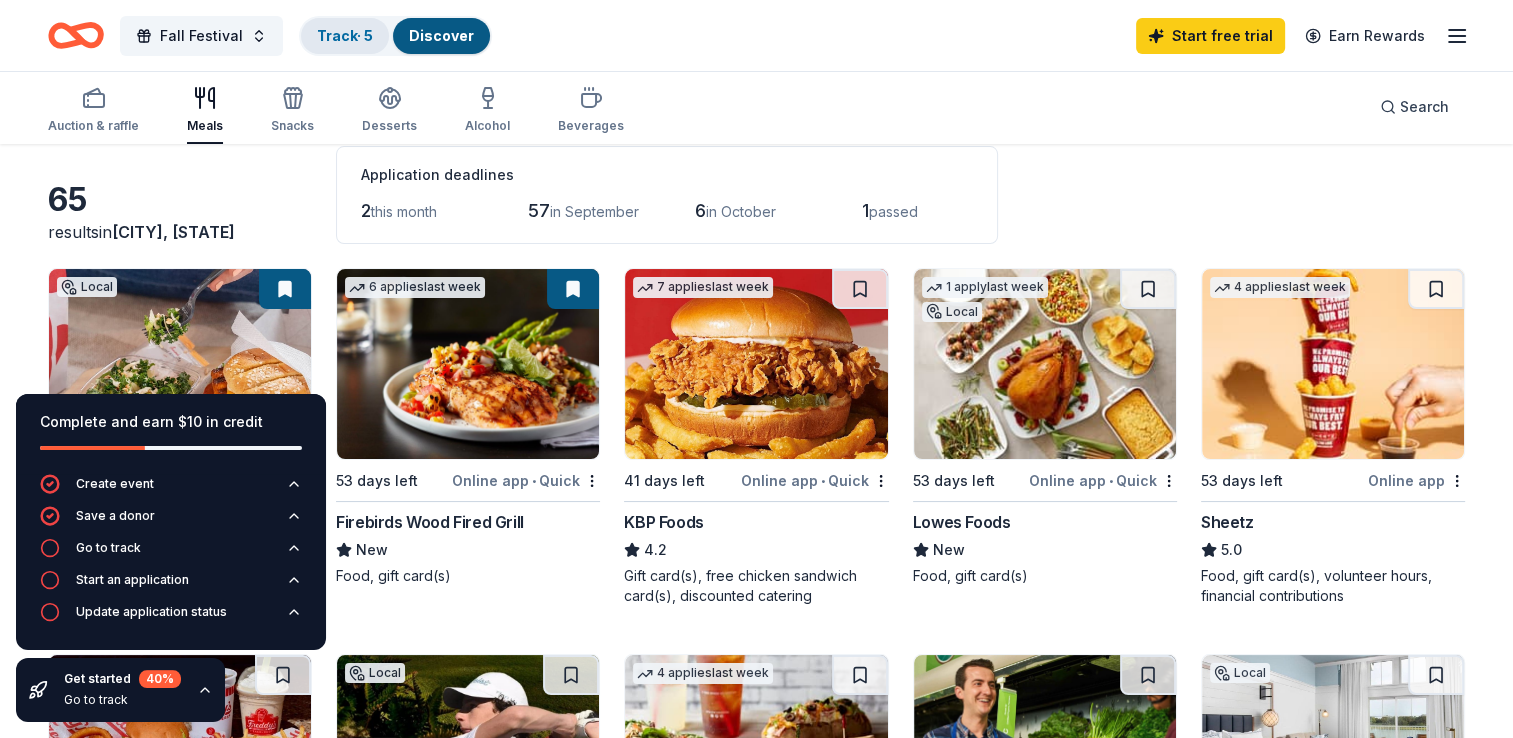 click on "Track  · 5" at bounding box center [345, 36] 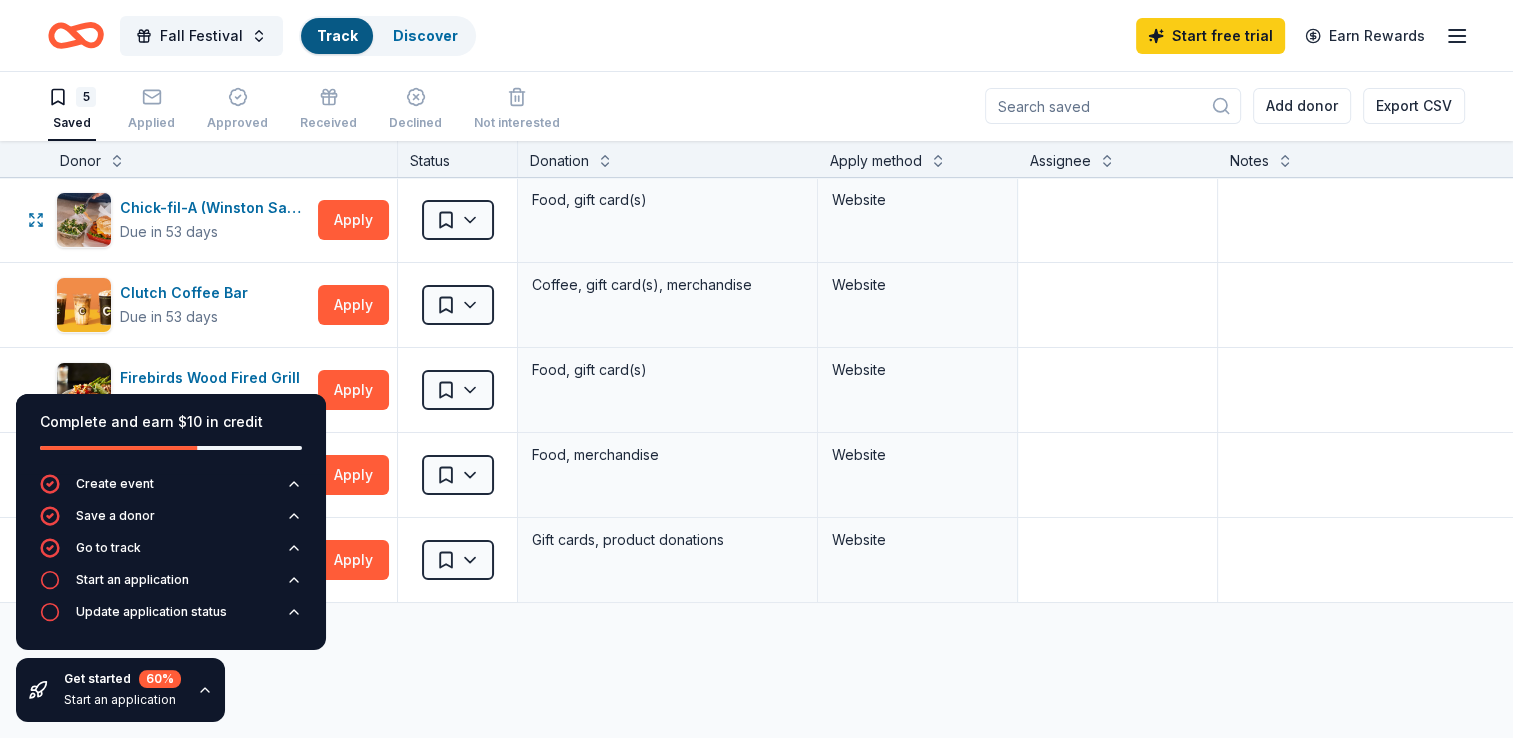 scroll, scrollTop: 0, scrollLeft: 0, axis: both 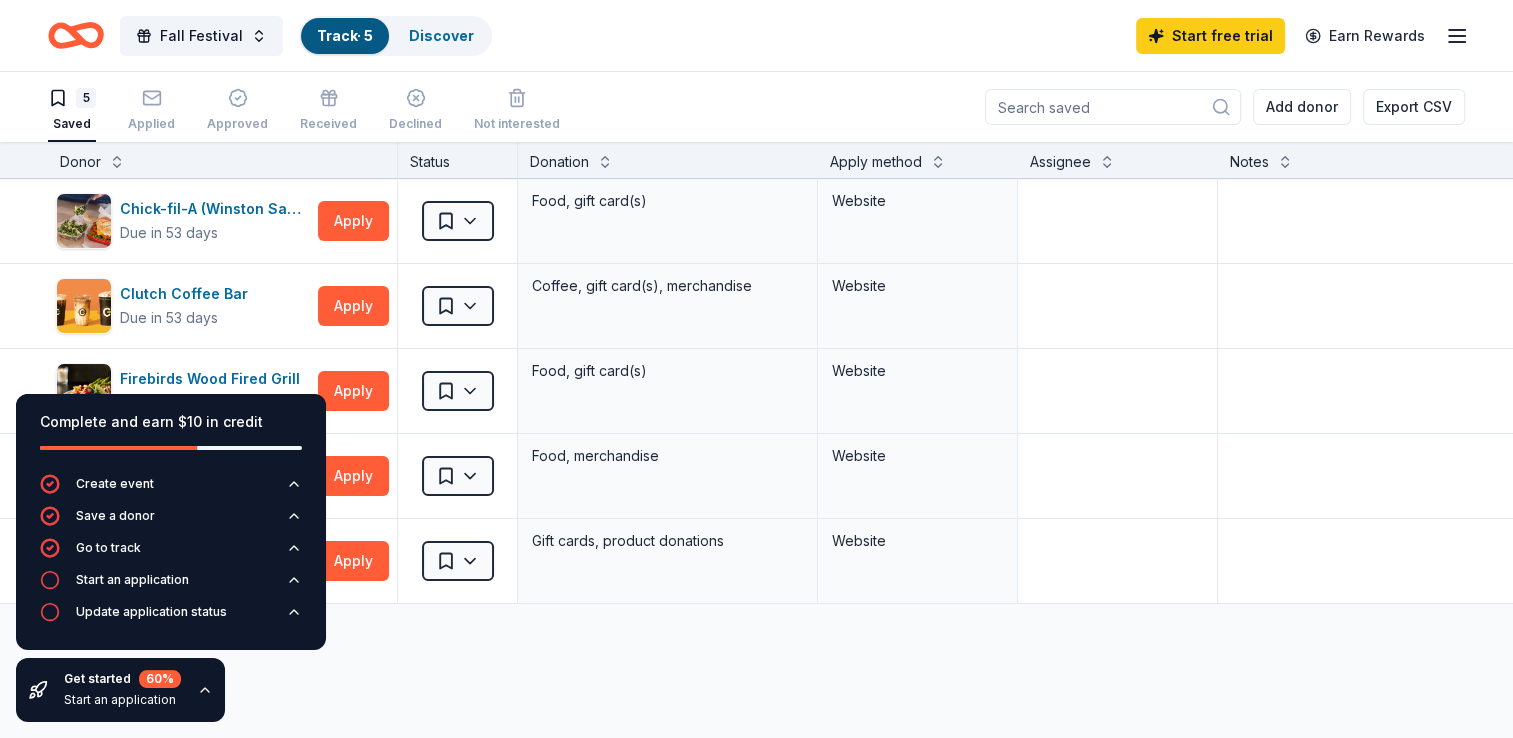 click on "5 Saved Applied Approved Received Declined Not interested Add donor Export CSV" at bounding box center (756, 107) 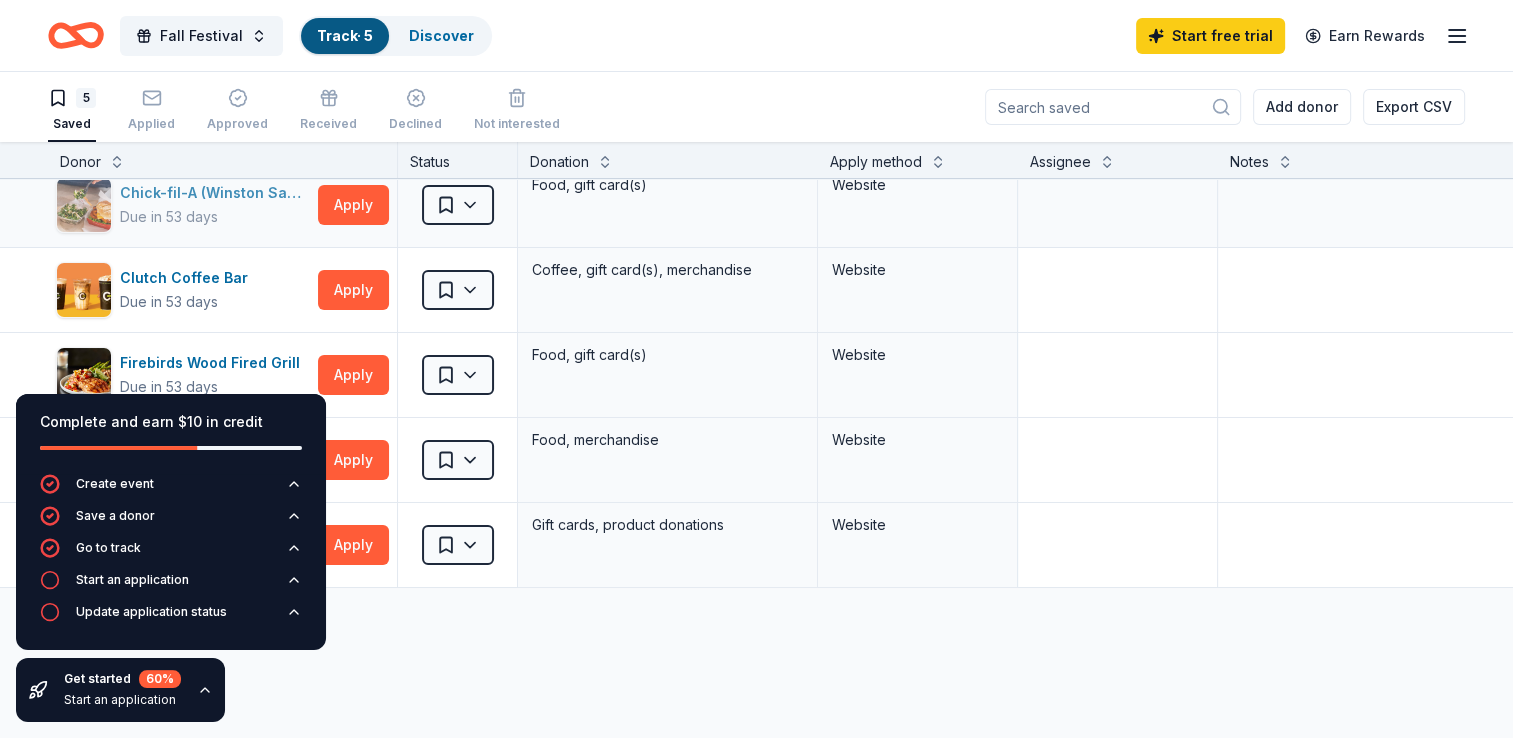 scroll, scrollTop: 0, scrollLeft: 0, axis: both 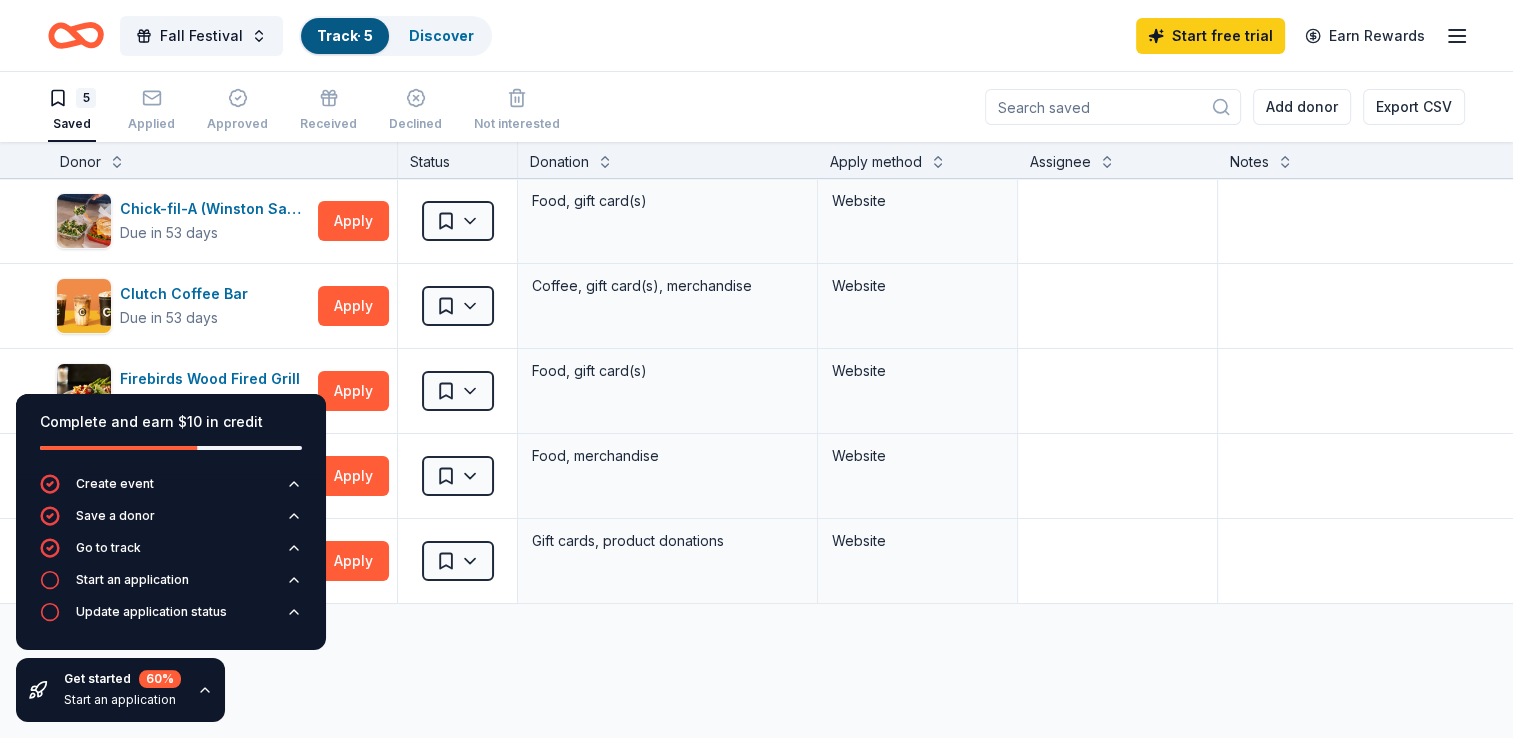 click 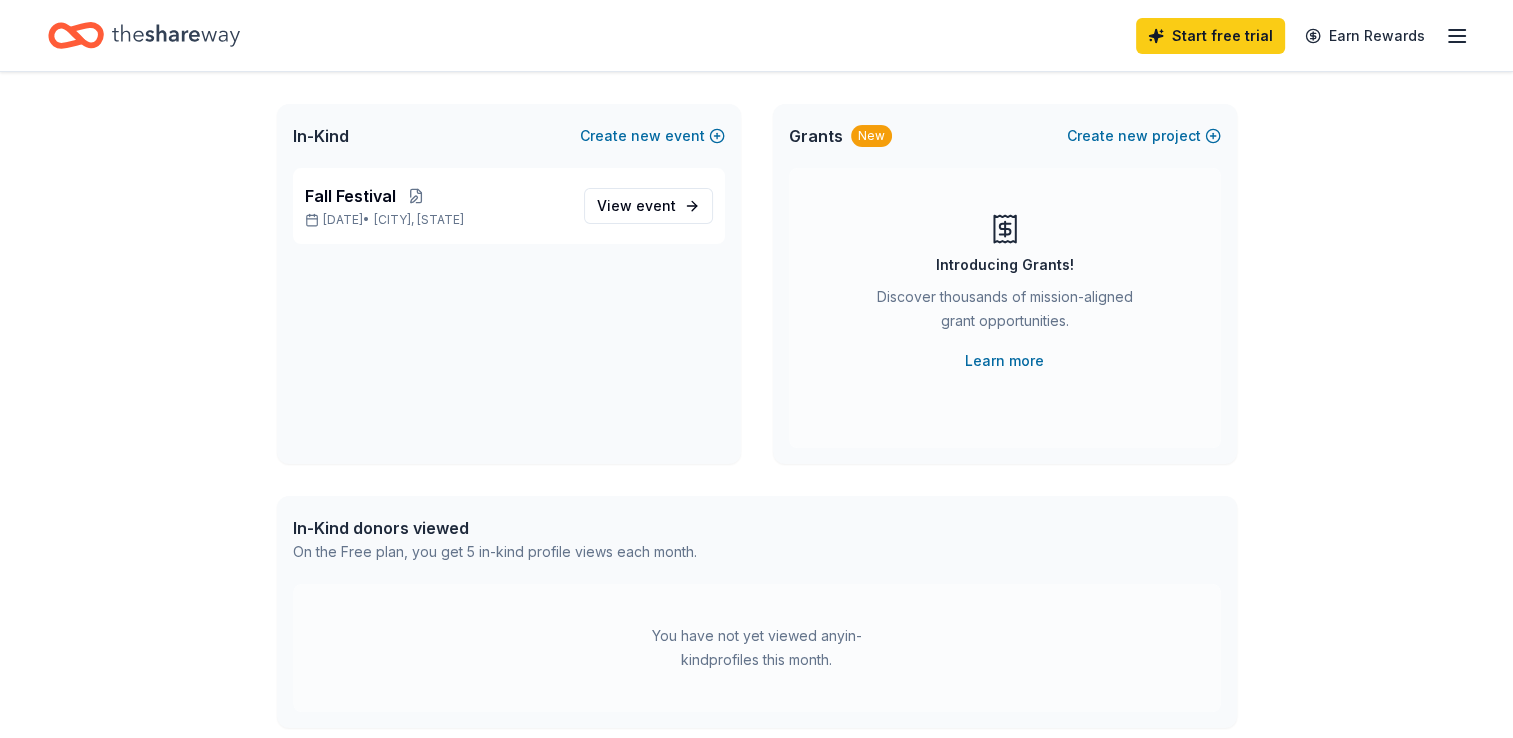 scroll, scrollTop: 0, scrollLeft: 0, axis: both 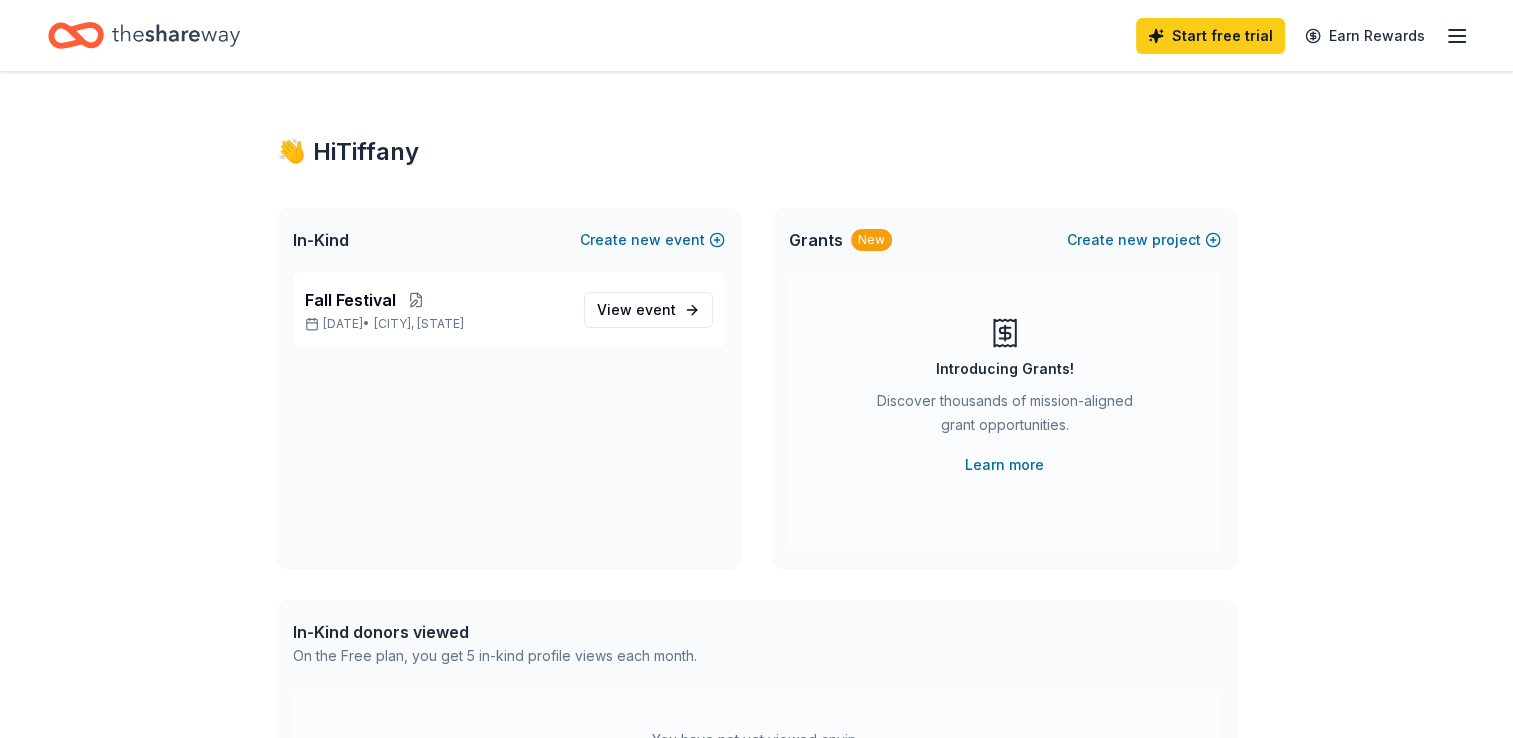 click on "Grants" at bounding box center [816, 240] 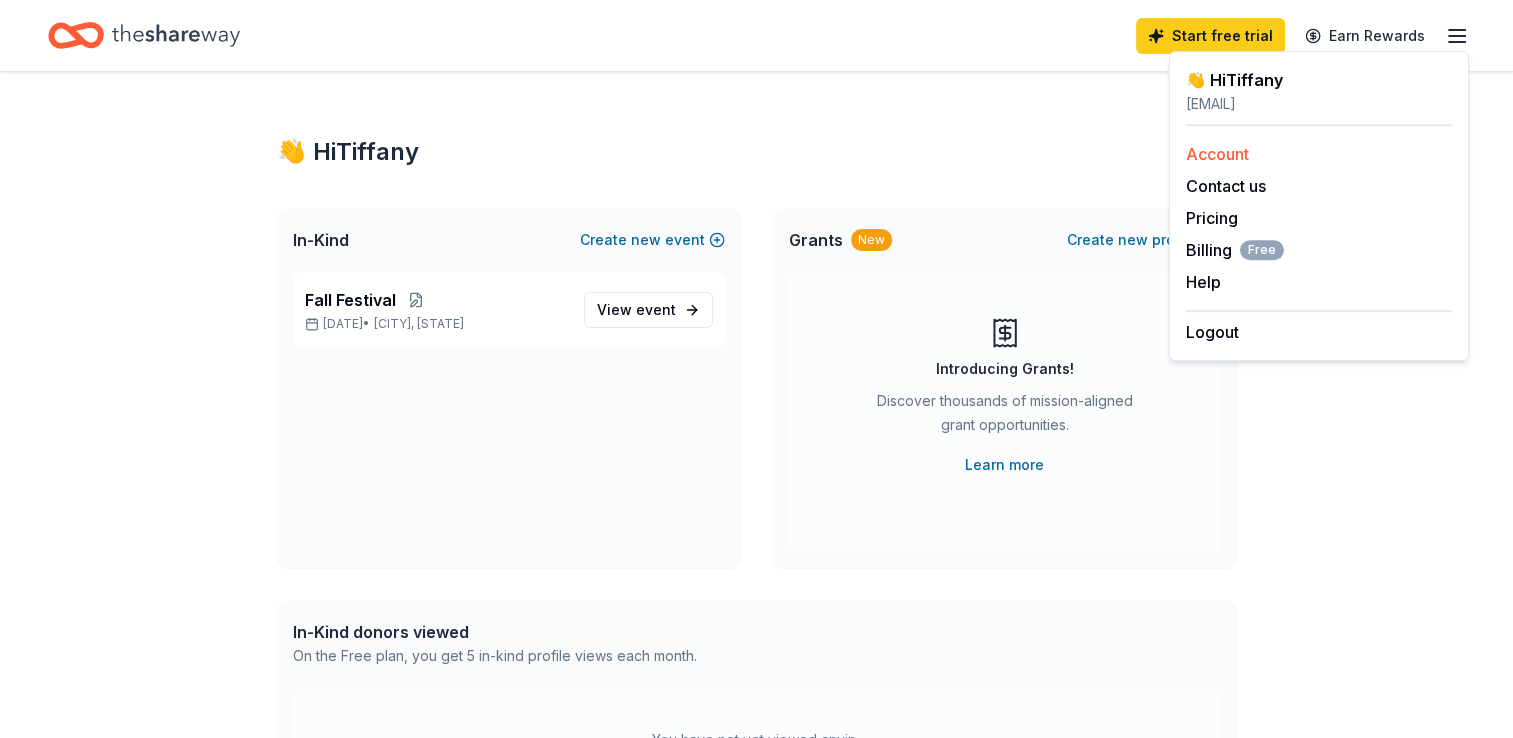 click on "Account" at bounding box center (1217, 154) 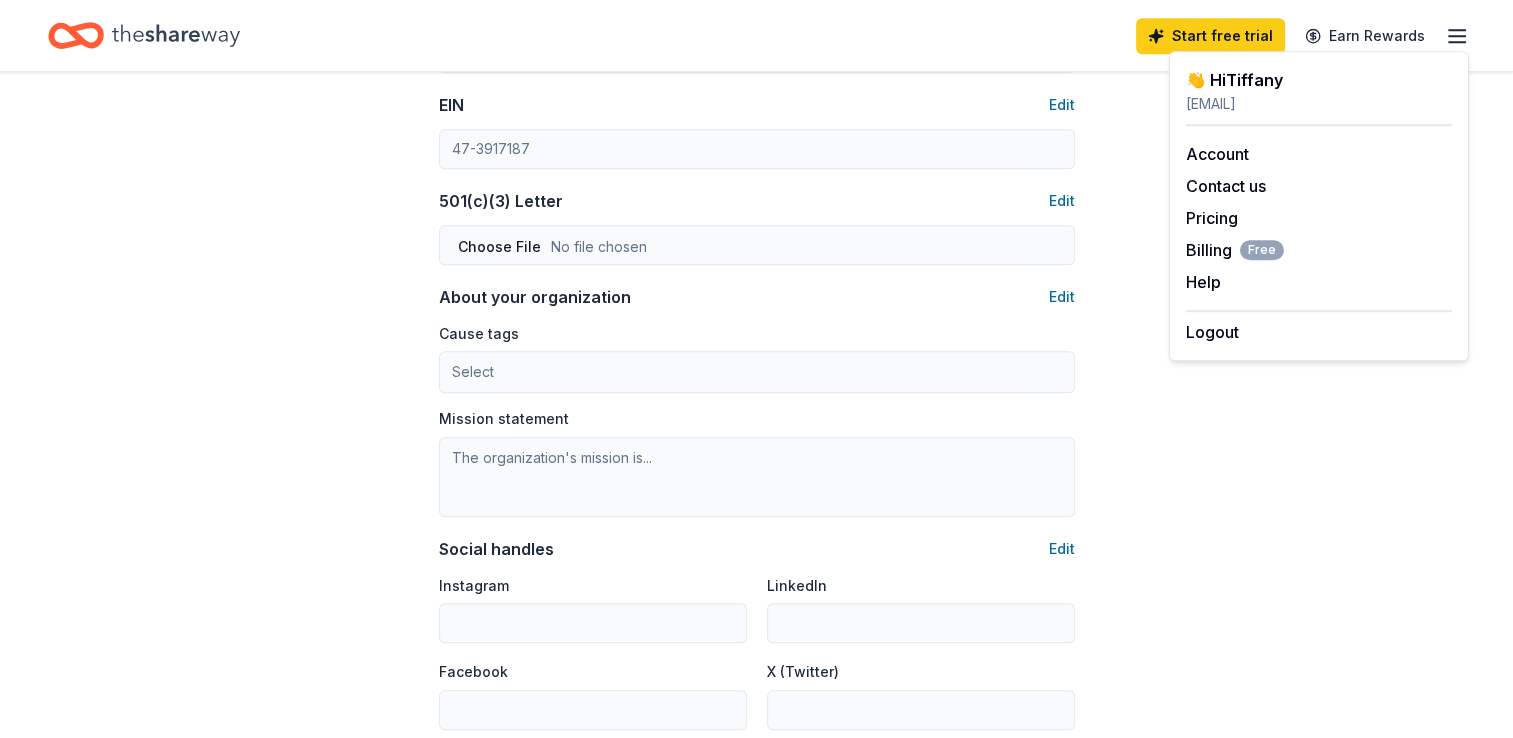scroll, scrollTop: 964, scrollLeft: 0, axis: vertical 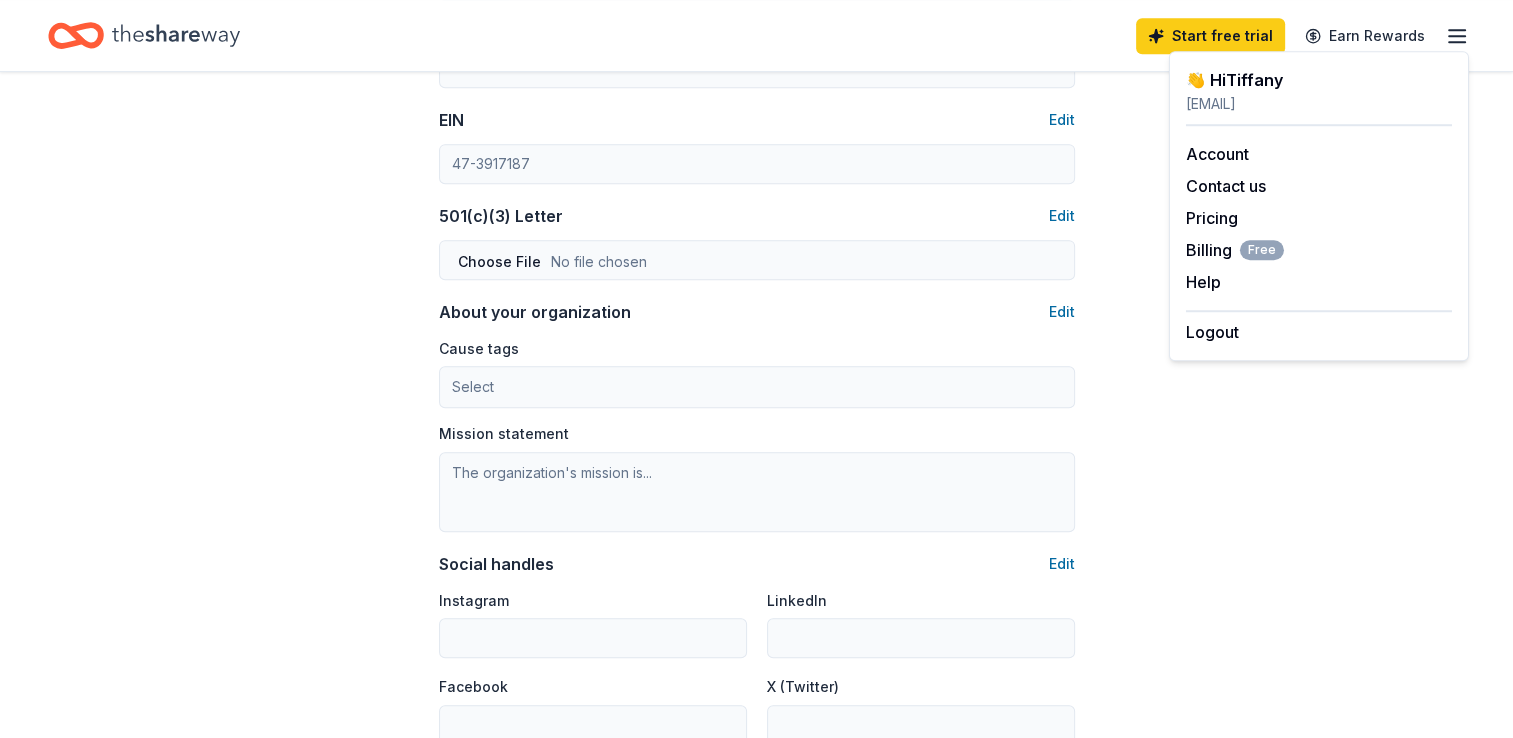 click on "Account About me Profile Edit First name [FIRST] Last name [LAST] Role Board member Phone number Edit [PHONE] Email Edit [EMAIL] Password Edit Organization details Organization profile Edit Organization name One Word Fellowship Worship Center ZIP code [ZIP] Website EIN Edit [EIN] 501(c)(3) Letter Edit About your organization Edit Cause tags Select Mission statement Social handles Edit Instagram LinkedIn Facebook X (Twitter)" at bounding box center [756, 0] 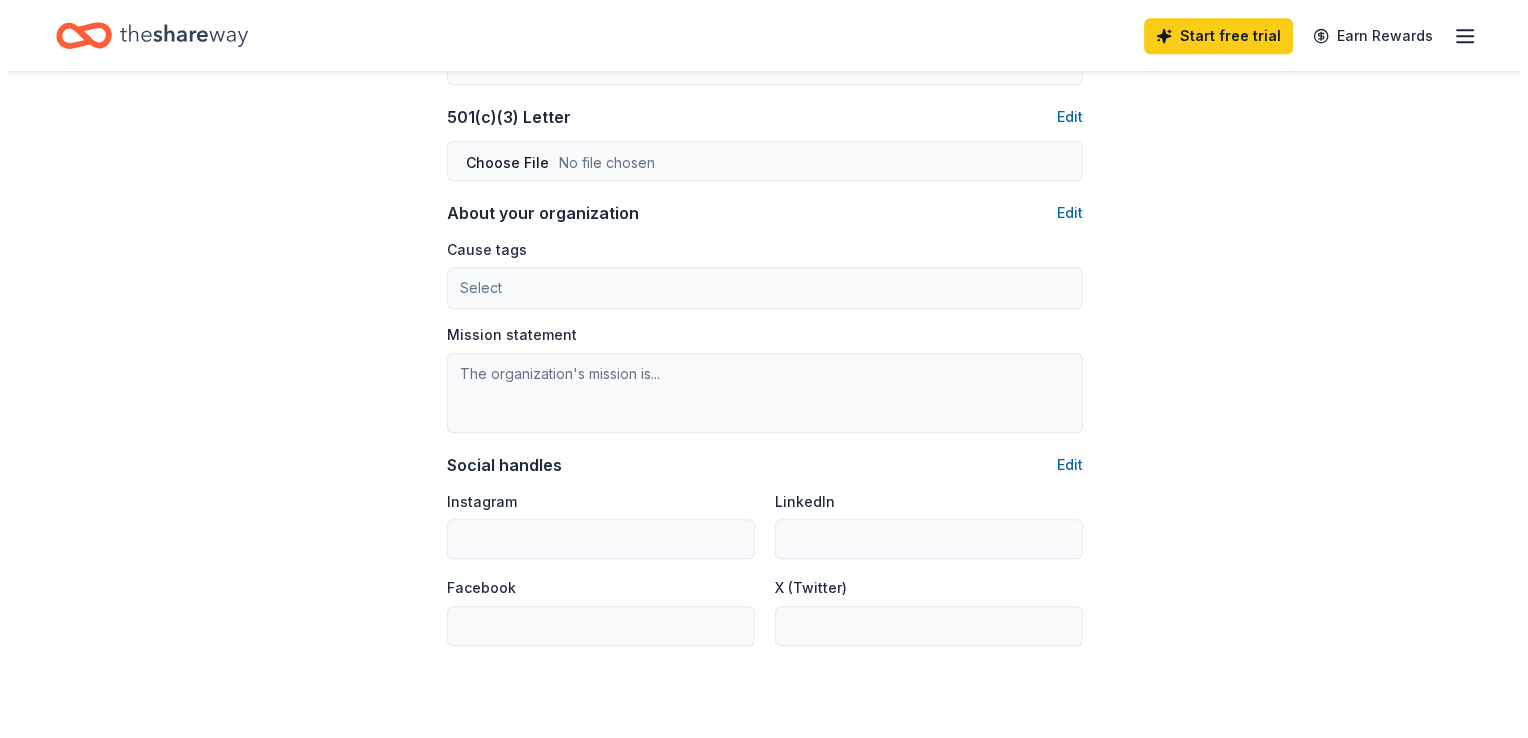 scroll, scrollTop: 1000, scrollLeft: 0, axis: vertical 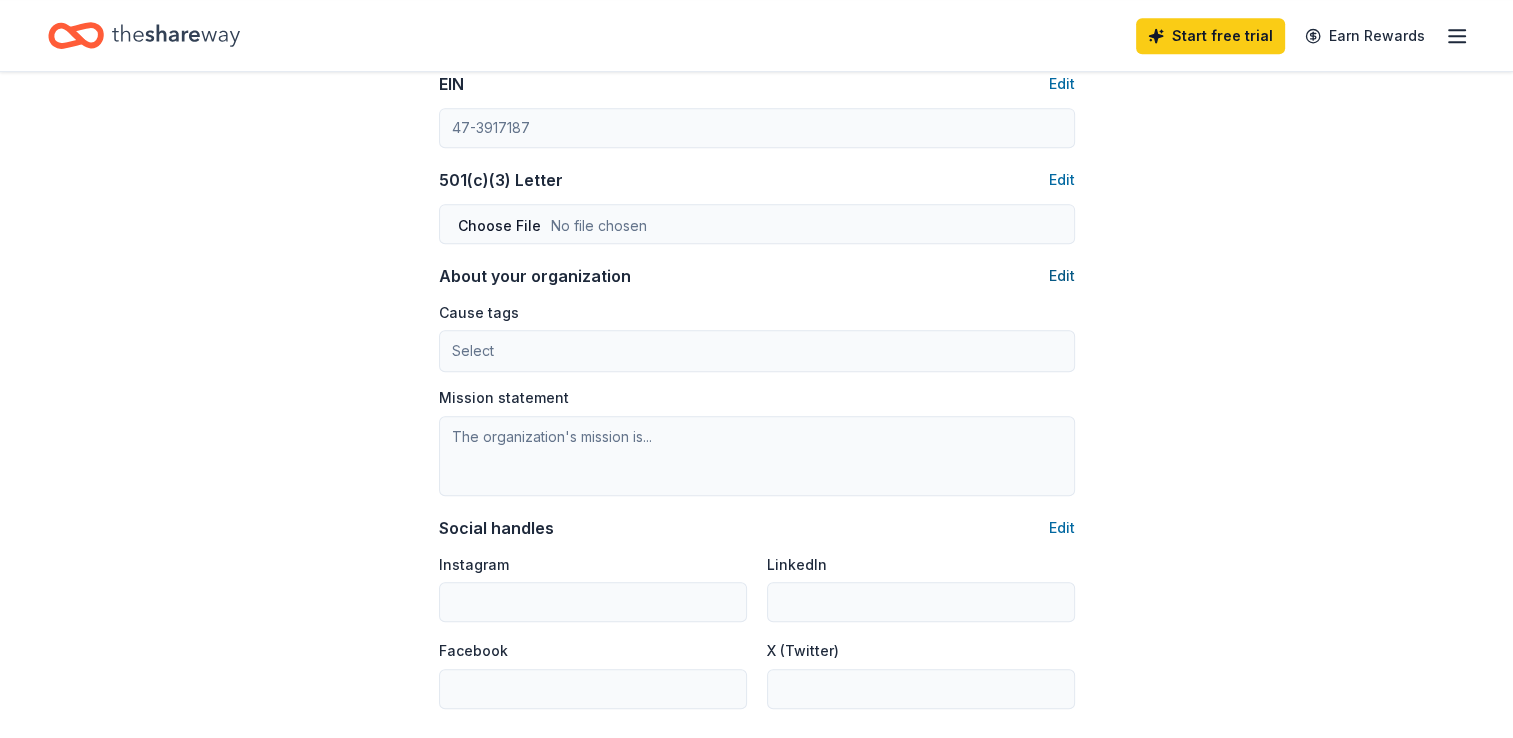 click on "Edit" at bounding box center (1062, 276) 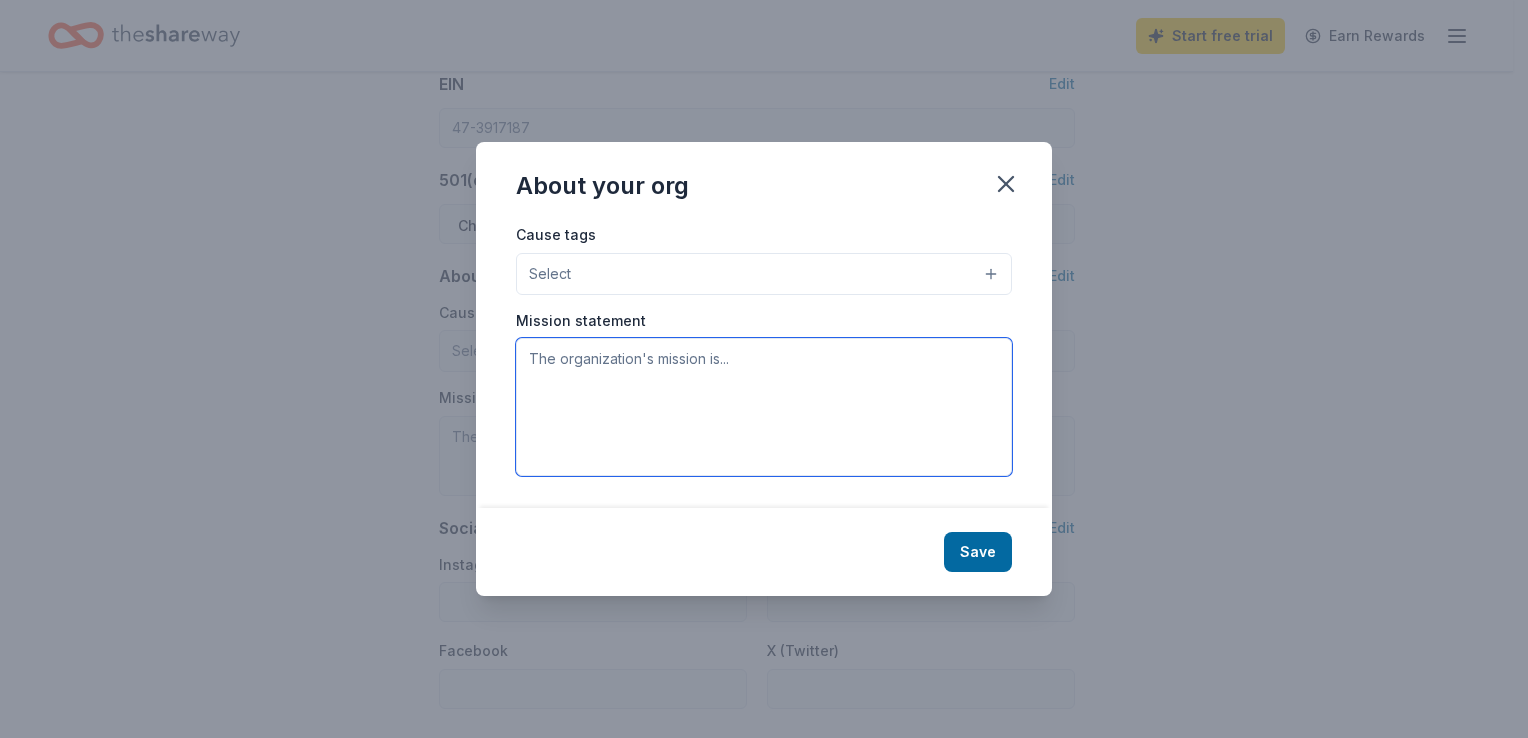 click at bounding box center (764, 407) 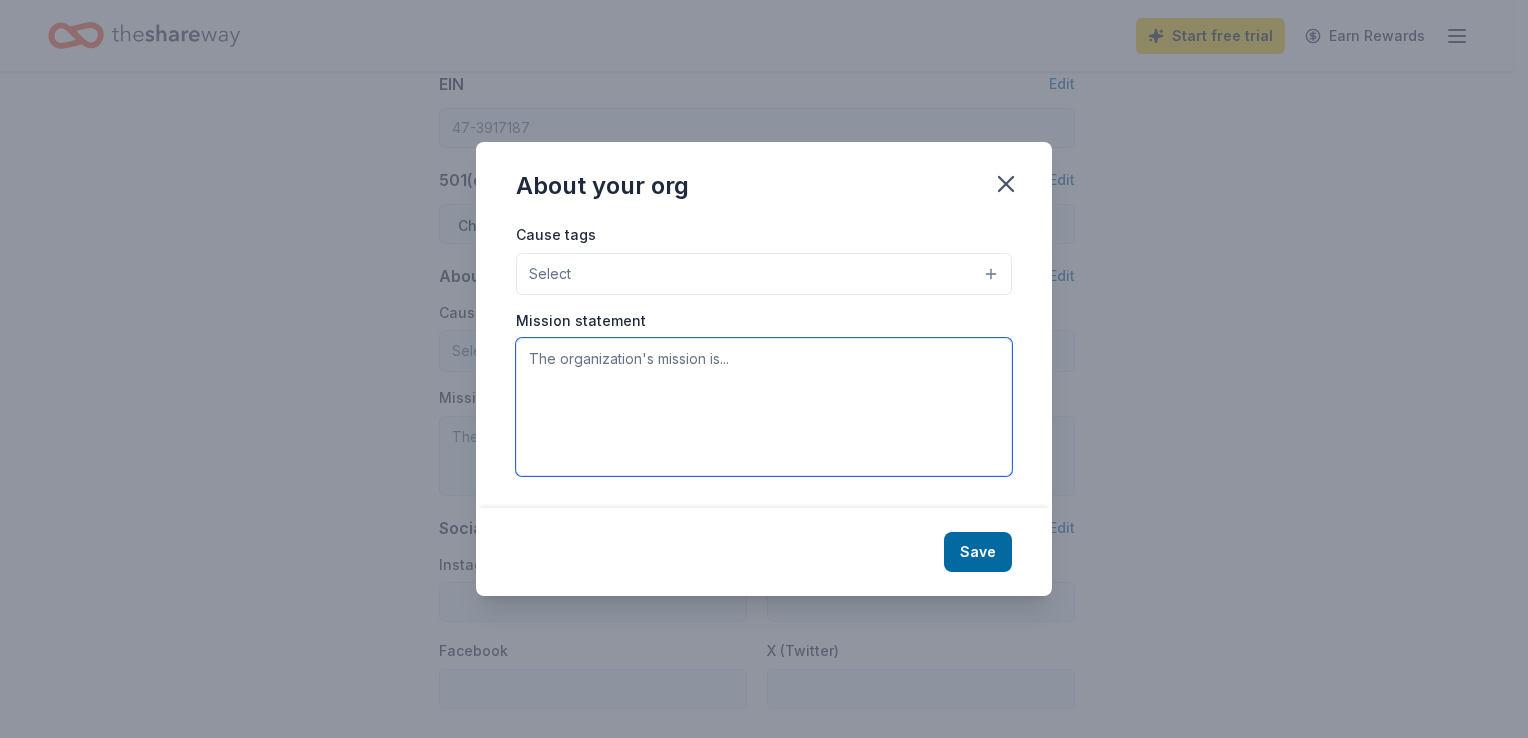 click at bounding box center (764, 407) 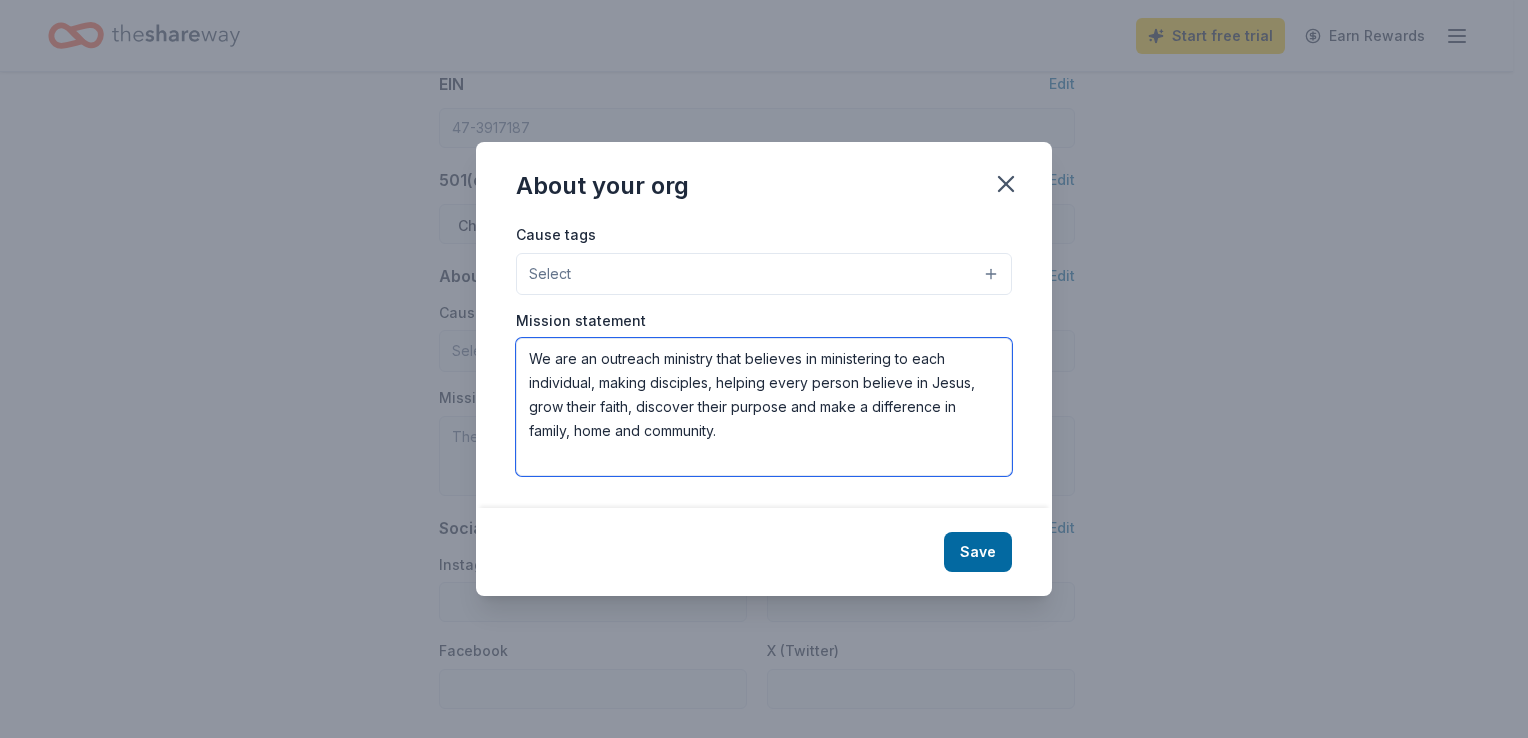 type on "We are an outreach ministry that believes in ministering to each individual, making disciples, helping every person believe in Jesus, grow their faith, discover their purpose and make a difference in family, home and community." 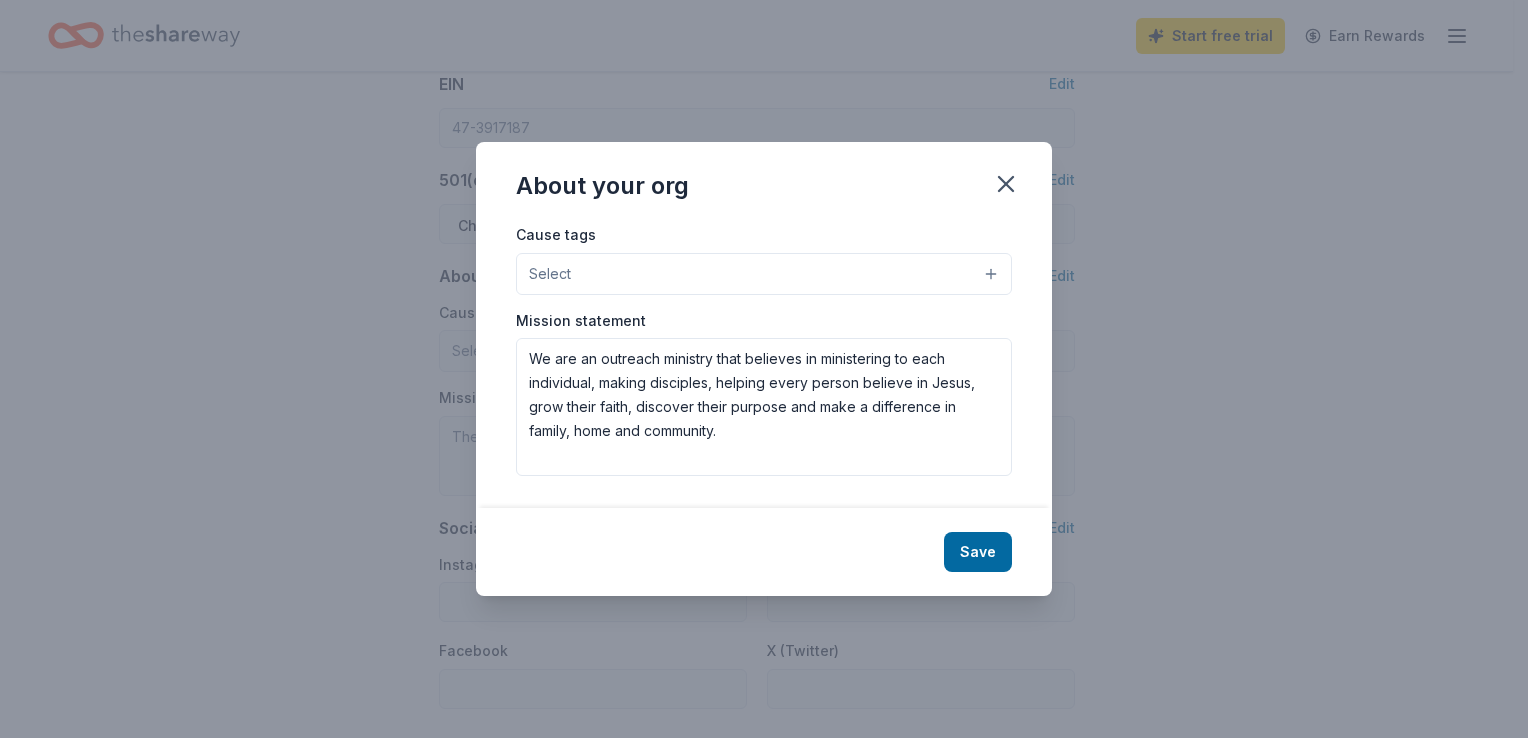 click on "Select" at bounding box center (764, 274) 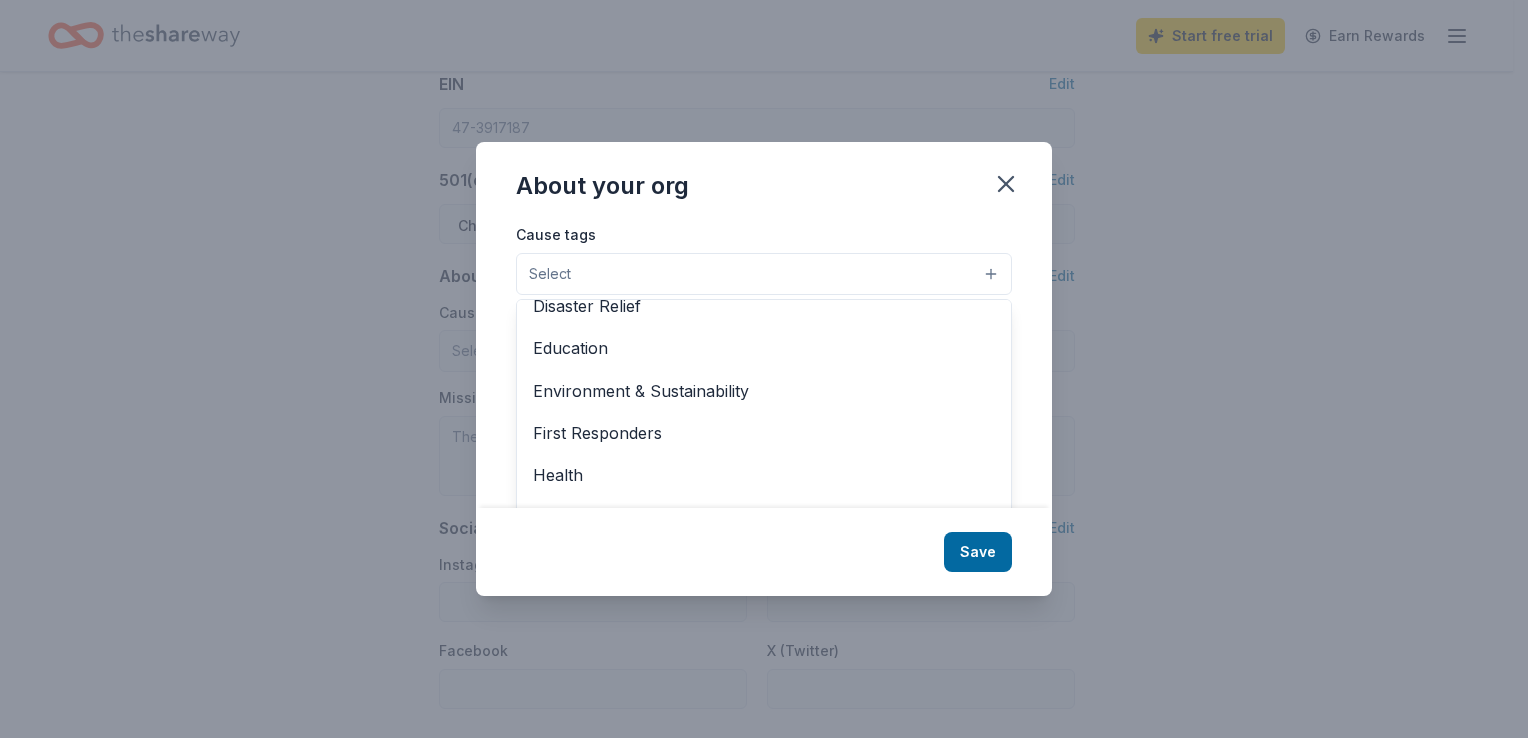 scroll, scrollTop: 278, scrollLeft: 0, axis: vertical 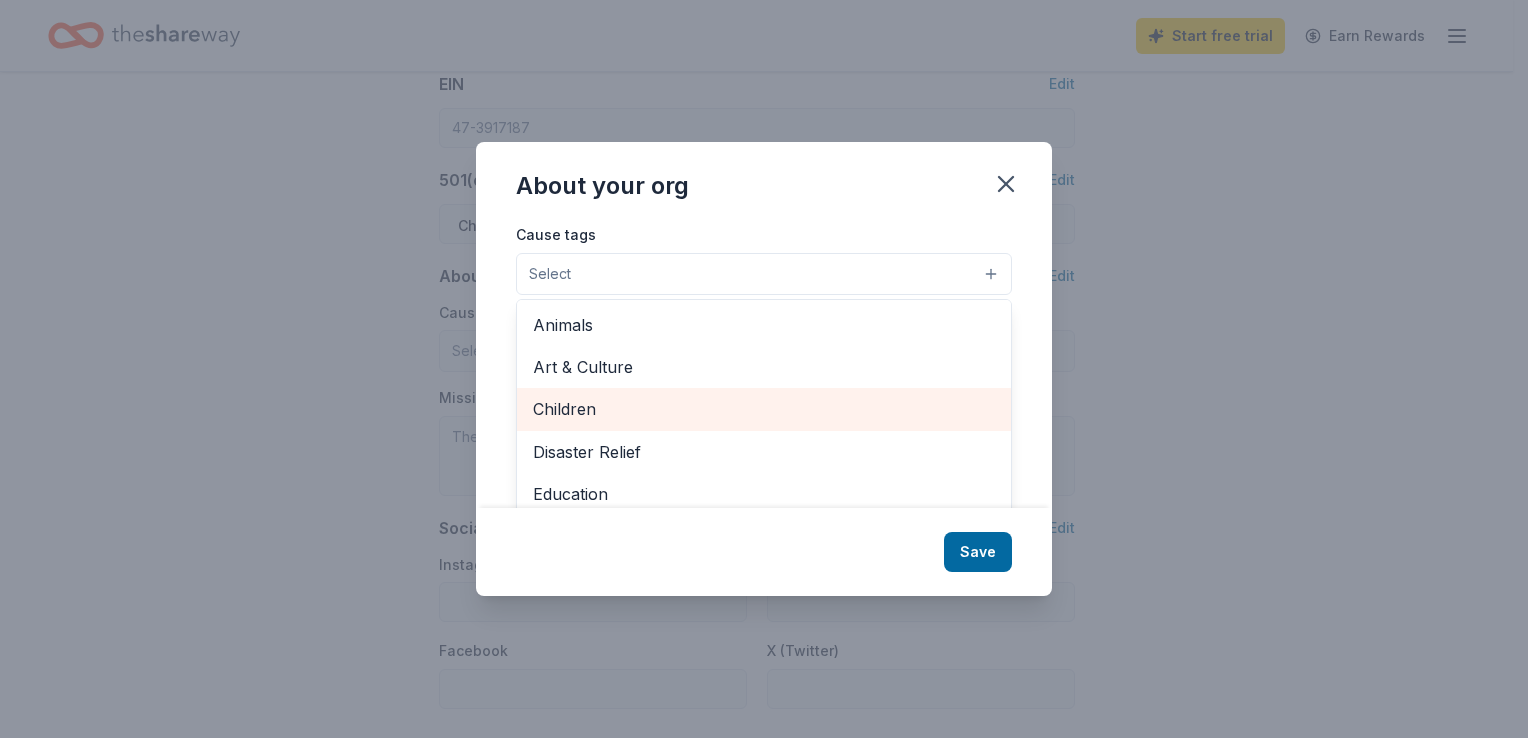 click on "Children" at bounding box center (764, 409) 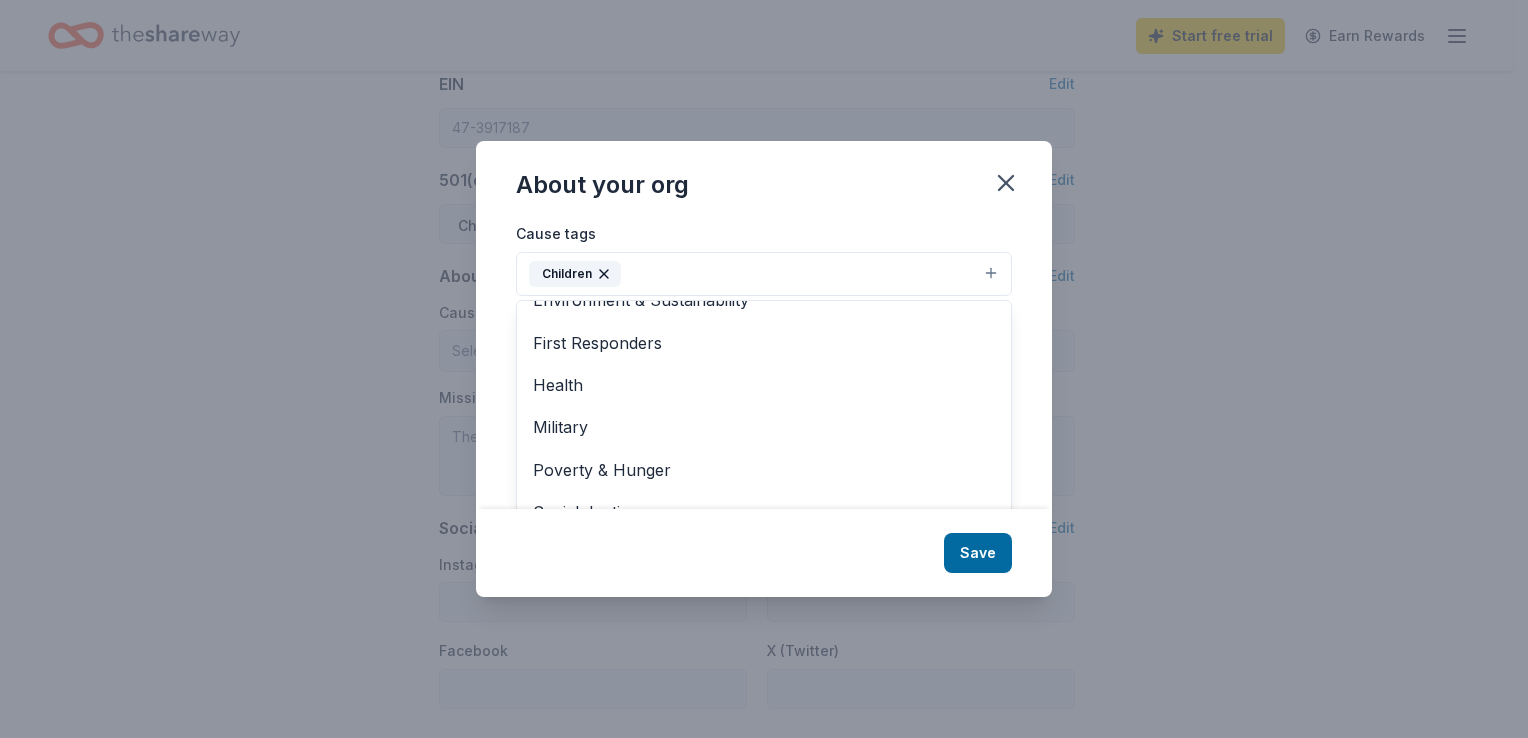 scroll, scrollTop: 236, scrollLeft: 0, axis: vertical 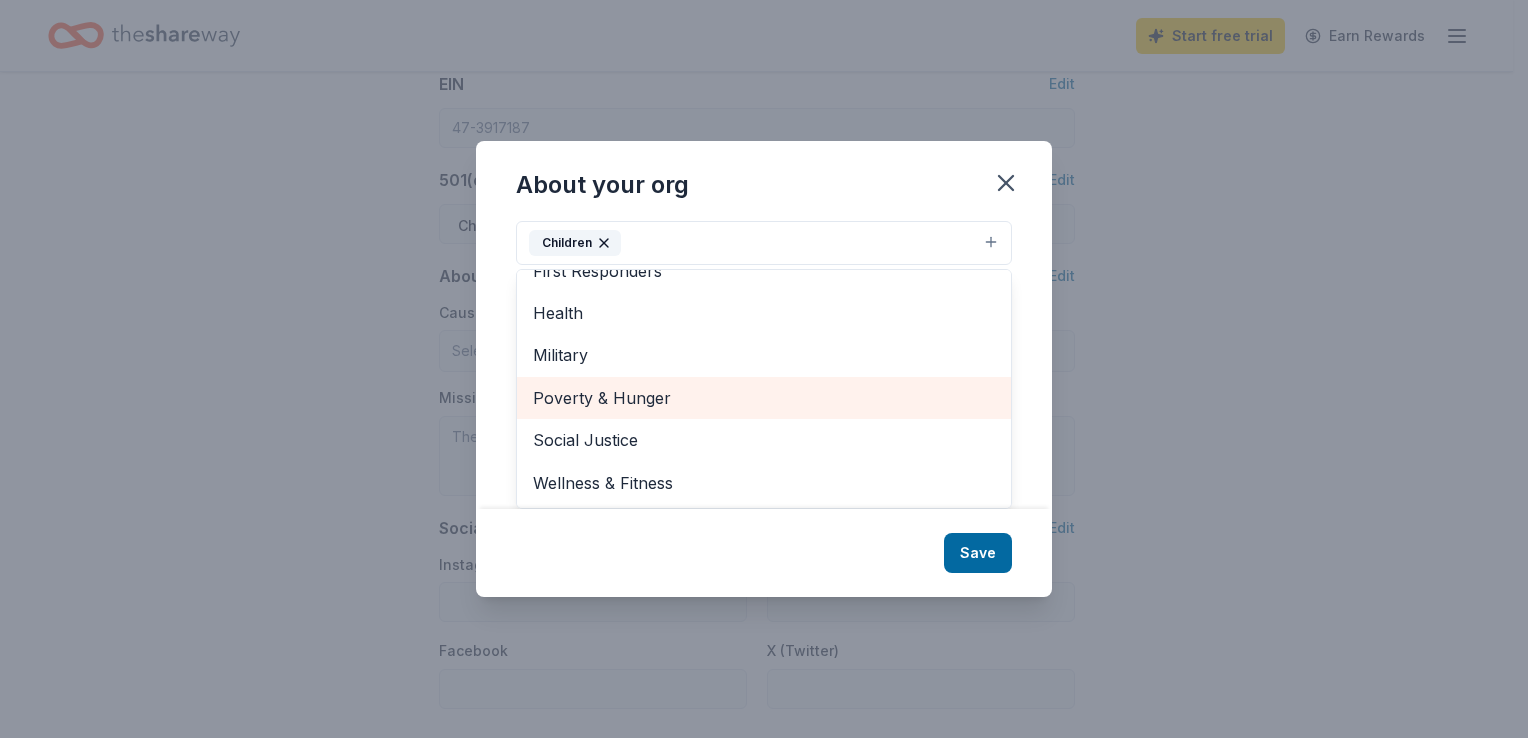 click on "Poverty & Hunger" at bounding box center [764, 398] 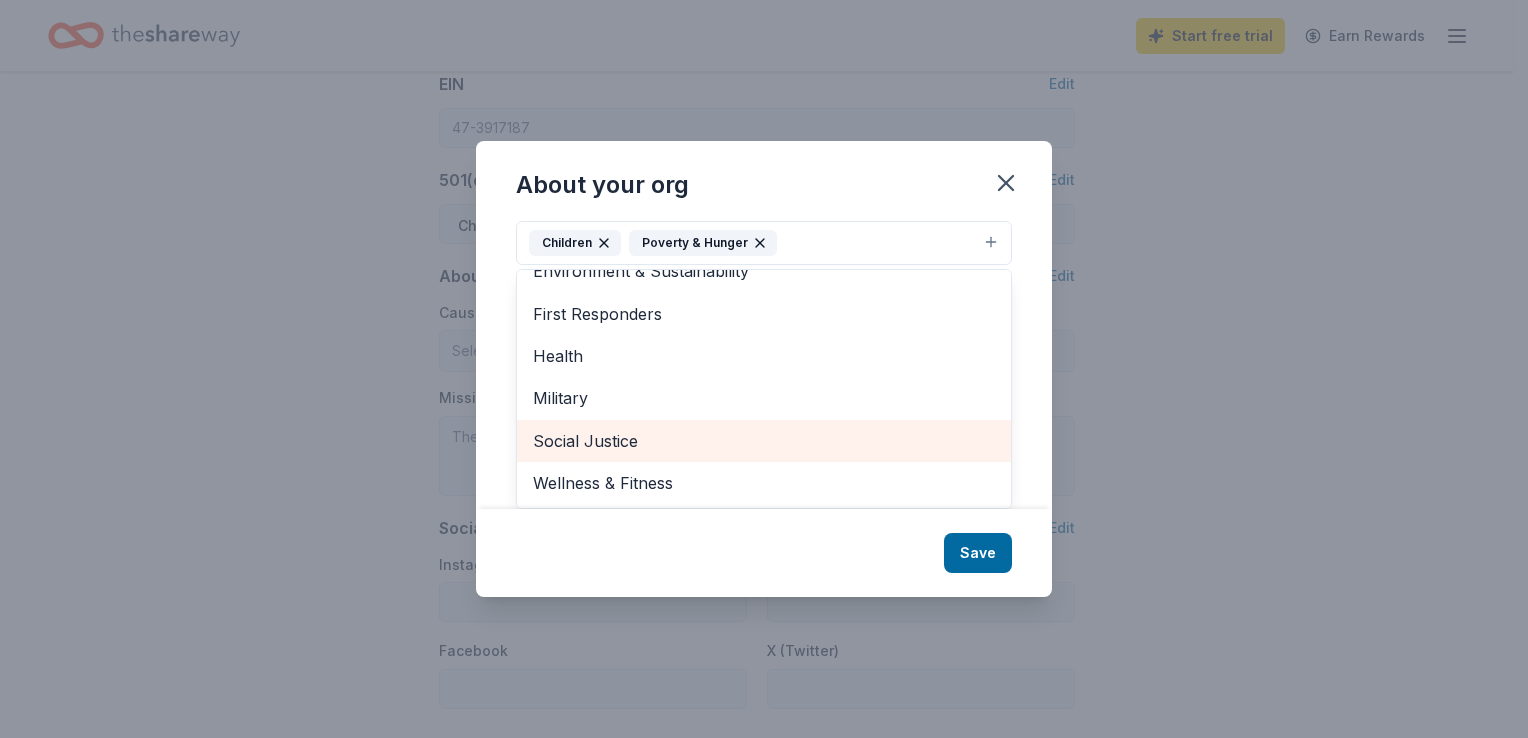 click on "Social Justice" at bounding box center (764, 441) 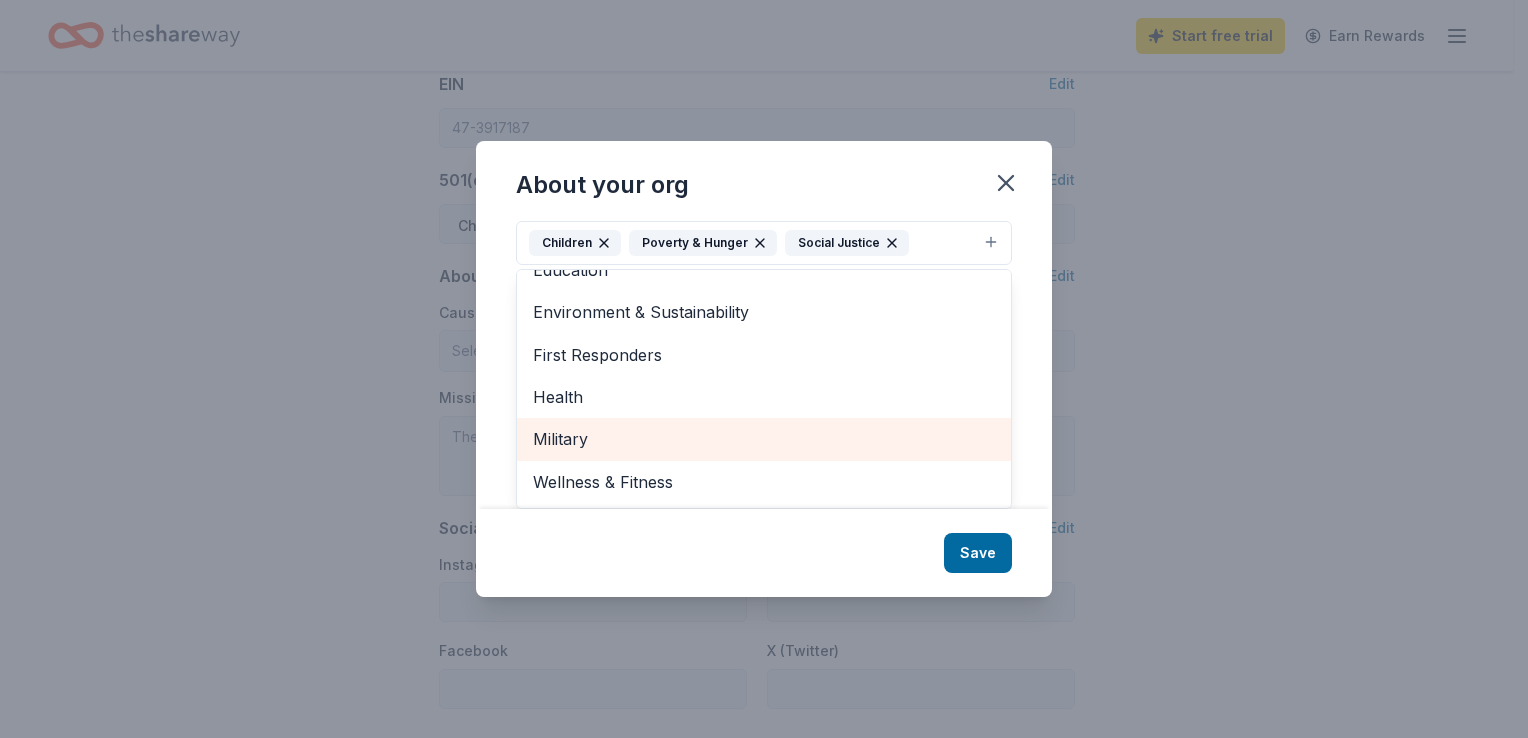 scroll, scrollTop: 151, scrollLeft: 0, axis: vertical 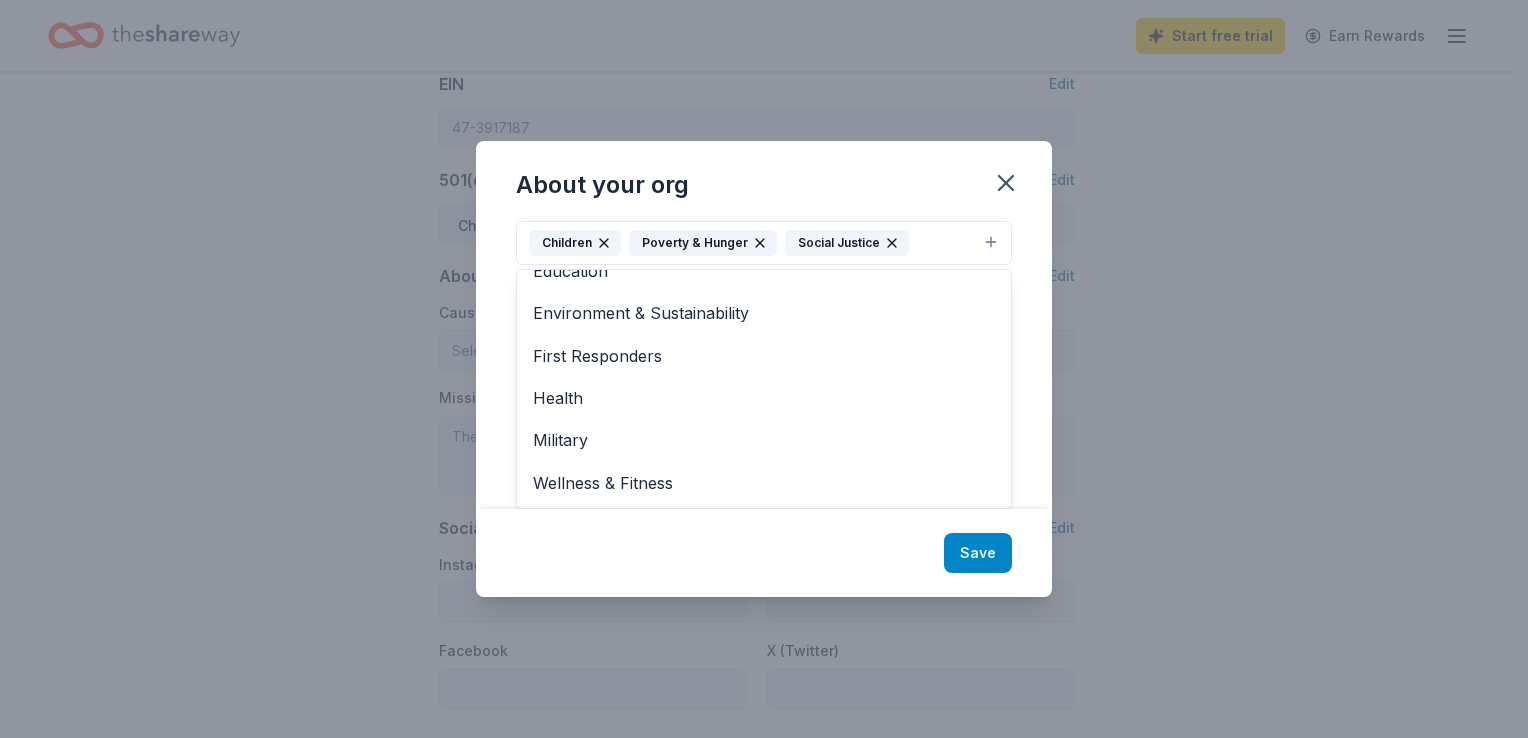 click on "About your org Cause tags Children Poverty & Hunger Social Justice Animals Art & Culture Disaster Relief Education Environment & Sustainability First Responders Health Military Wellness & Fitness Mission statement We are an outreach ministry that believes in ministering to each individual, making disciples, helping every person believe in Jesus, grow their faith, discover their purpose and make a difference in family, home and community. Save" at bounding box center [764, 369] 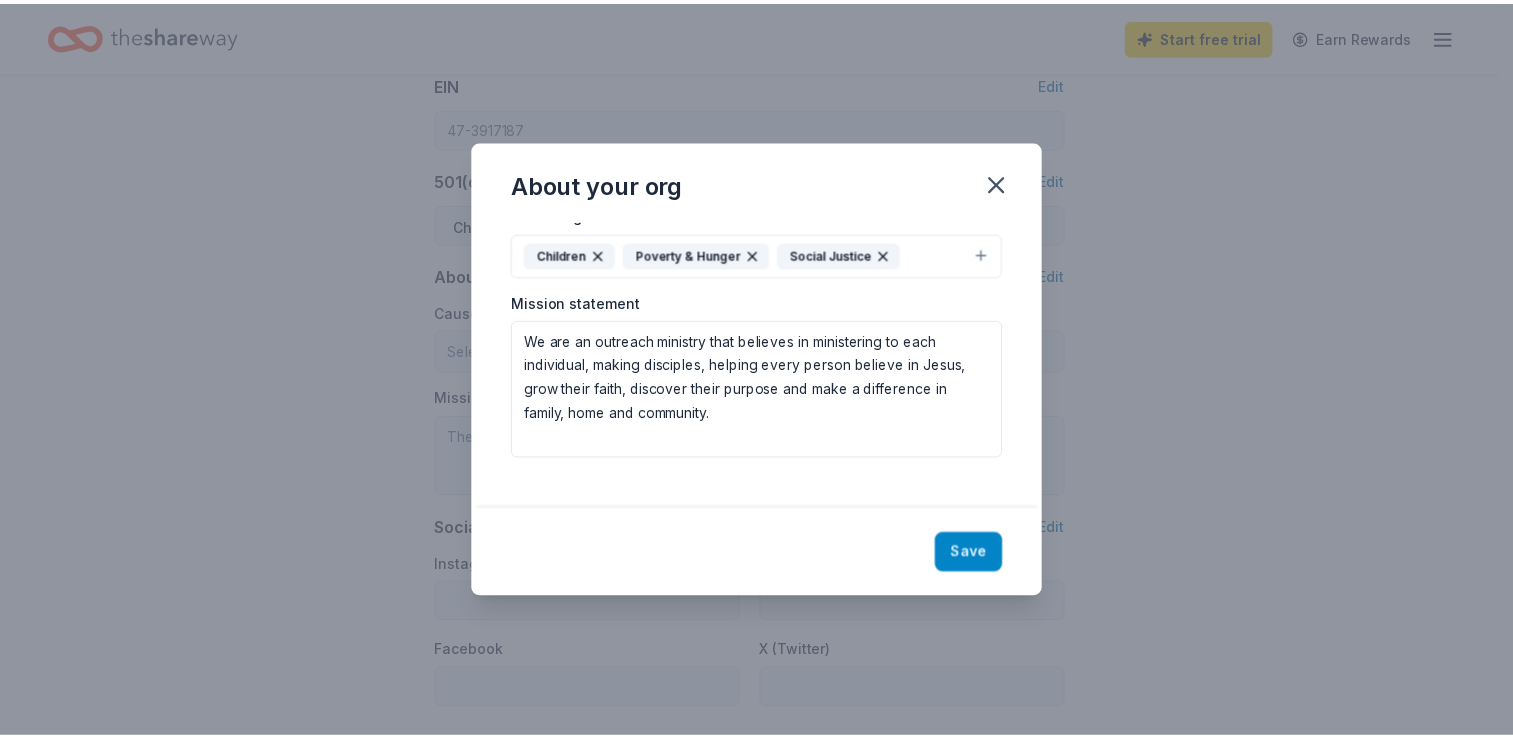 scroll, scrollTop: 0, scrollLeft: 0, axis: both 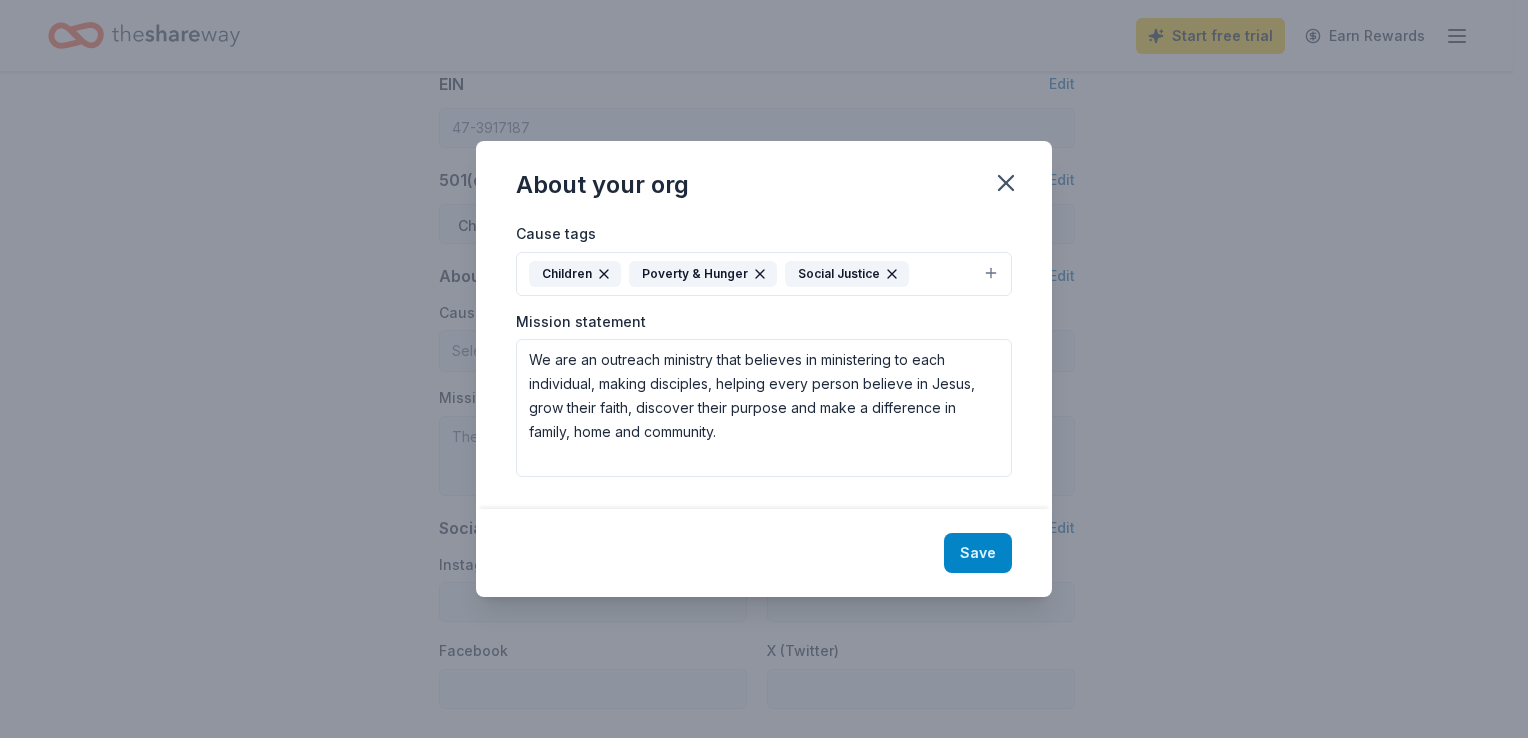 click on "Save" at bounding box center [978, 553] 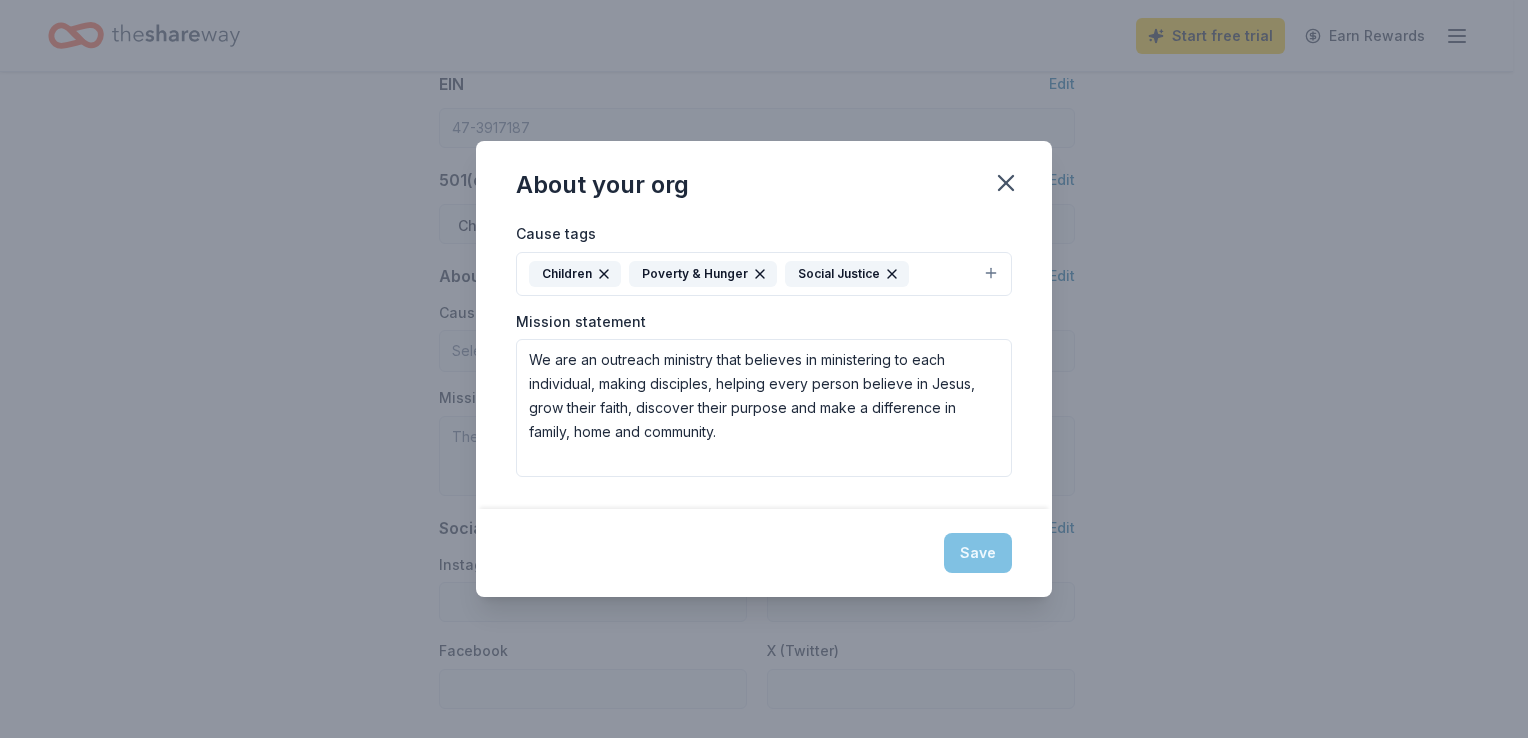 type on "We are an outreach ministry that believes in ministering to each individual, making disciples, helping every person believe in Jesus, grow their faith, discover their purpose and make a difference in family, home and community." 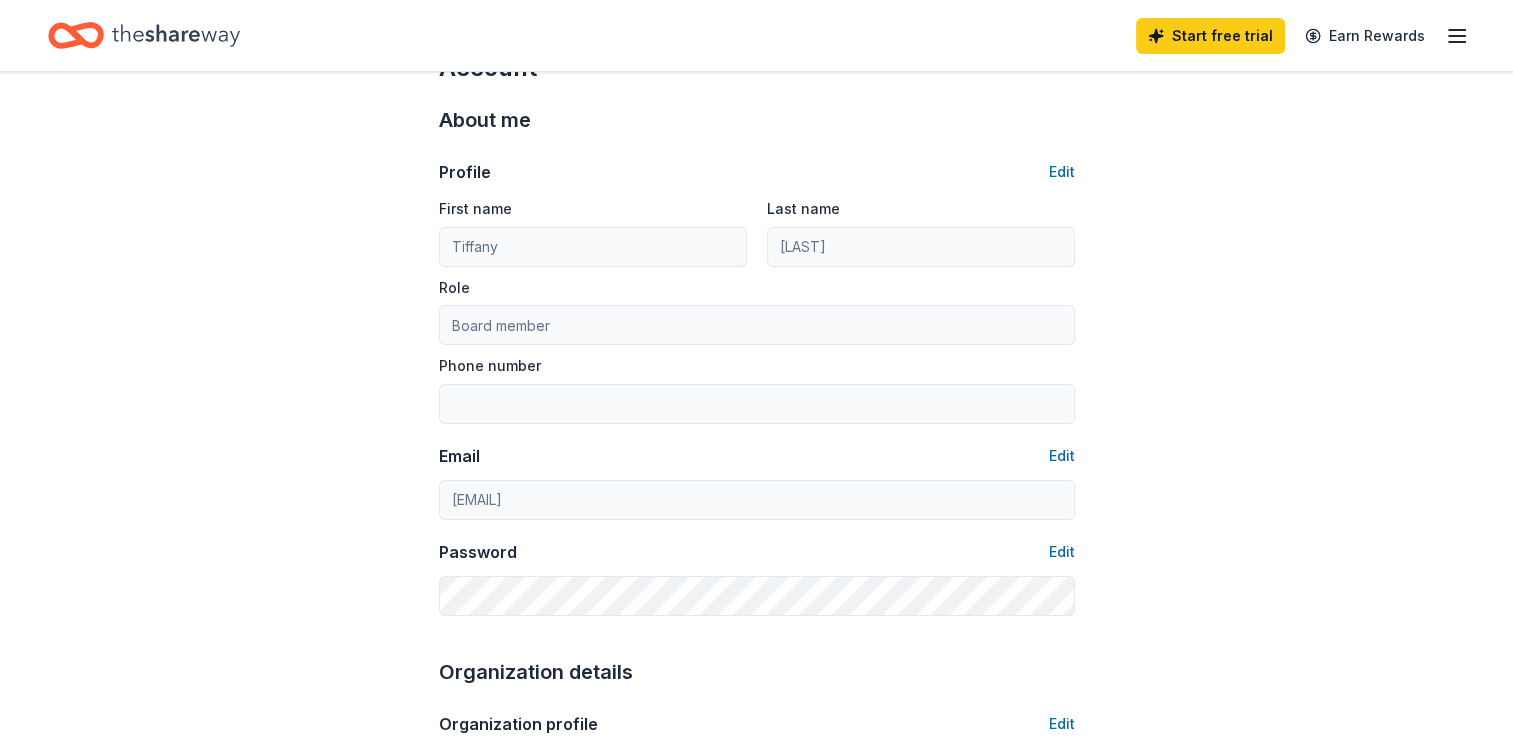 scroll, scrollTop: 0, scrollLeft: 0, axis: both 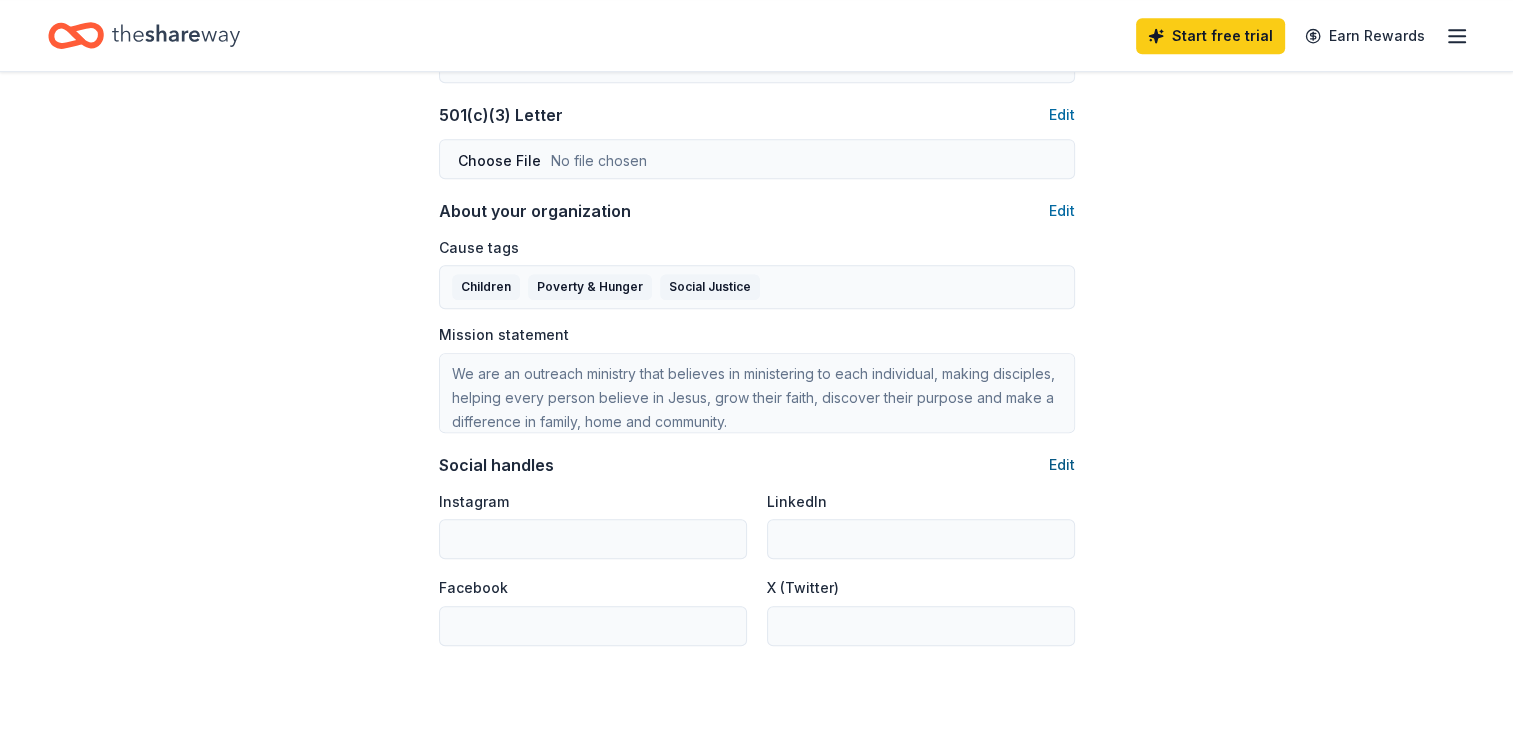 click on "Edit" at bounding box center (1062, 465) 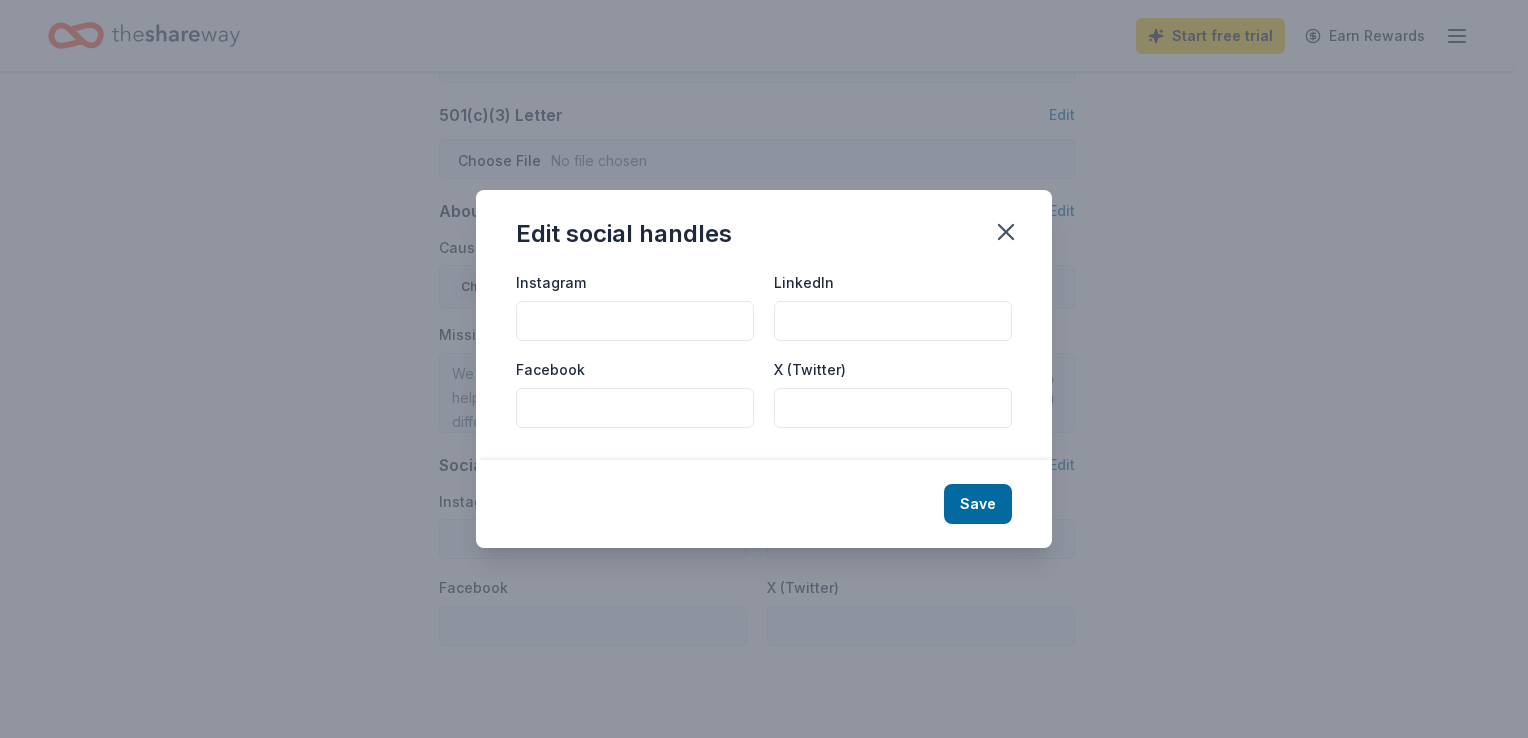 click on "Facebook" at bounding box center [635, 408] 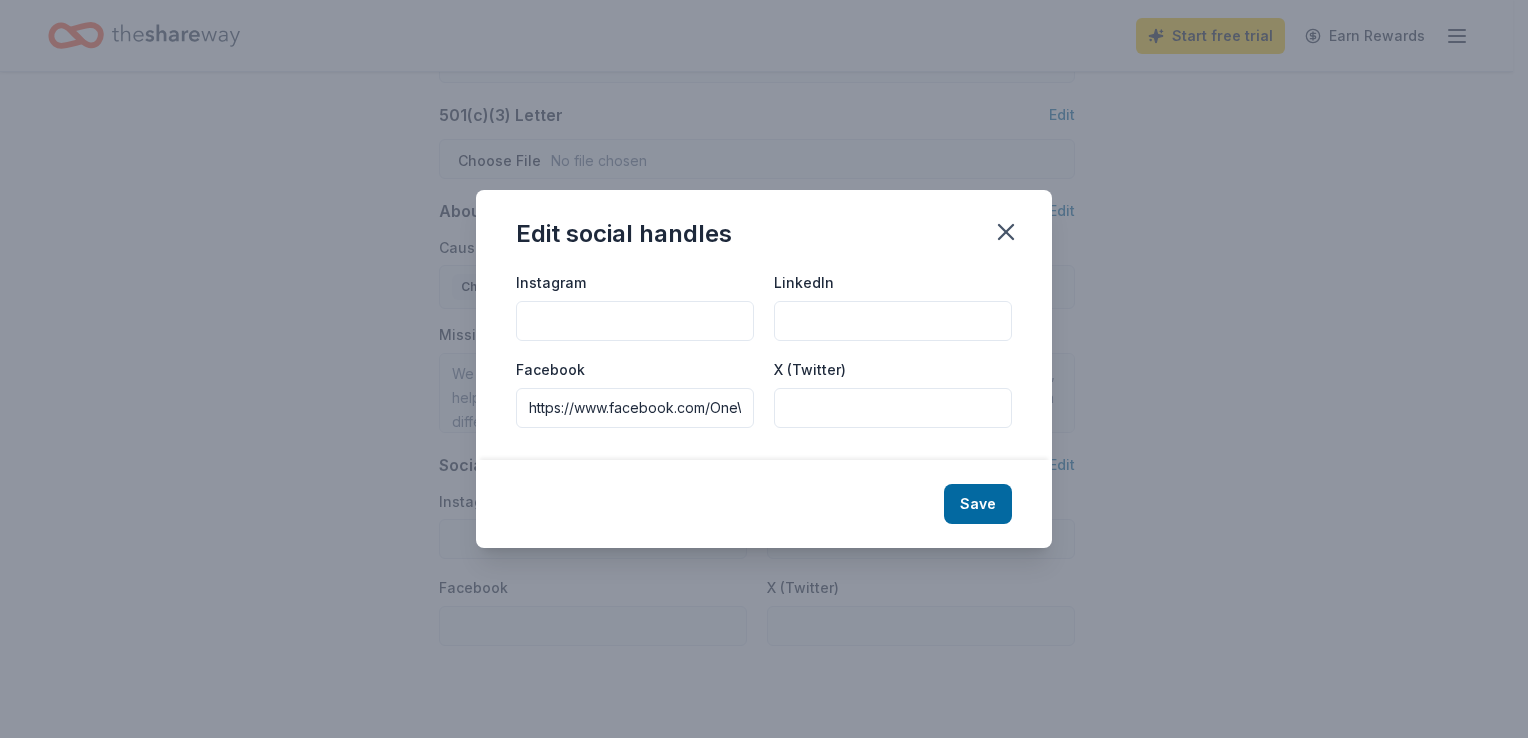 scroll, scrollTop: 0, scrollLeft: 161, axis: horizontal 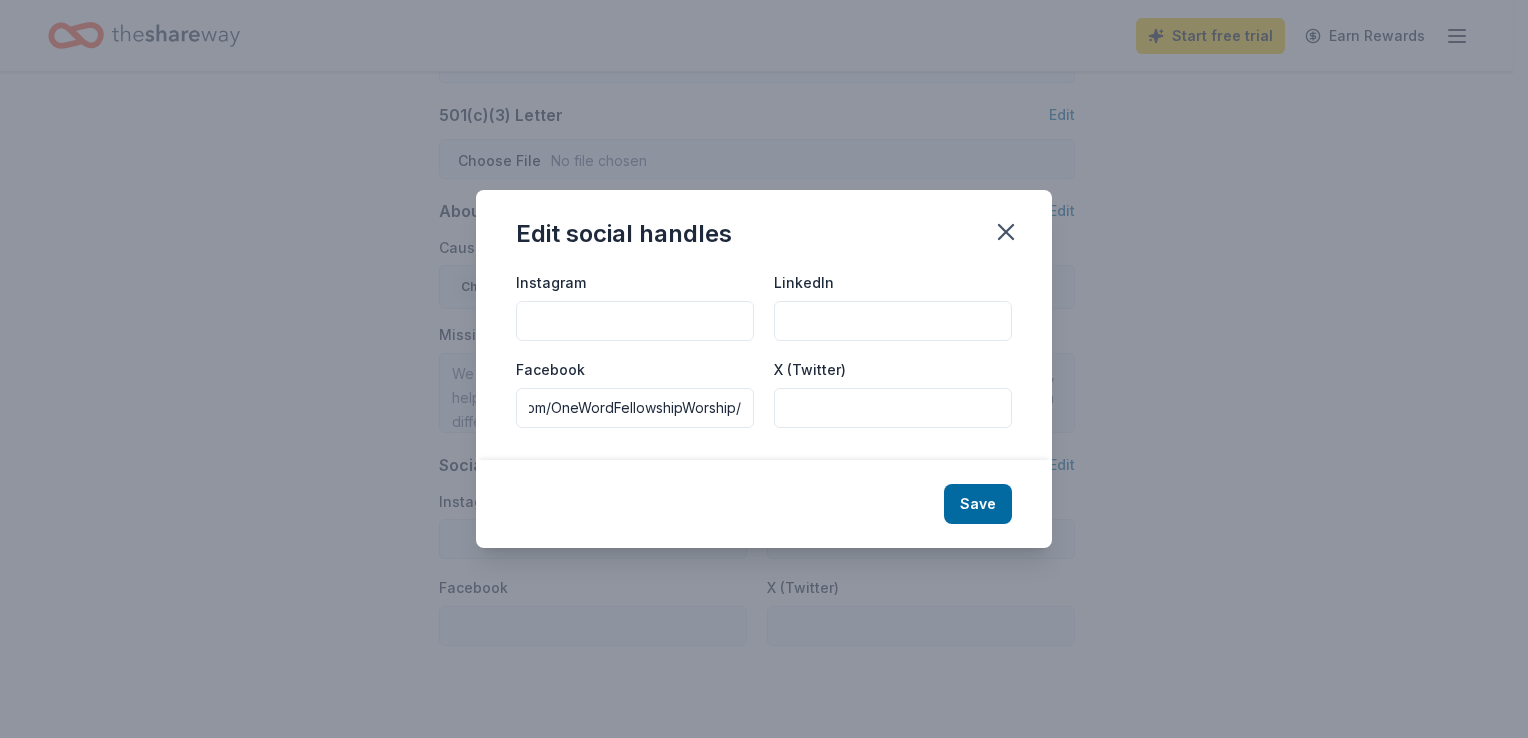 type on "https://www.facebook.com/OneWordFellowshipWorship/" 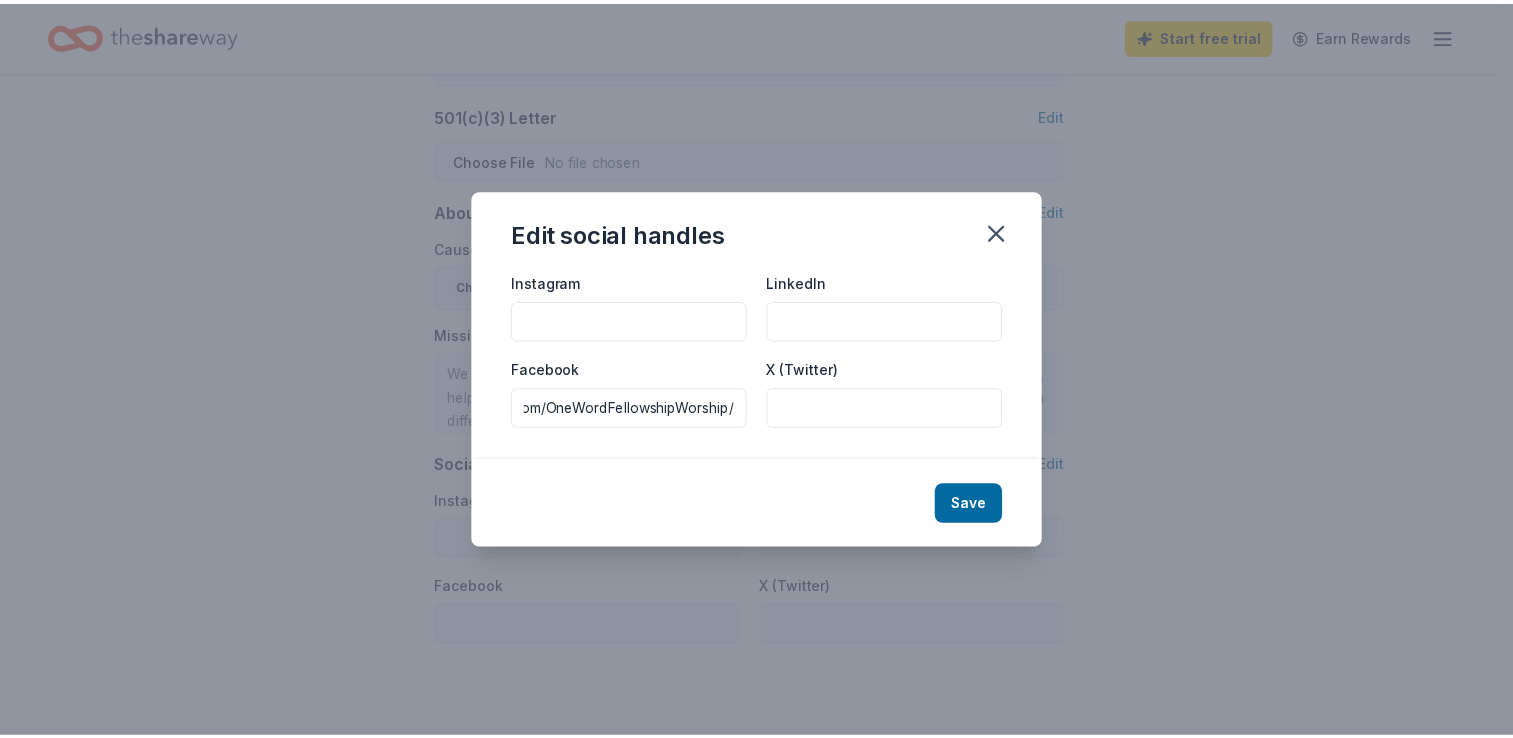 scroll, scrollTop: 0, scrollLeft: 0, axis: both 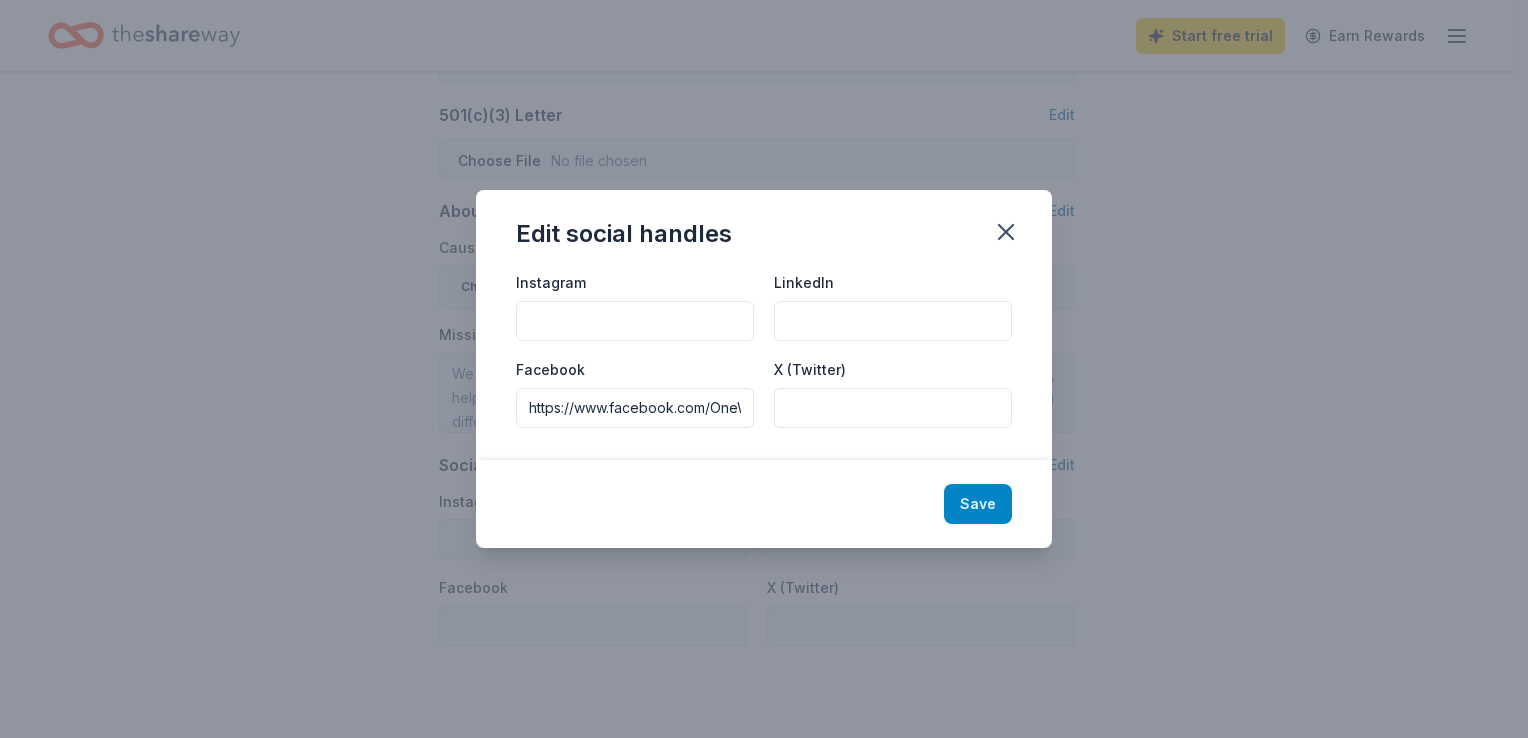 click on "Save" at bounding box center [978, 504] 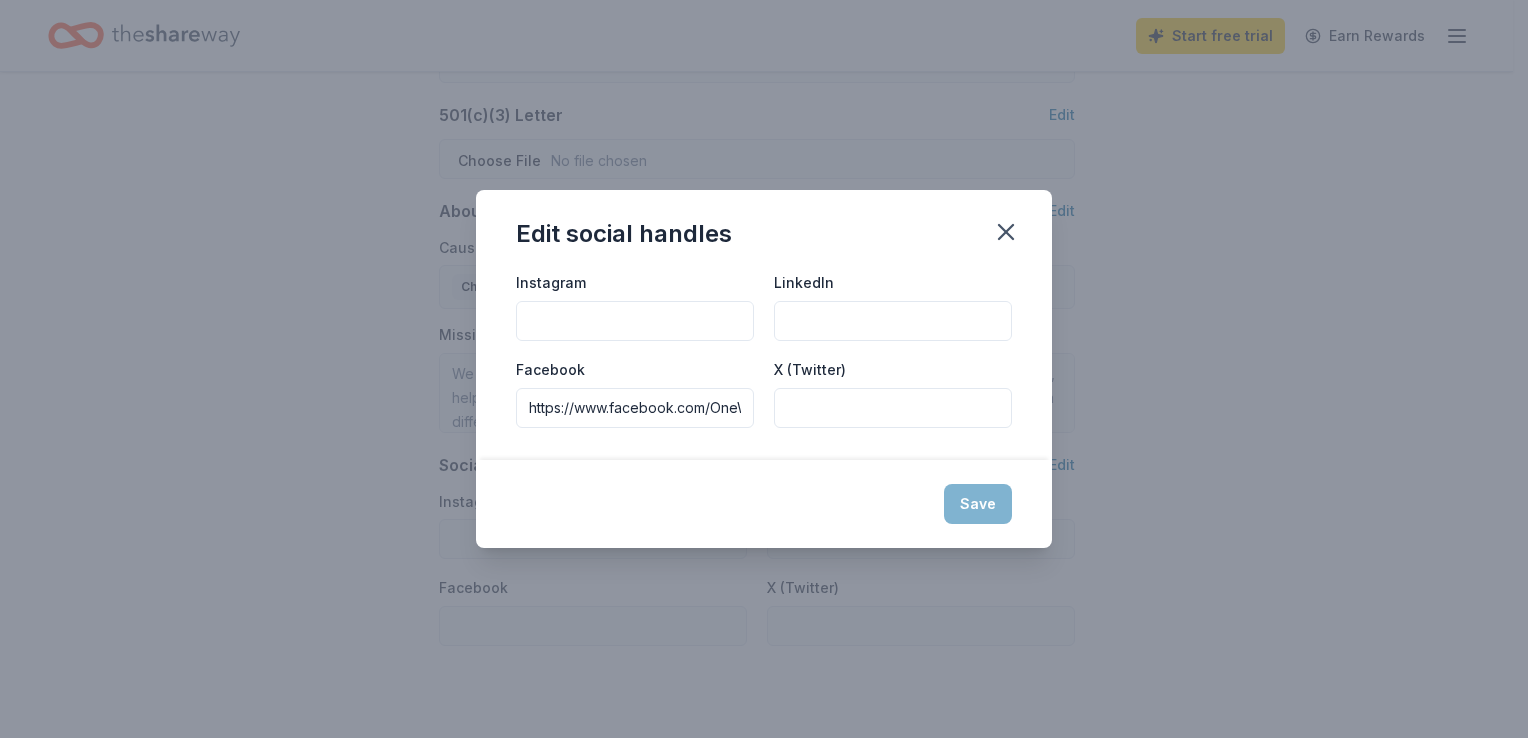 type on "https://www.facebook.com/OneWordFellowshipWorship/" 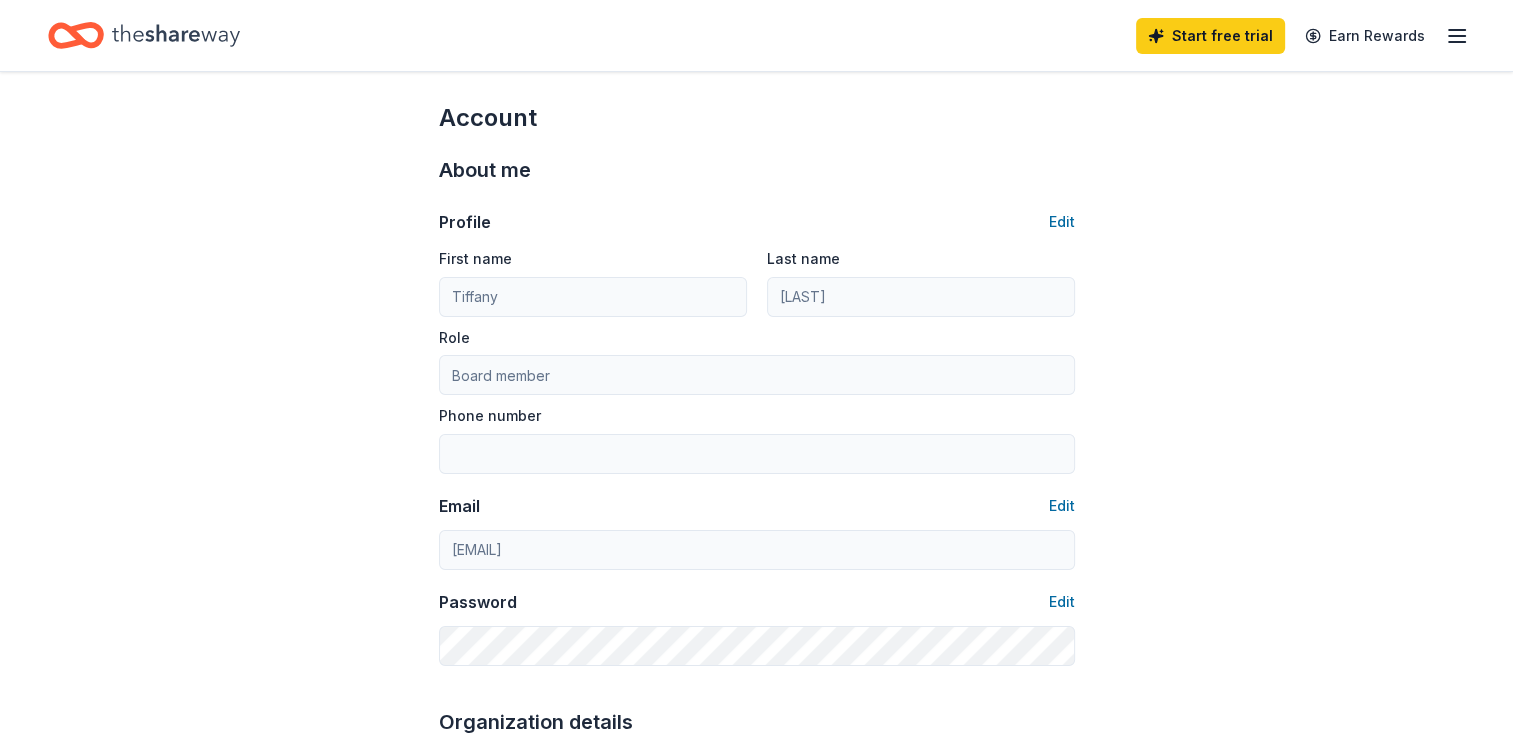 scroll, scrollTop: 0, scrollLeft: 0, axis: both 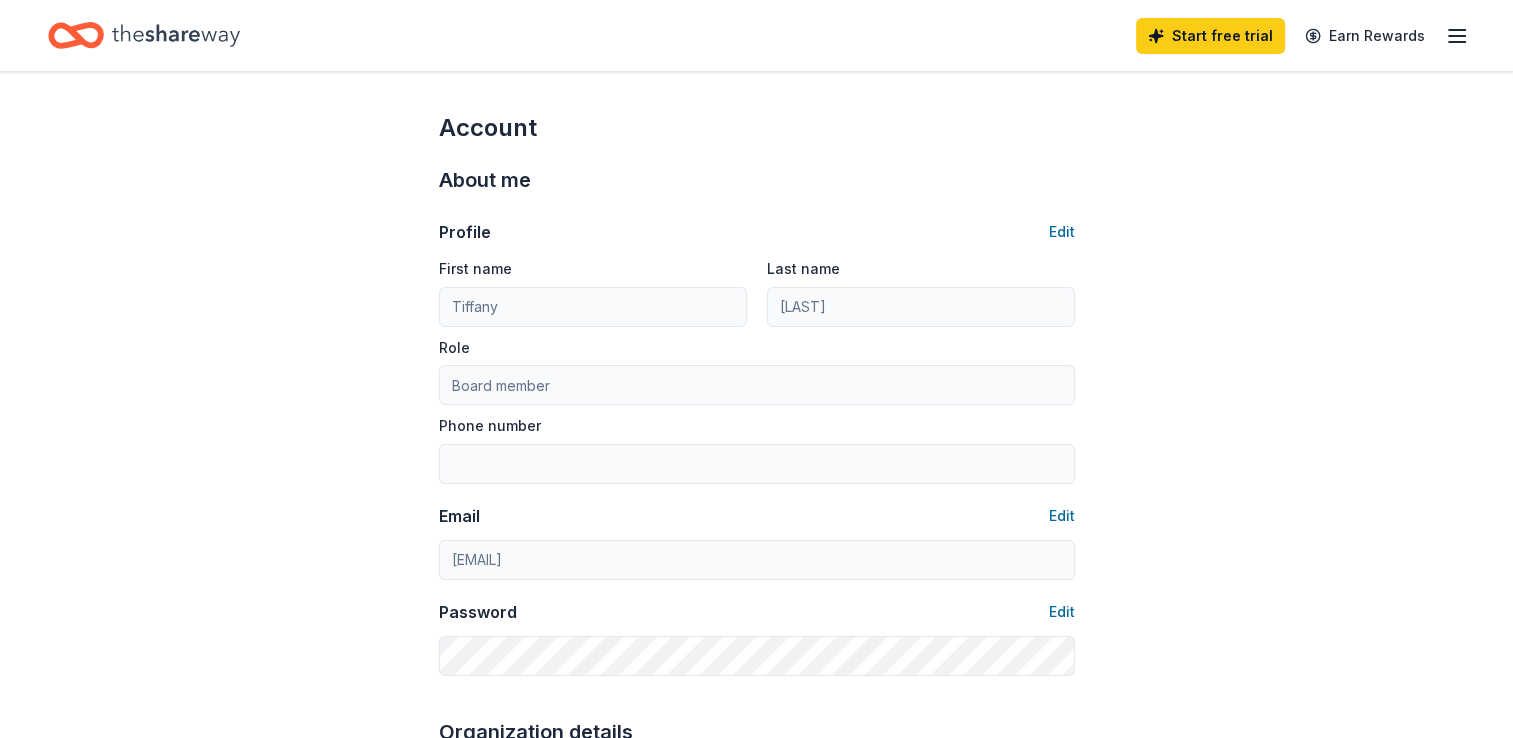 click 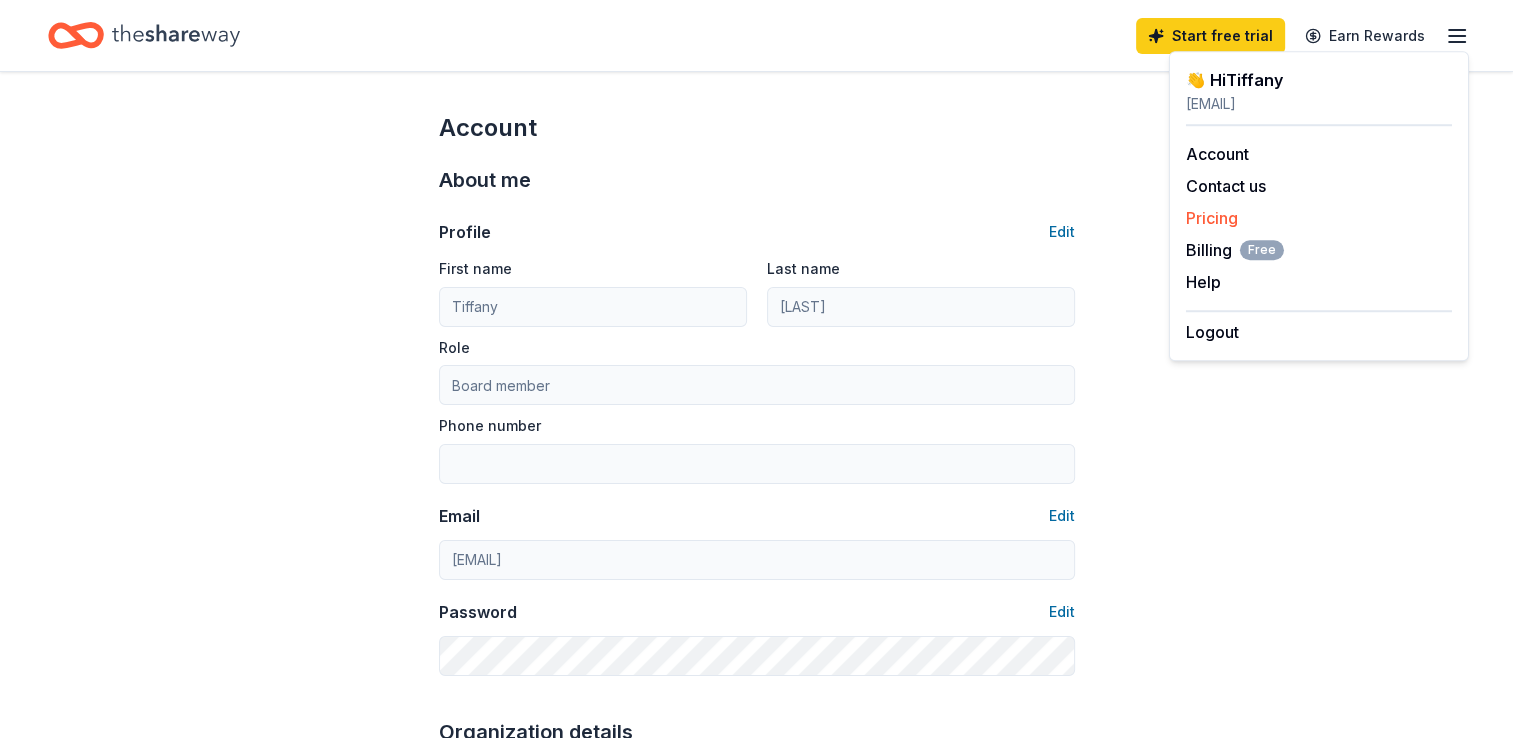 click on "Pricing" at bounding box center (1212, 218) 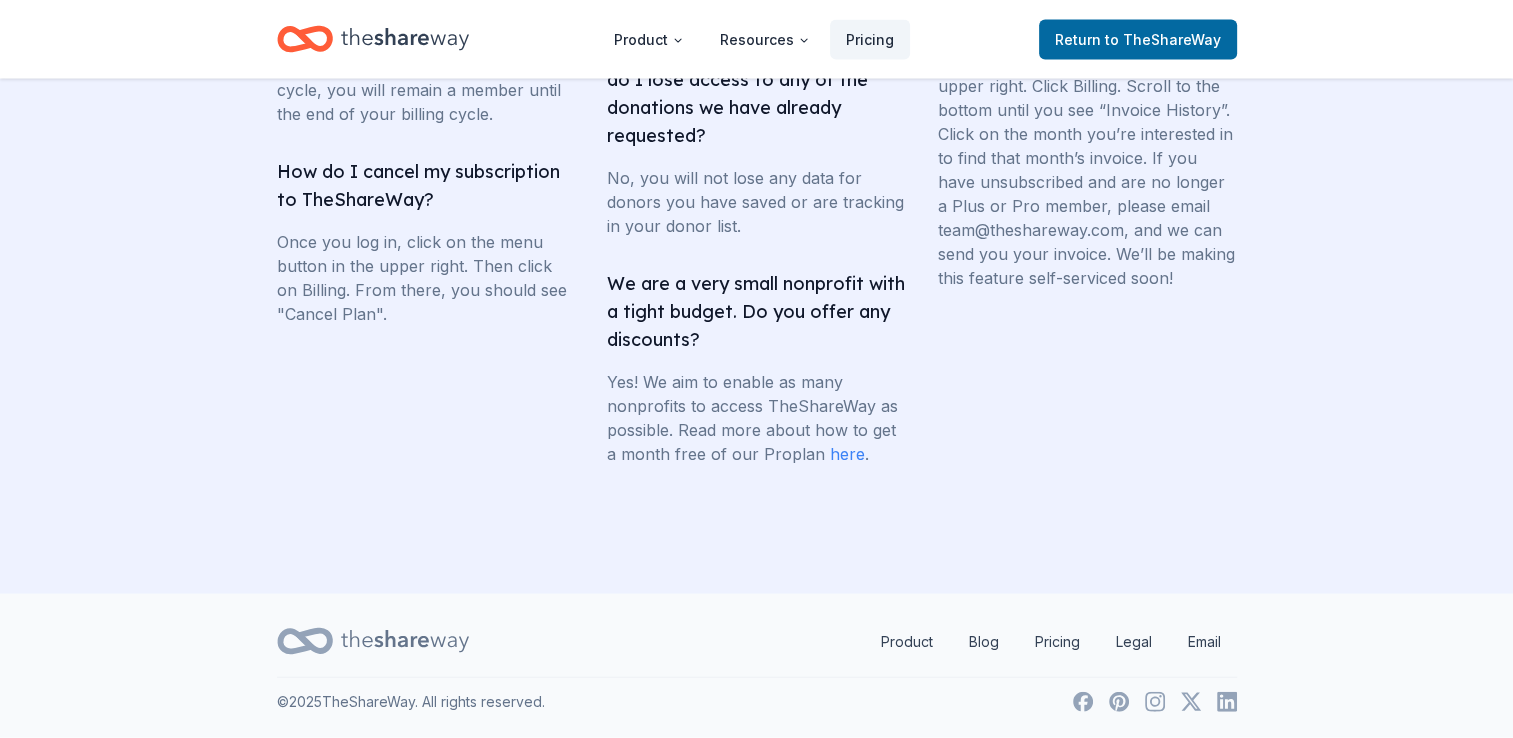 scroll, scrollTop: 3886, scrollLeft: 0, axis: vertical 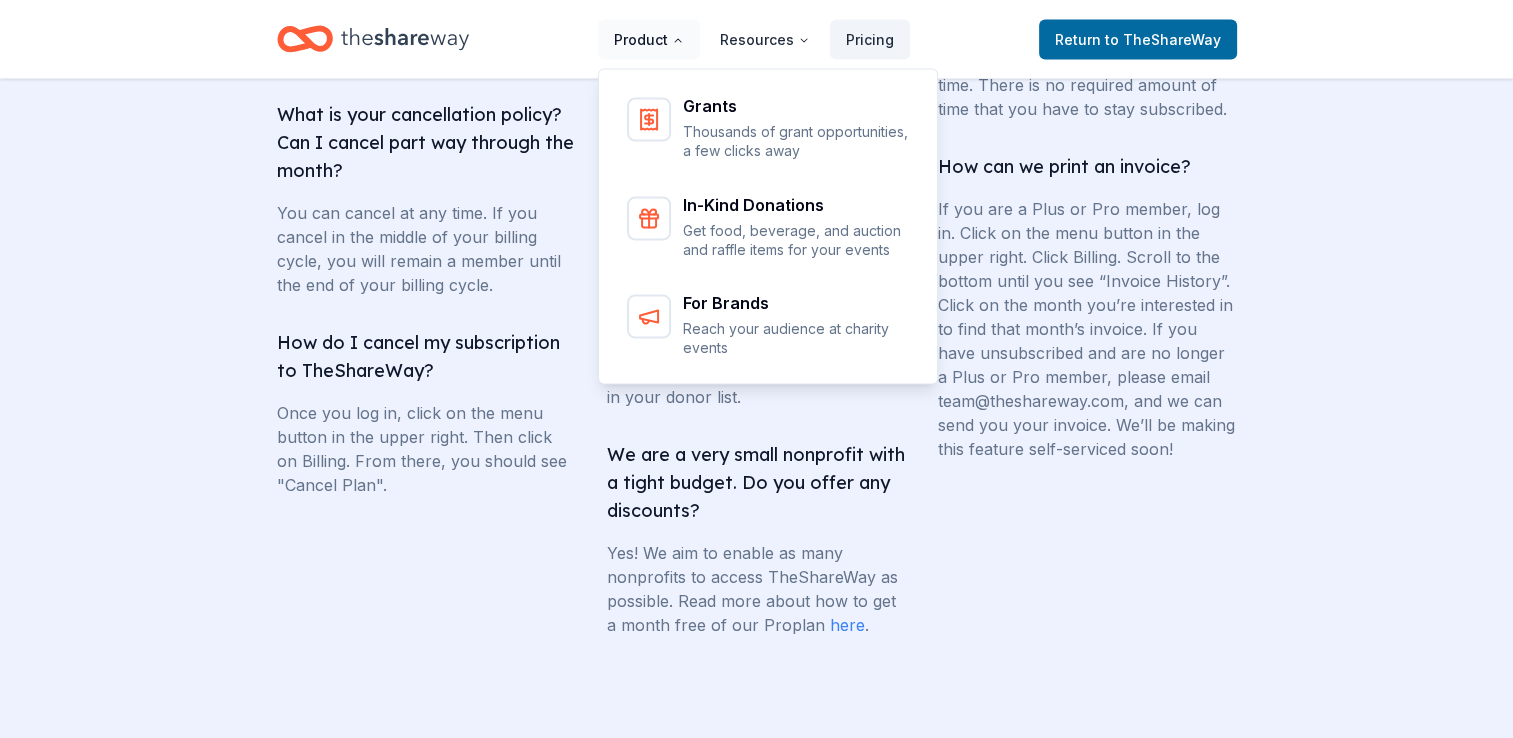 click on "Product" at bounding box center (649, 40) 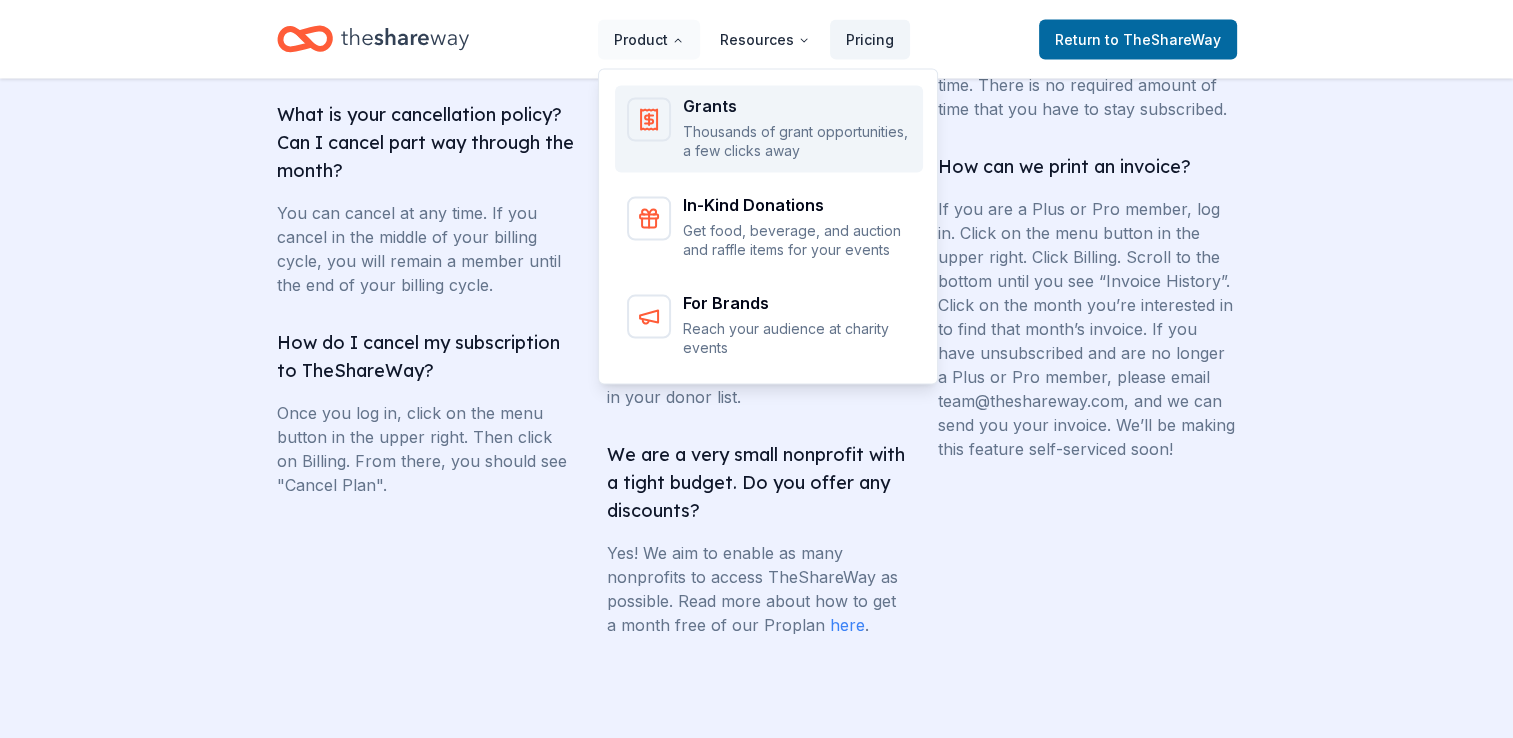 click on "Thousands of grant opportunities, a few clicks away" at bounding box center [797, 141] 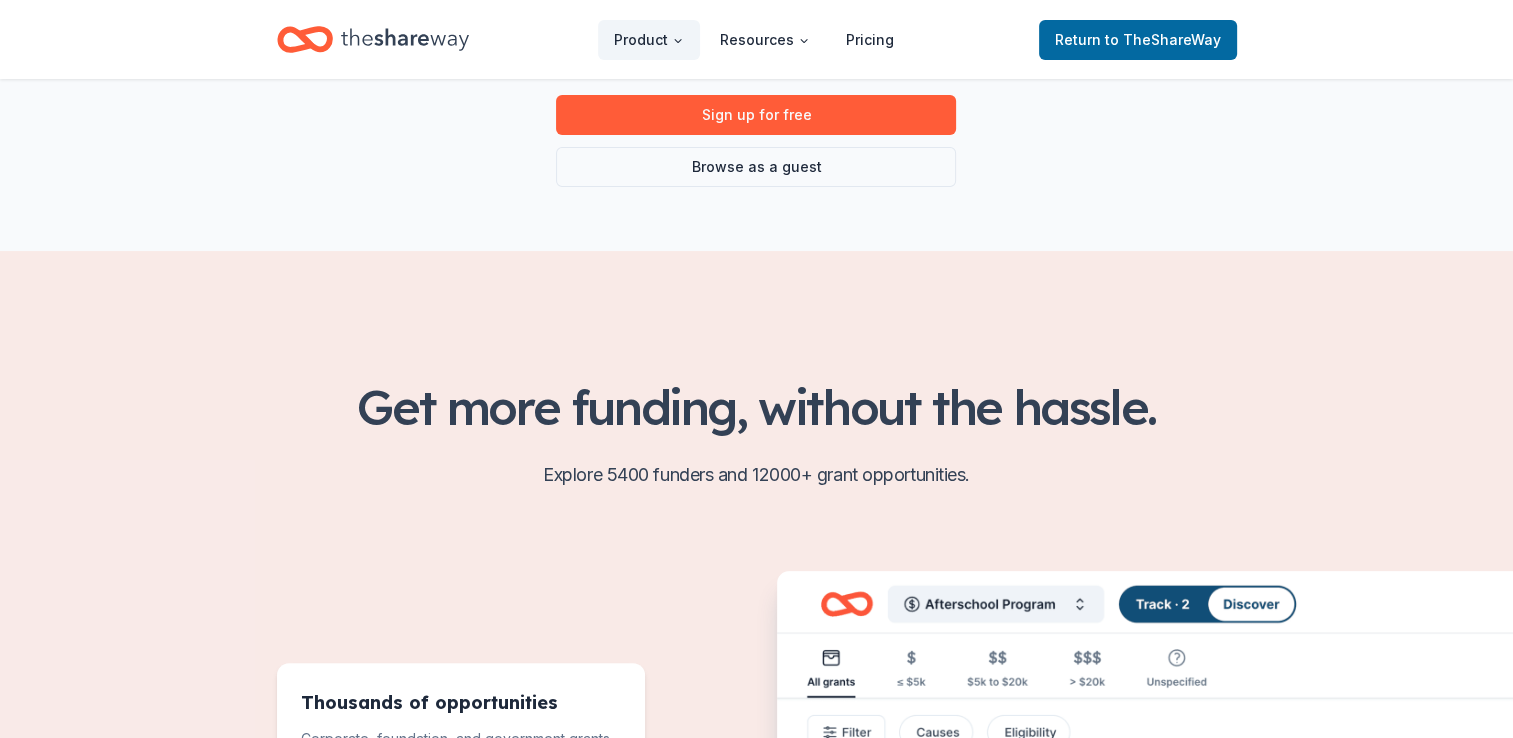 scroll, scrollTop: 0, scrollLeft: 0, axis: both 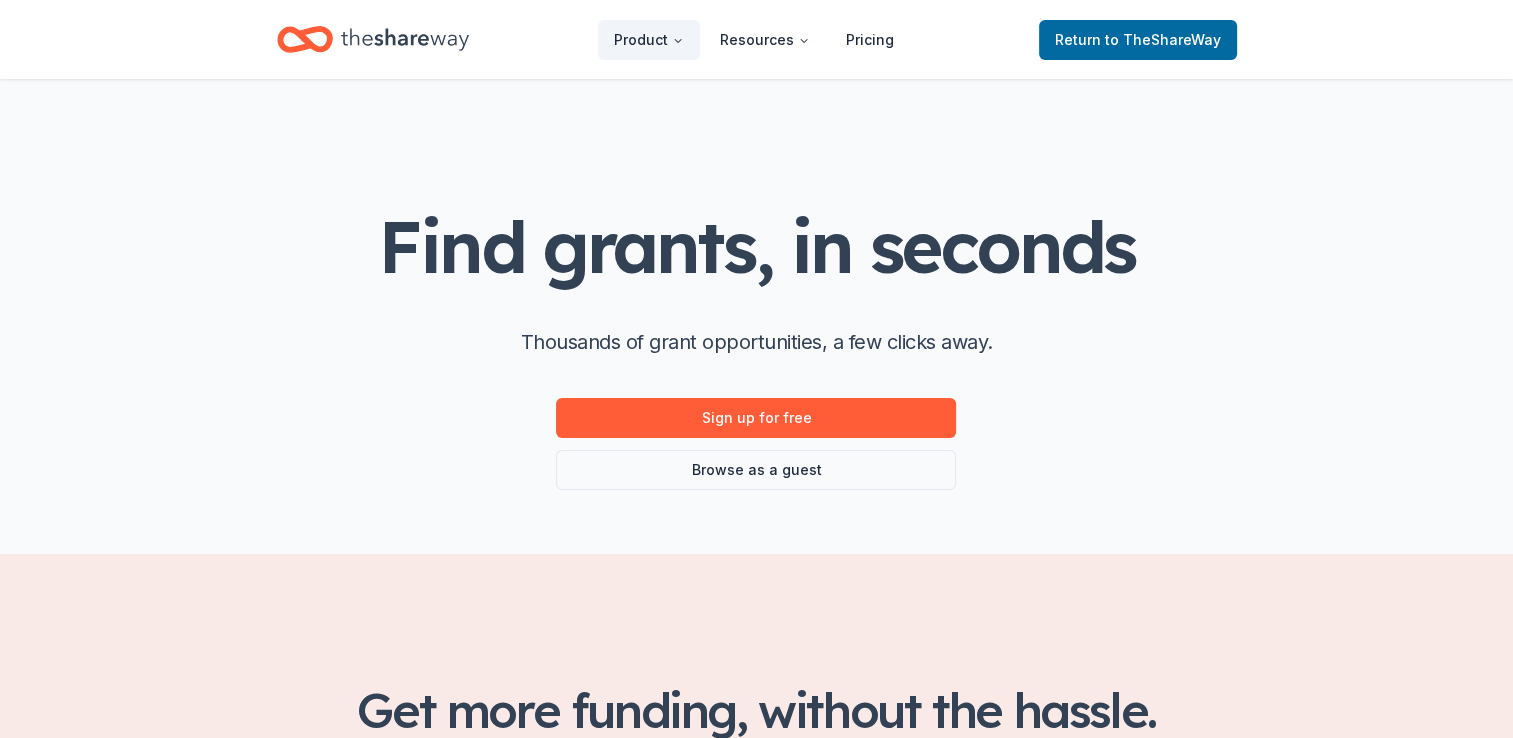 click on "Find grants, in seconds Thousands of grant opportunities, a few clicks away. Sign up for free Browse as a guest" at bounding box center [756, 348] 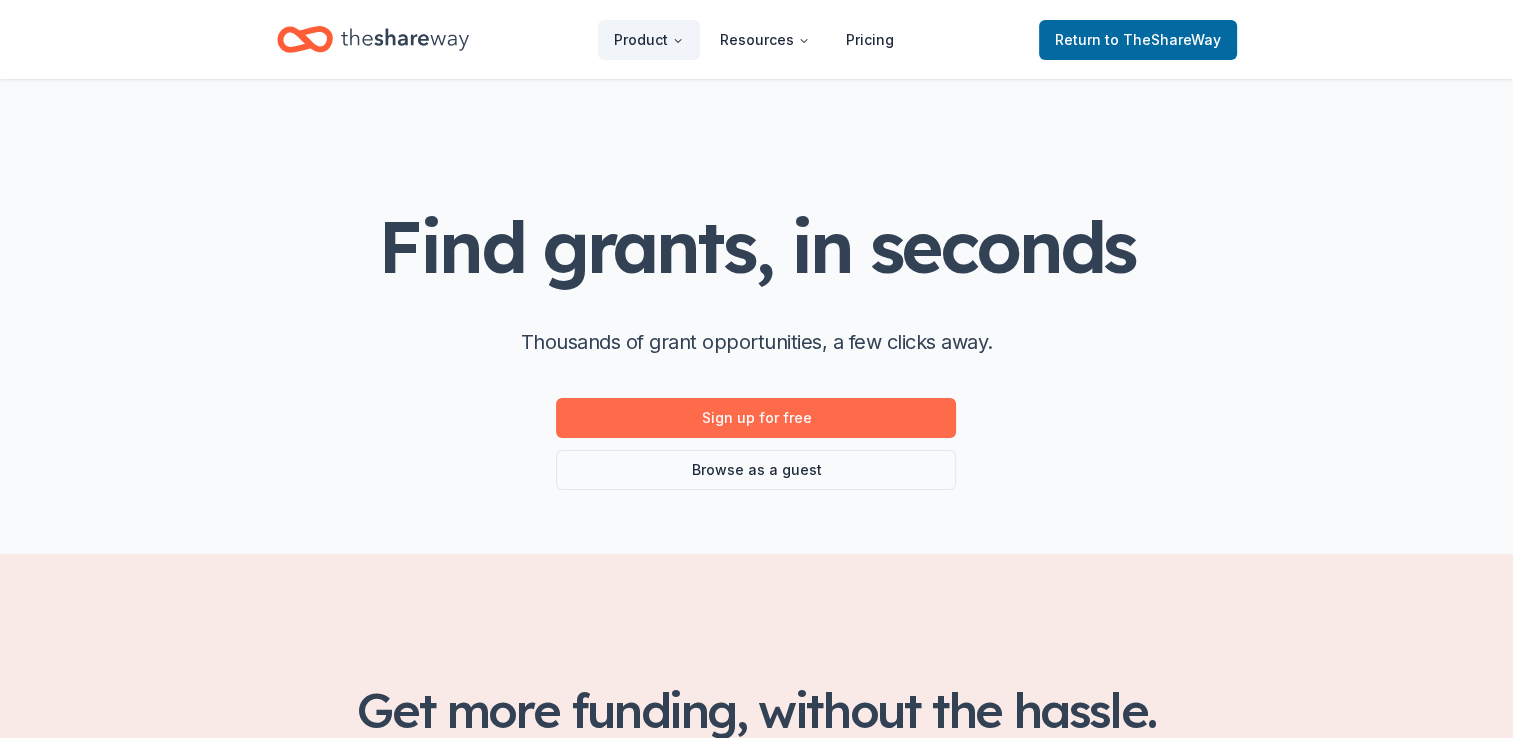 scroll, scrollTop: 300, scrollLeft: 0, axis: vertical 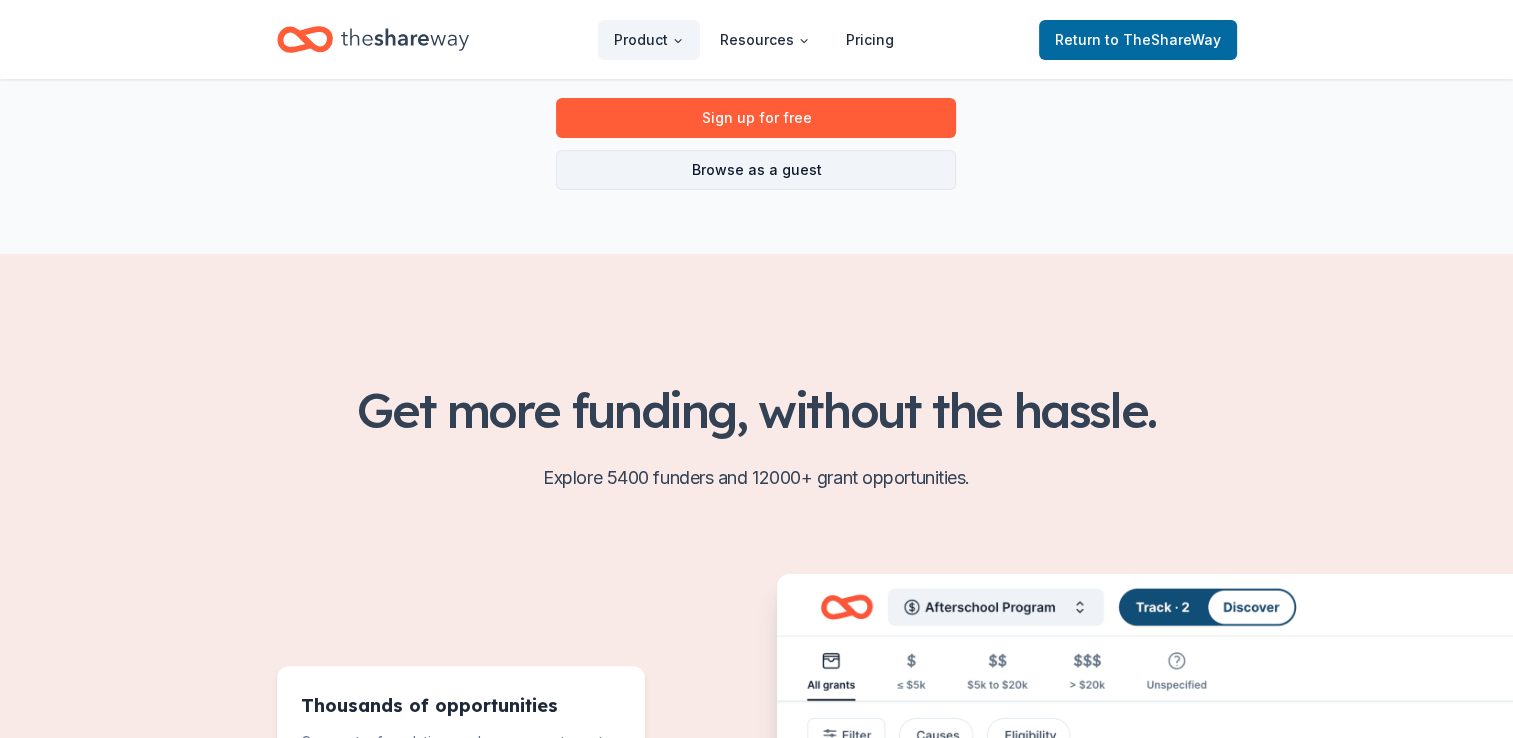 click on "Browse as a guest" at bounding box center (756, 170) 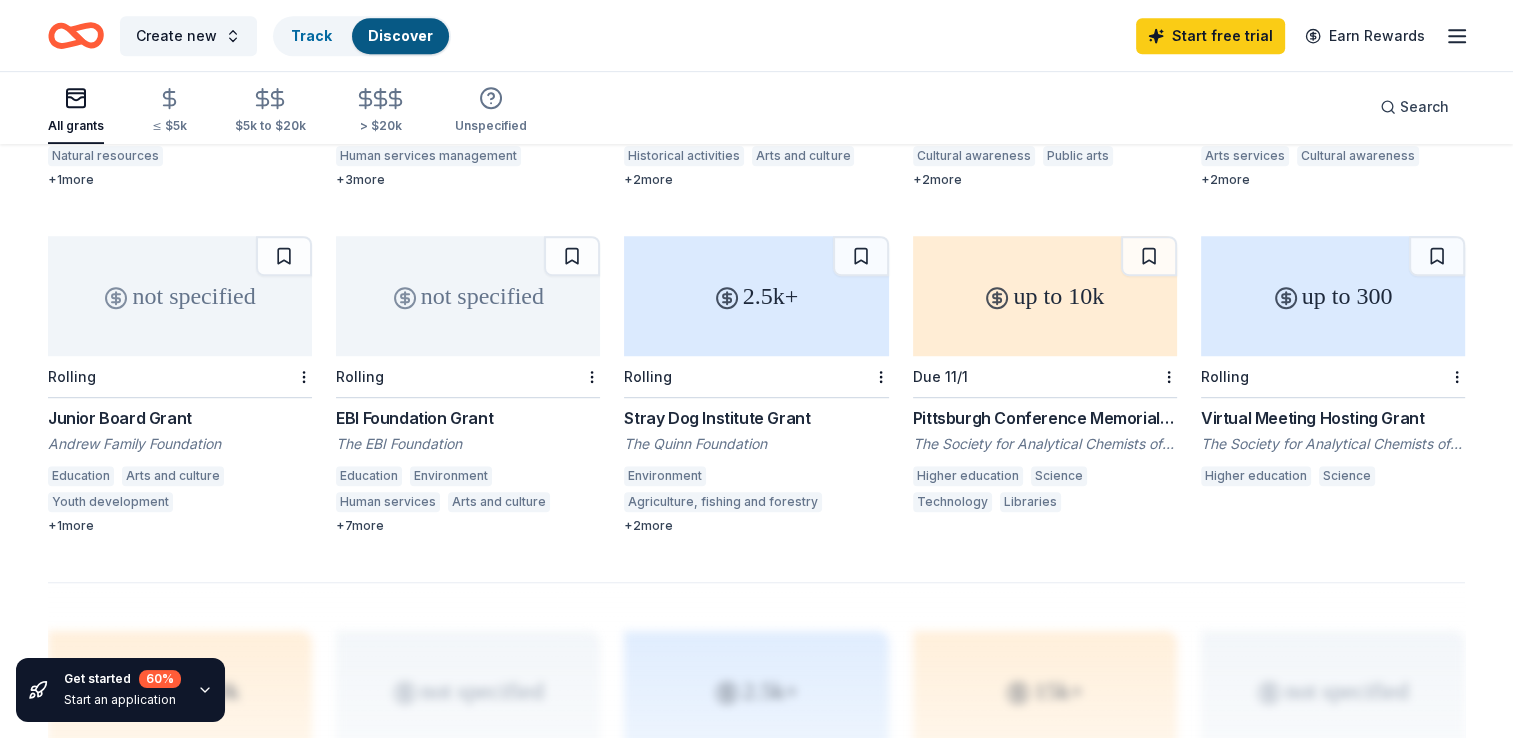 scroll, scrollTop: 1100, scrollLeft: 0, axis: vertical 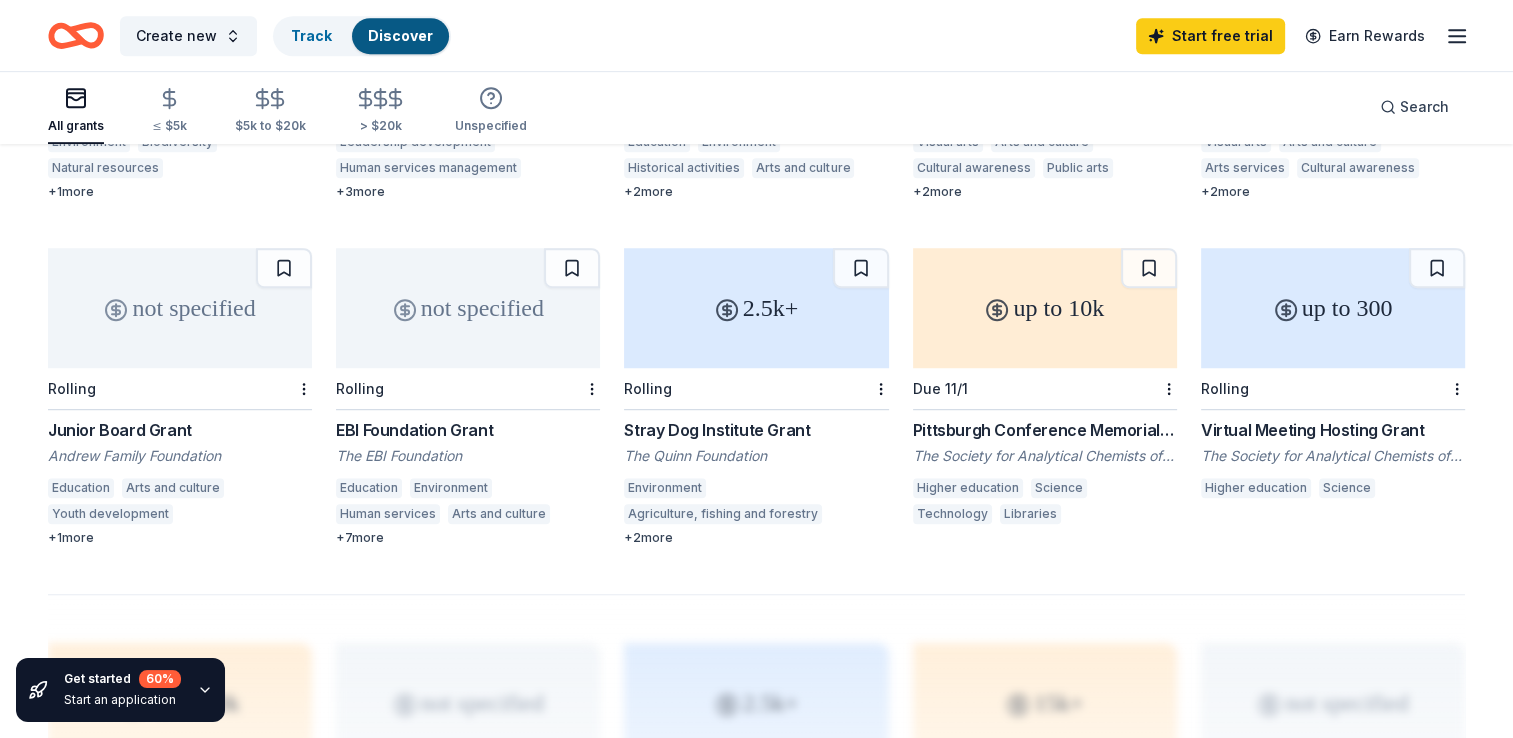 click on "+  7  more" at bounding box center (468, 538) 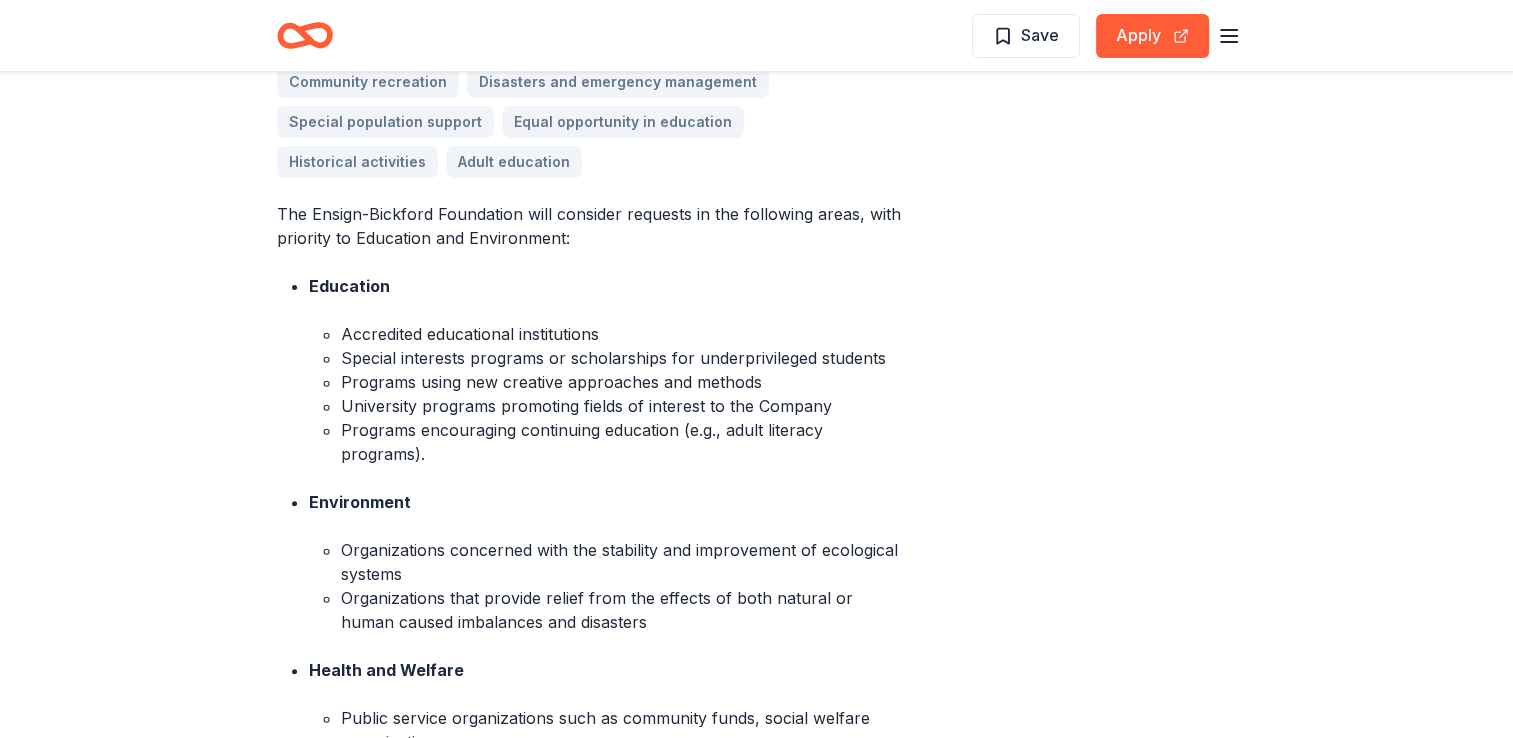 scroll, scrollTop: 700, scrollLeft: 0, axis: vertical 